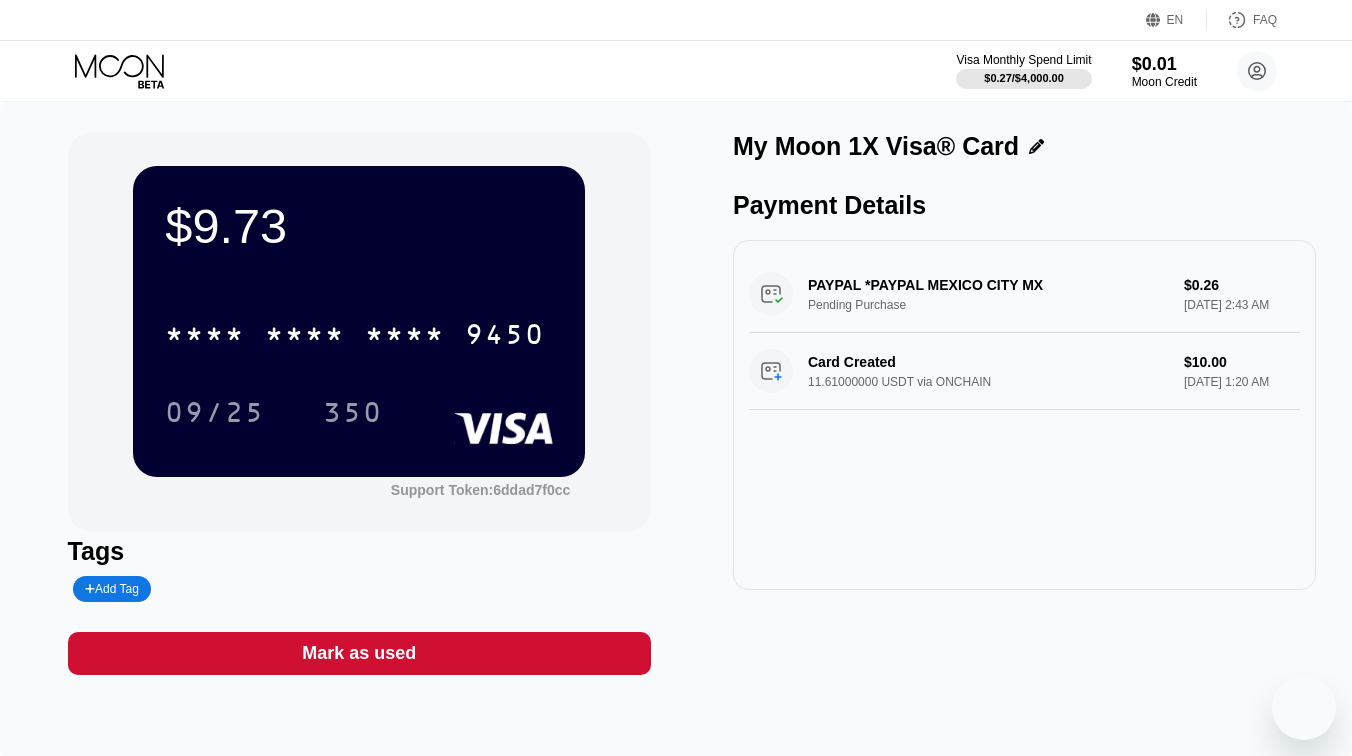 scroll, scrollTop: 0, scrollLeft: 0, axis: both 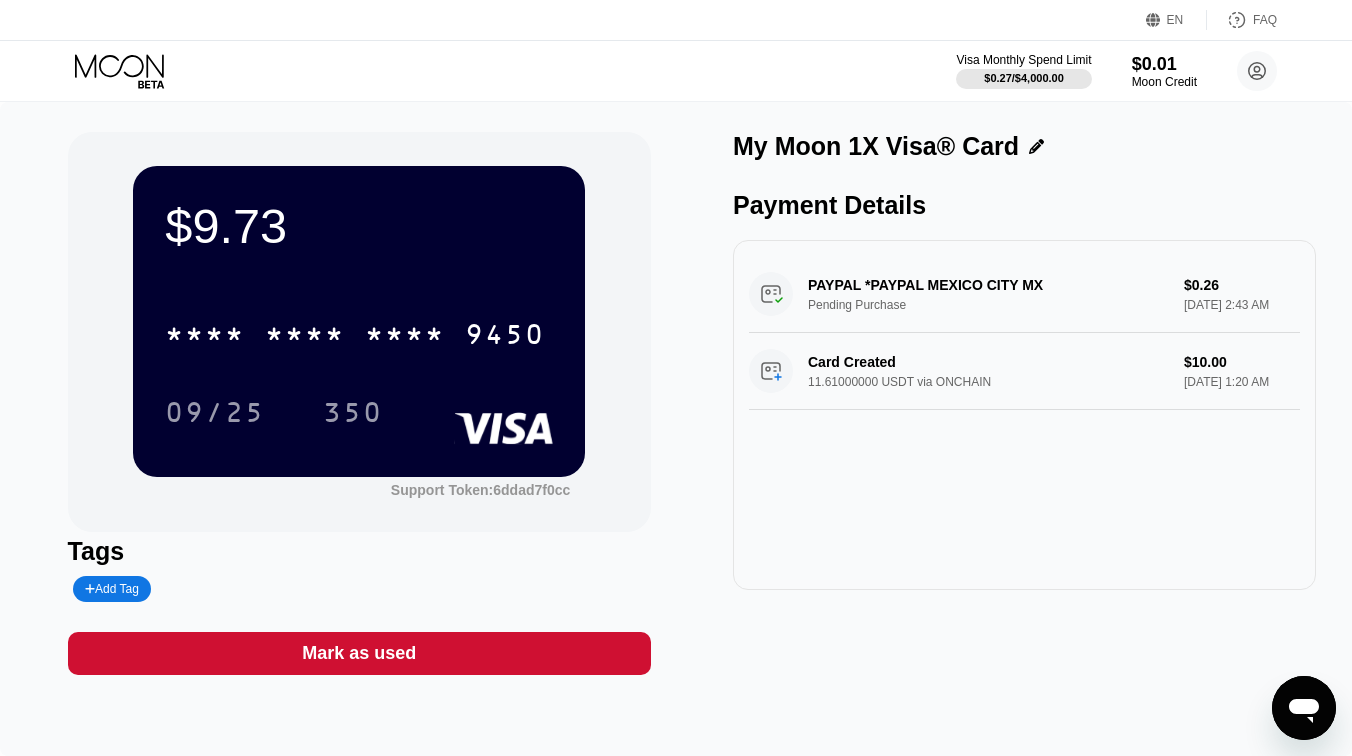 click on "EN Language English Save FAQ" at bounding box center (676, 20) 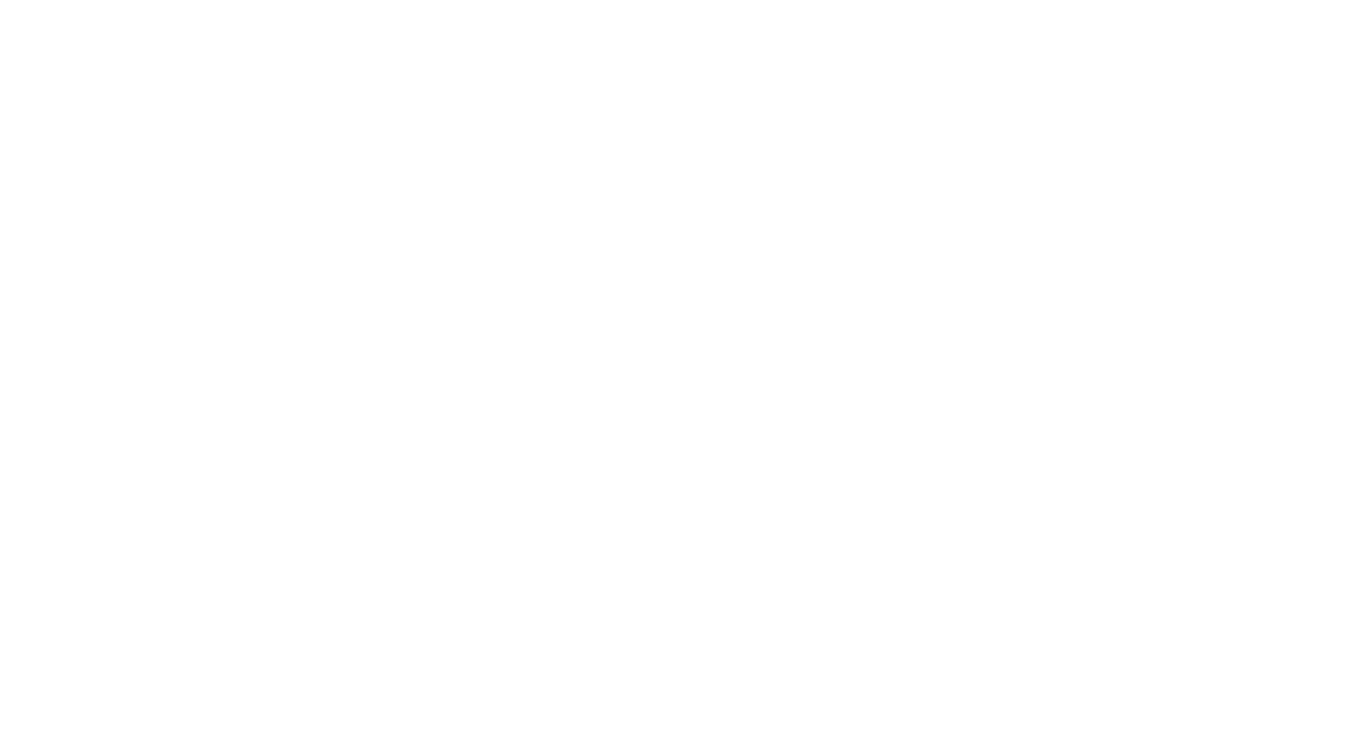 scroll, scrollTop: 0, scrollLeft: 0, axis: both 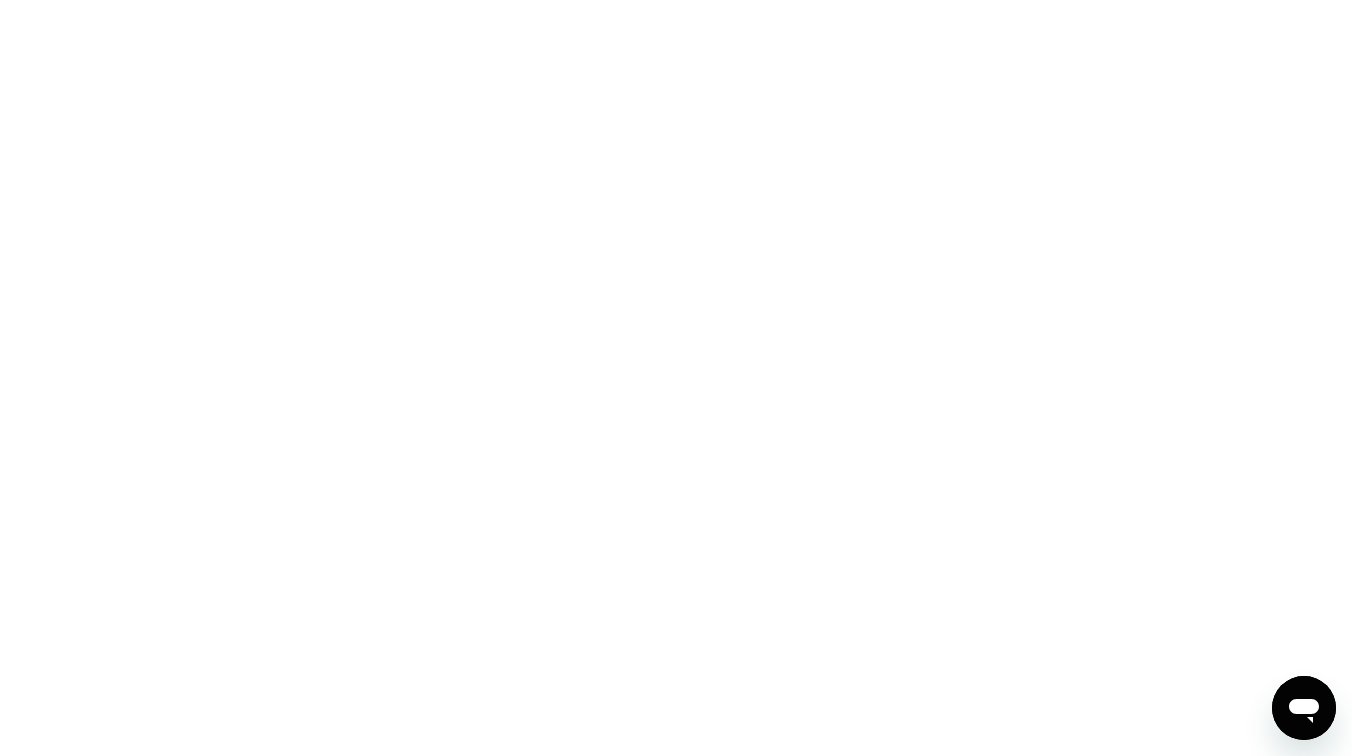 click at bounding box center (676, 378) 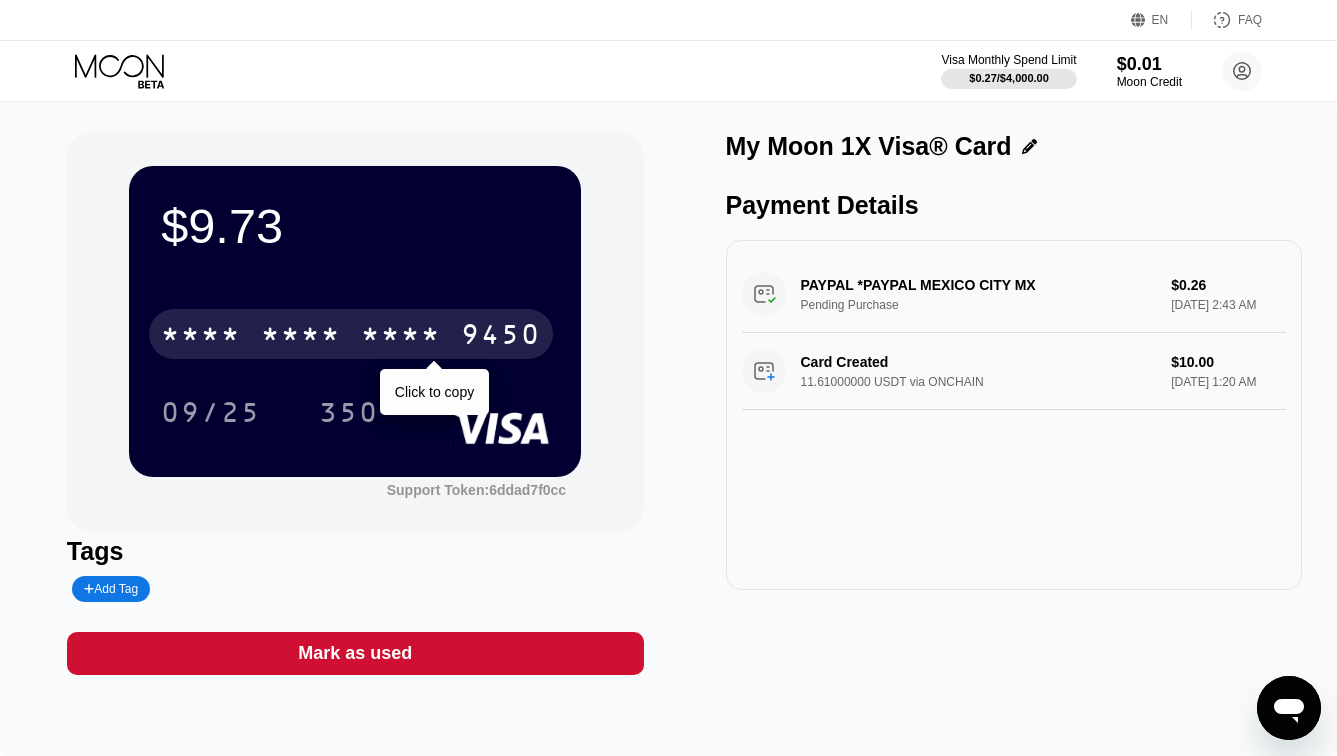click on "* * * *" at bounding box center (401, 337) 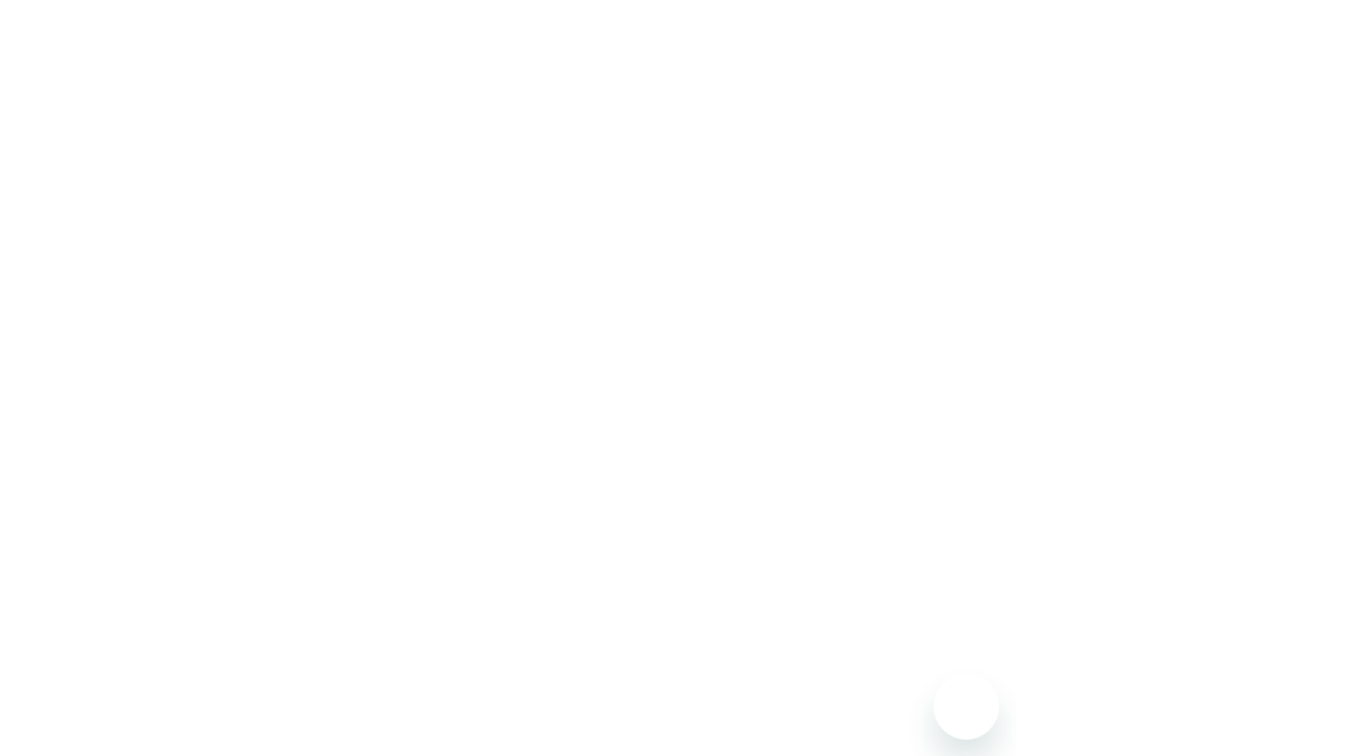 scroll, scrollTop: 0, scrollLeft: 0, axis: both 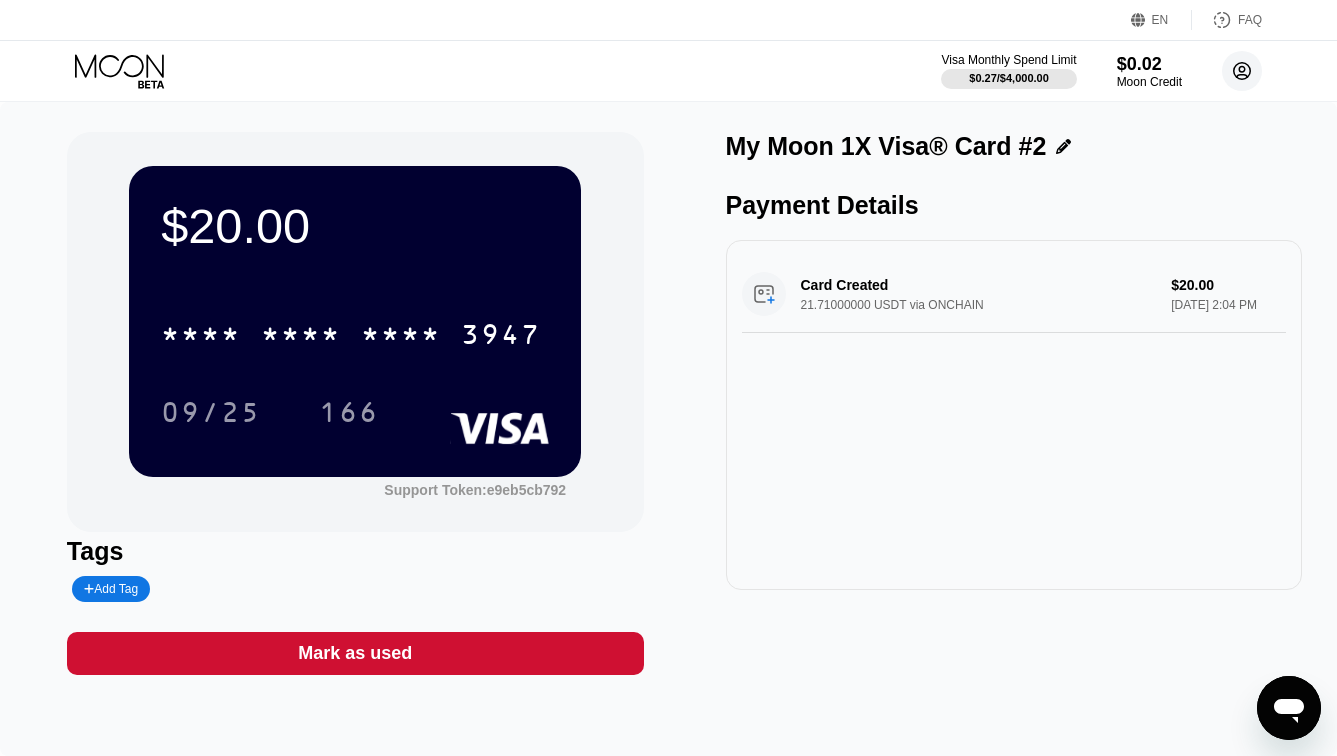 click 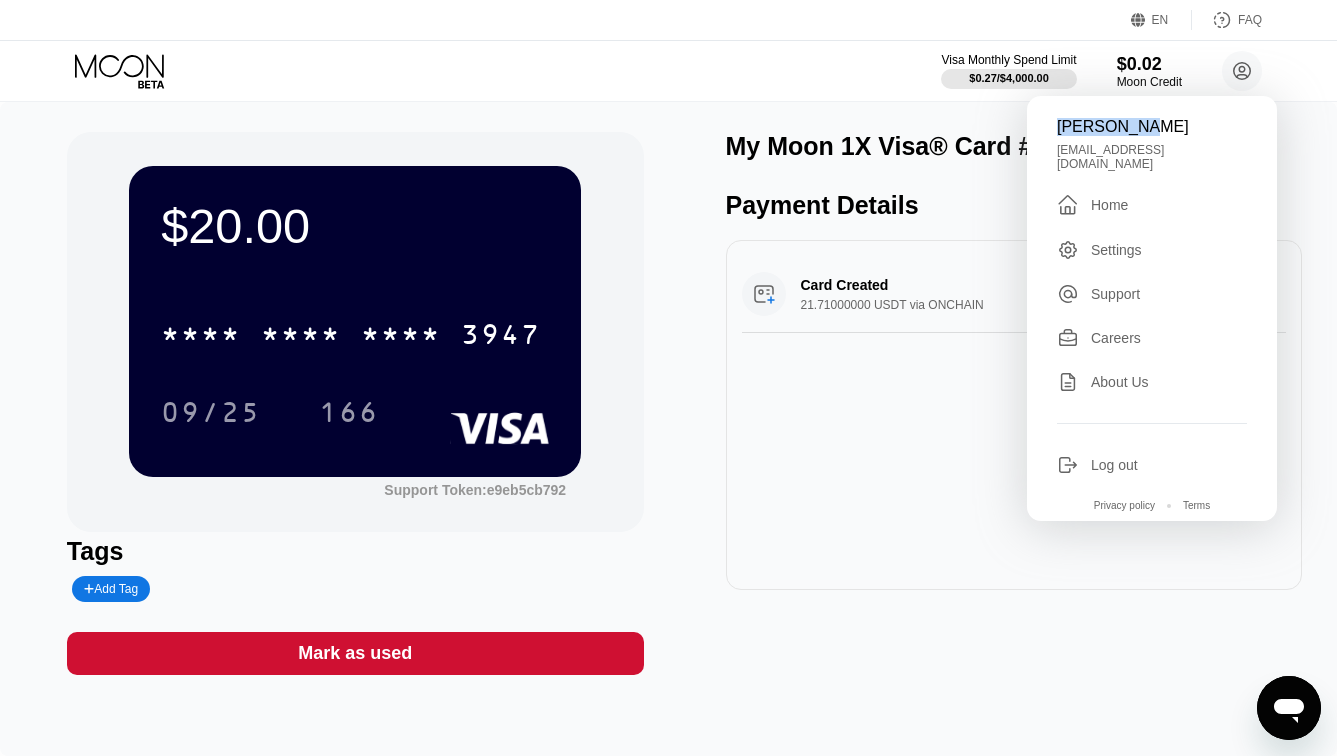 drag, startPoint x: 1142, startPoint y: 127, endPoint x: 1044, endPoint y: 135, distance: 98.32599 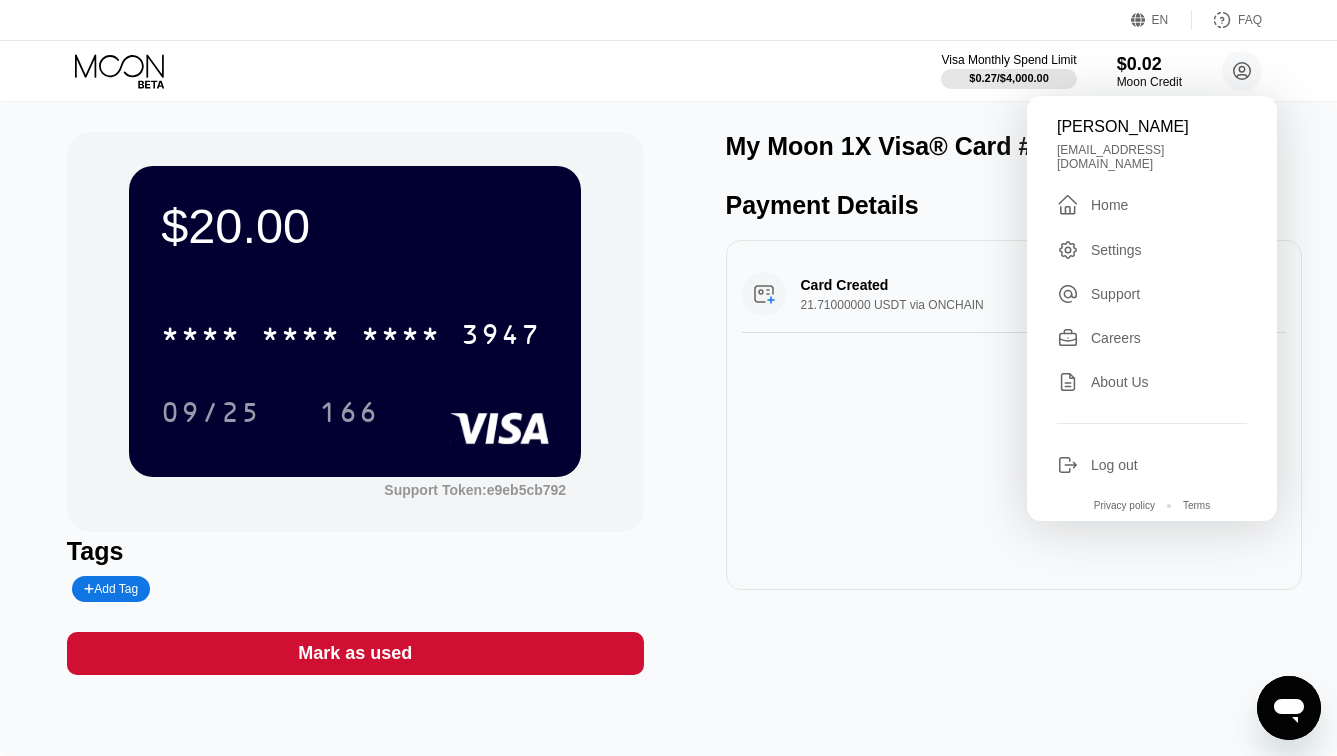 click on "Visa Monthly Spend Limit $0.27 / $4,000.00 $0.02 Moon Credit Scott Rich richevery20@gmail.com  Home Settings Support Careers About Us Log out Privacy policy Terms" at bounding box center (668, 71) 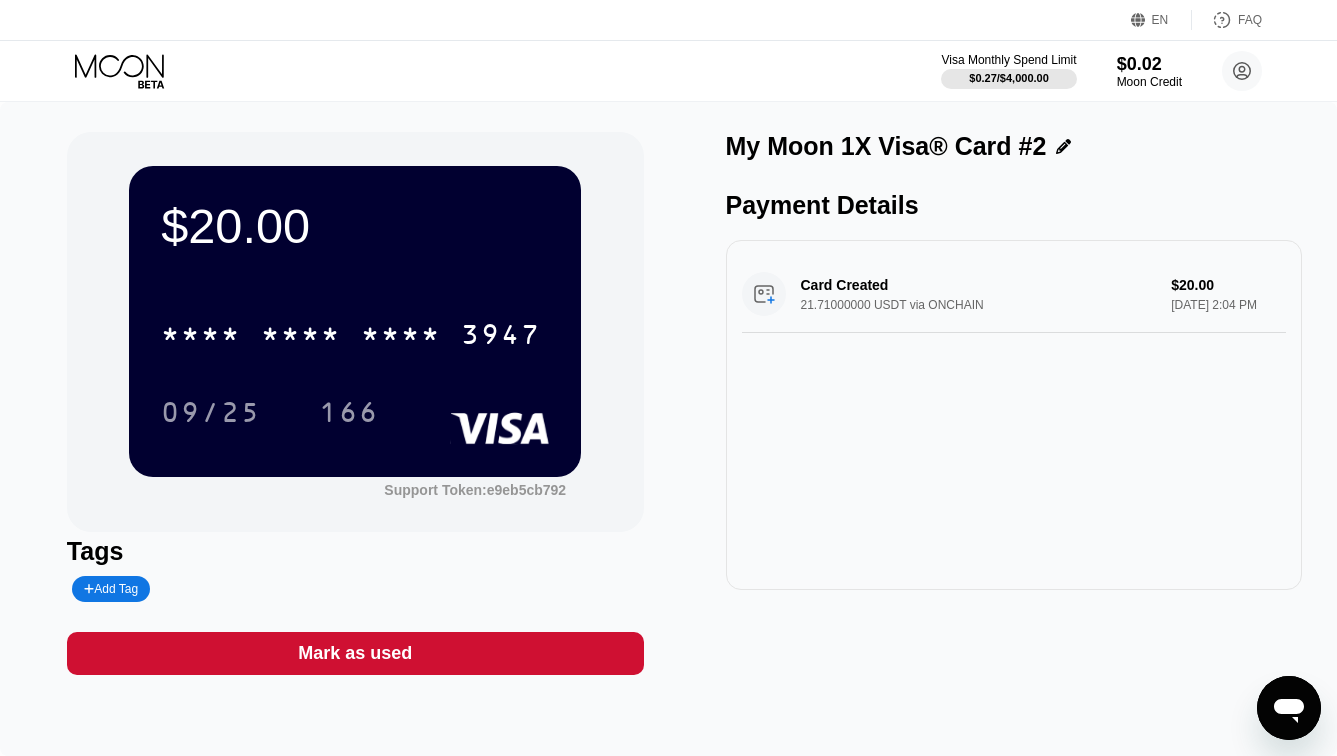 click 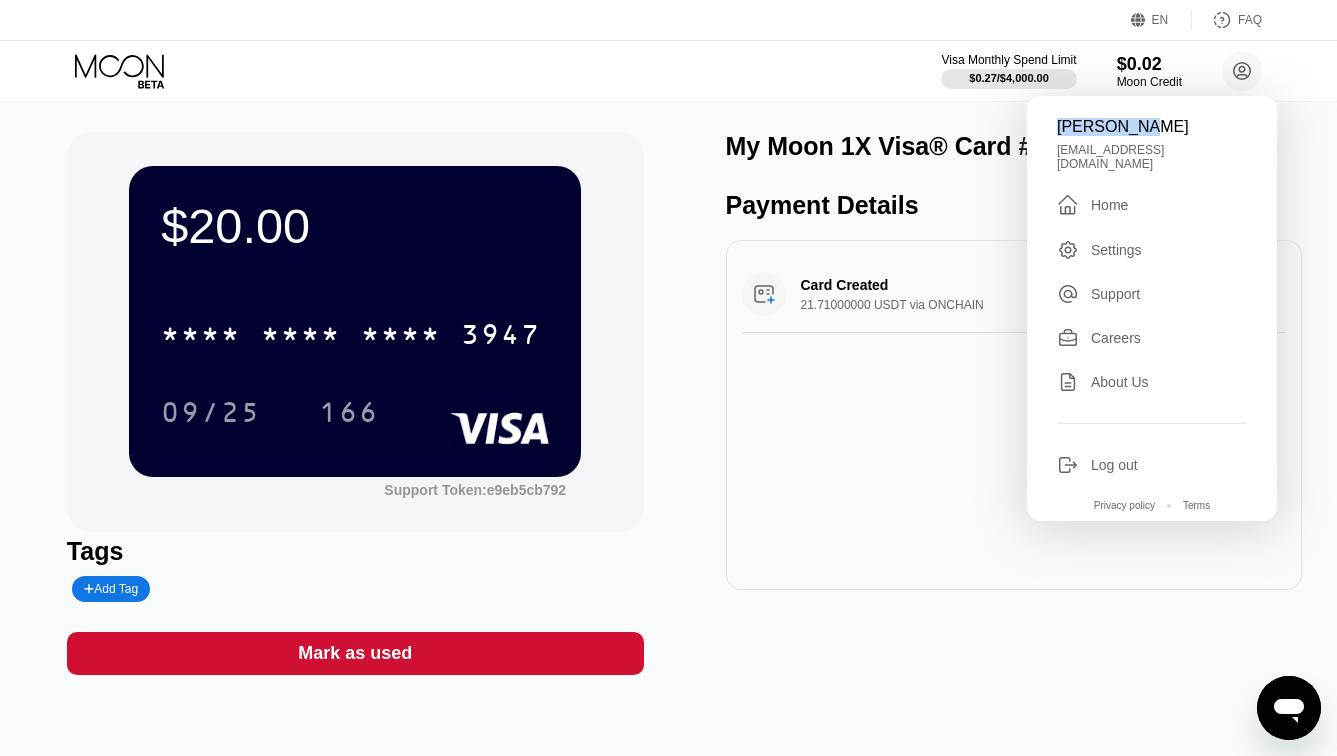 drag, startPoint x: 1168, startPoint y: 132, endPoint x: 1056, endPoint y: 133, distance: 112.00446 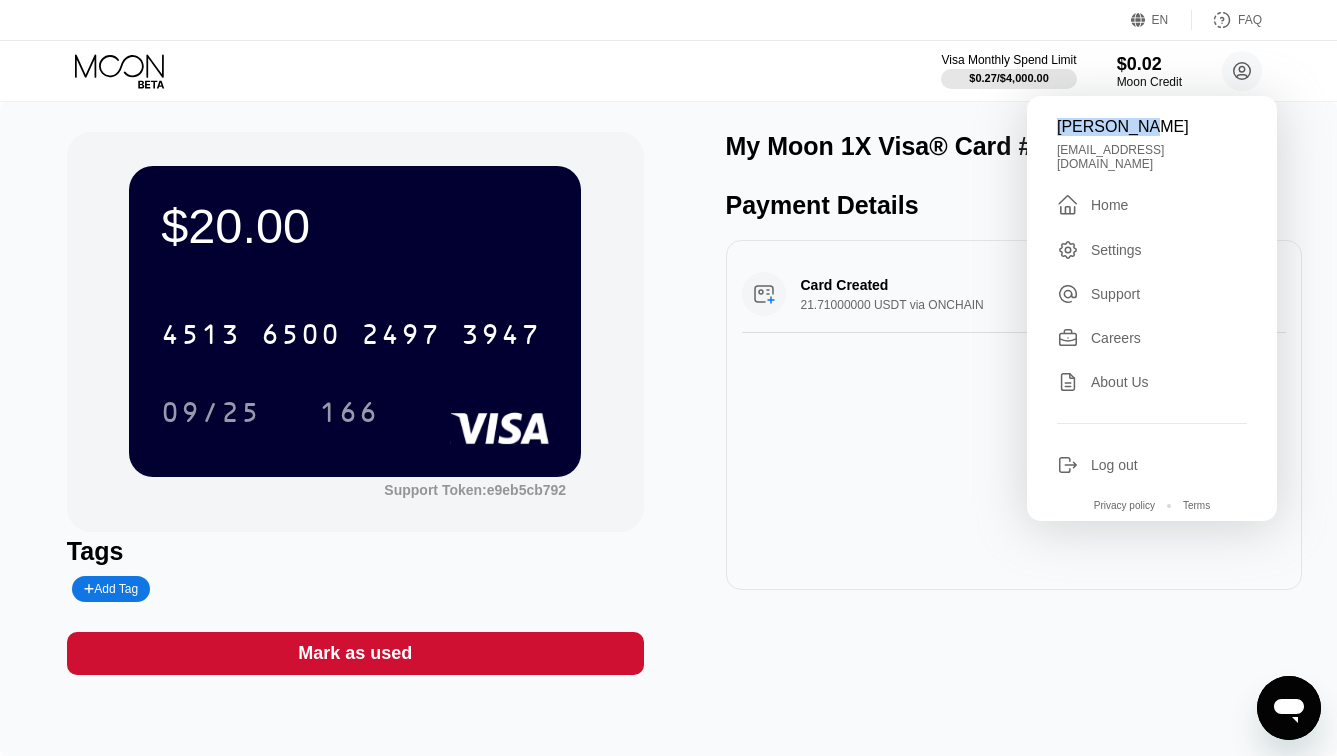 click on "$20.00 4513 6500 2497 3947 09/25 166 Support Token:  e9eb5cb792 Tags  Add Tag Mark as used My Moon 1X Visa® Card #2 Payment Details Card Created 21.71000000 USDT via ONCHAIN $20.00 Jul 12, 2025 2:04 PM" at bounding box center [668, 403] 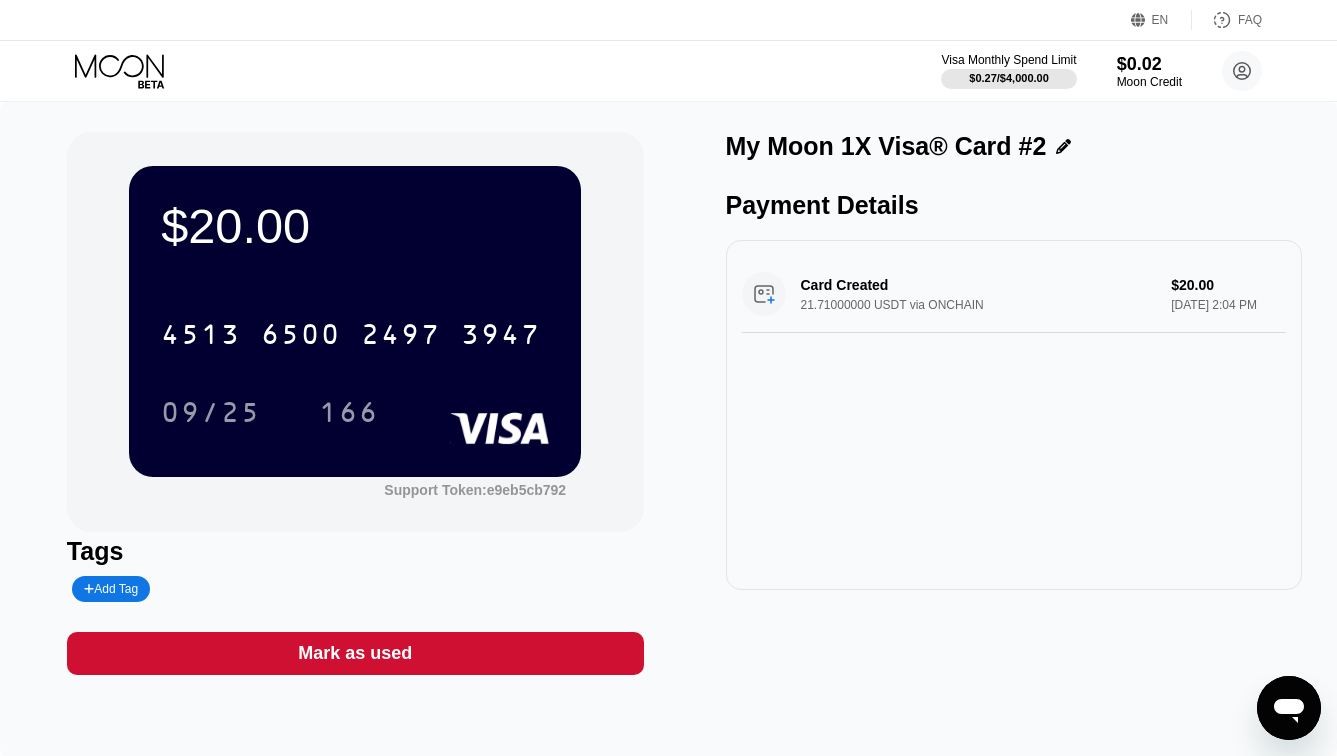 click on "Payment Details" at bounding box center (1014, 205) 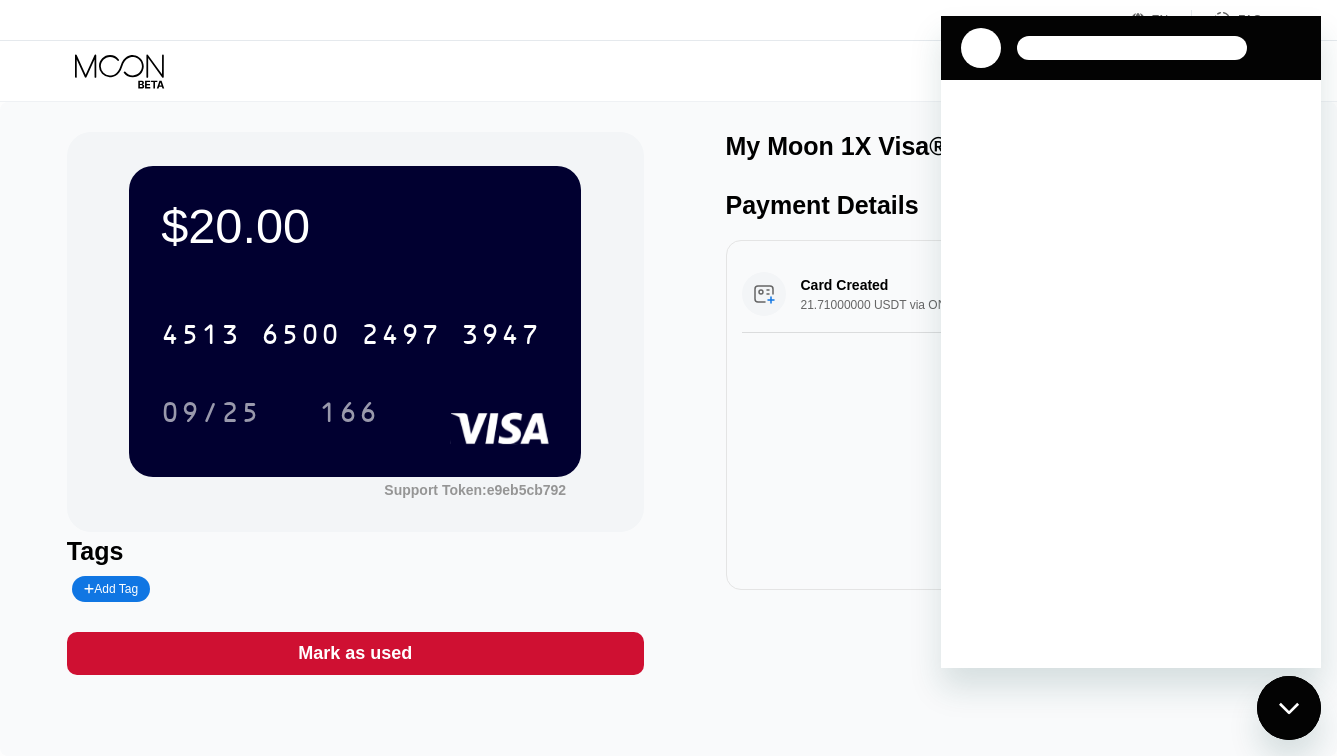 scroll, scrollTop: 0, scrollLeft: 0, axis: both 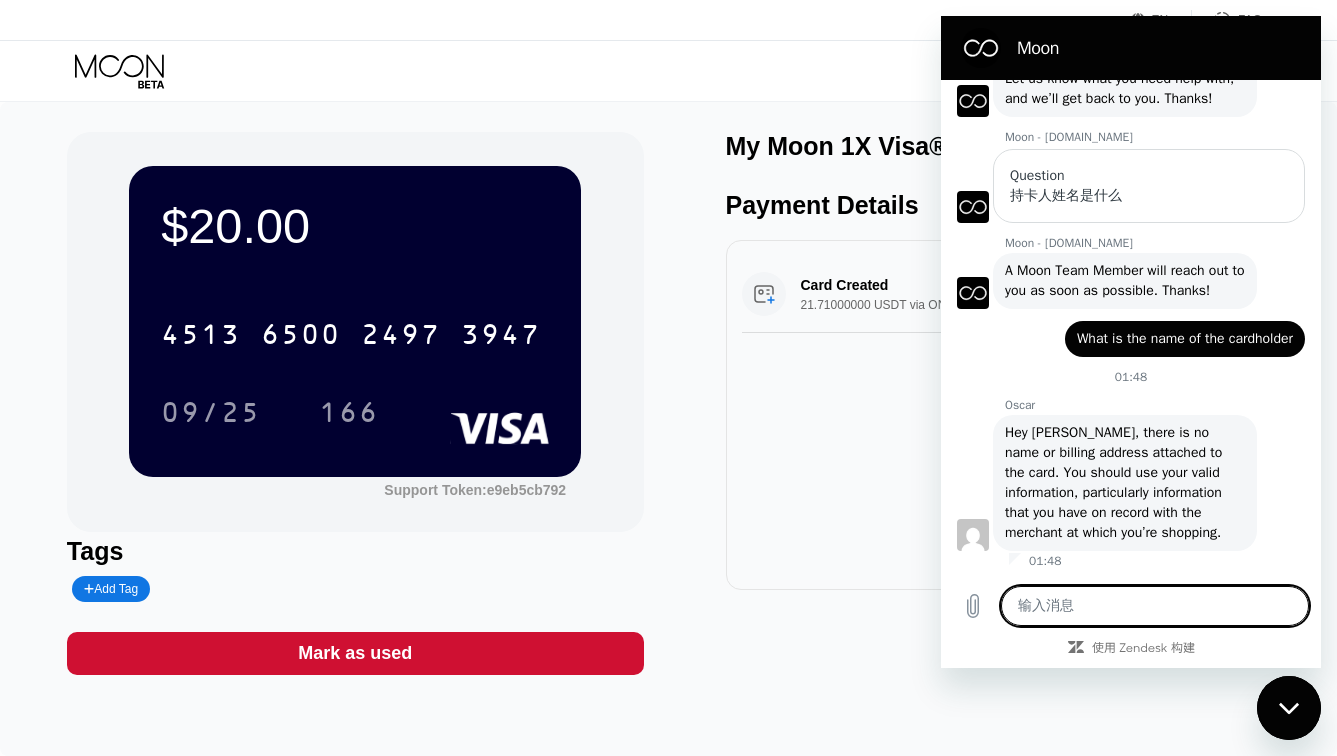click at bounding box center [1155, 606] 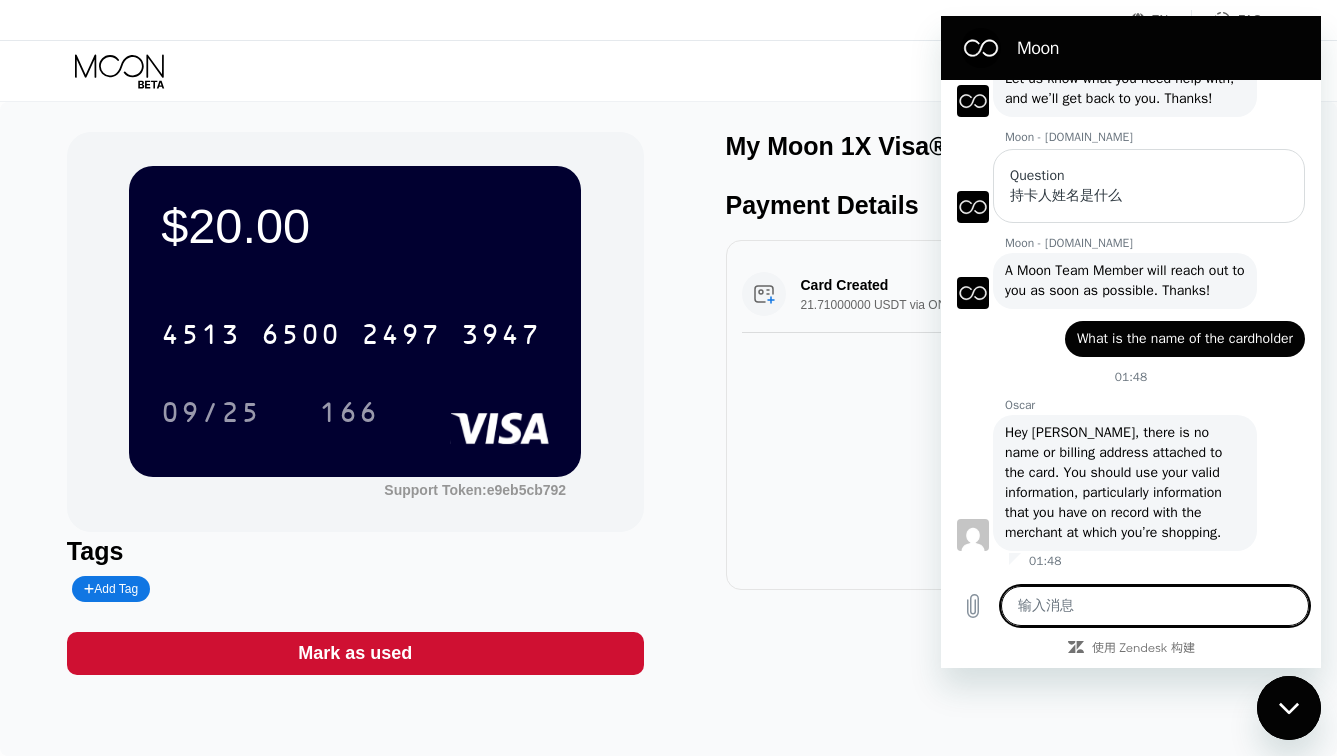 type on "h" 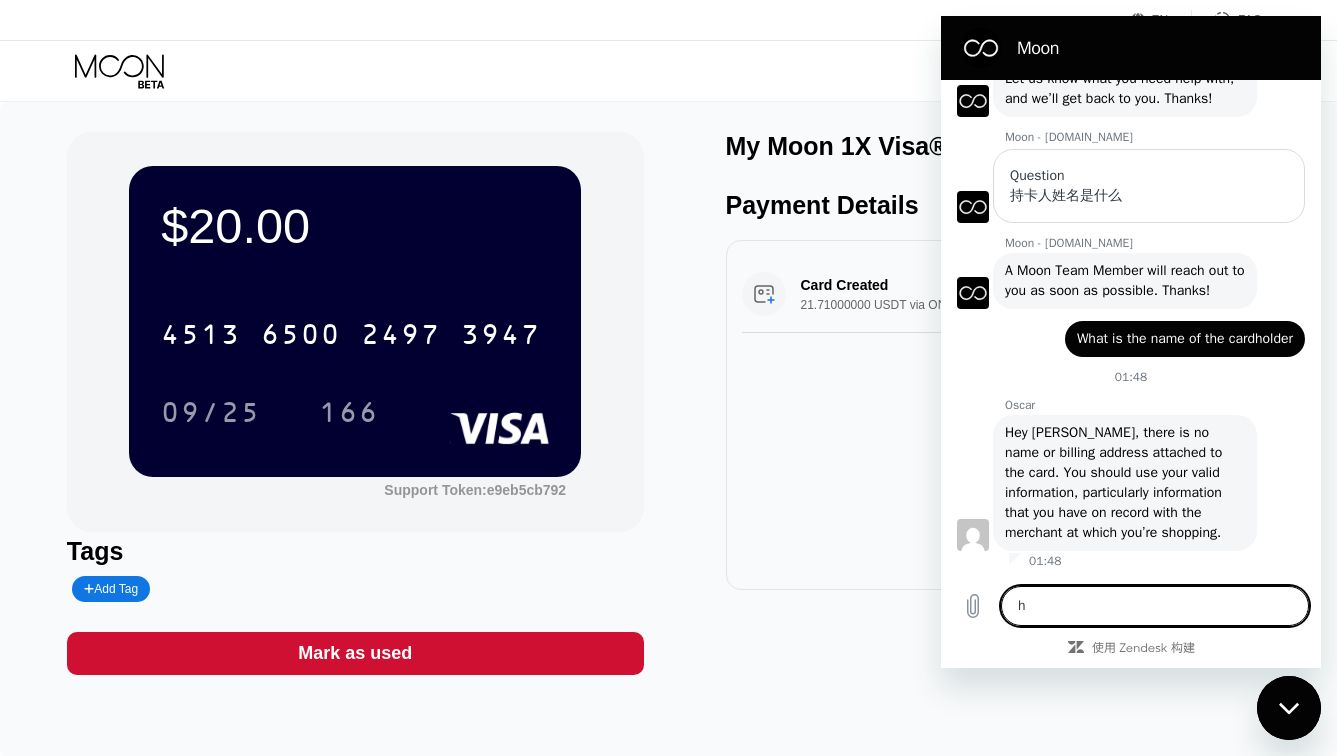 type on "hi" 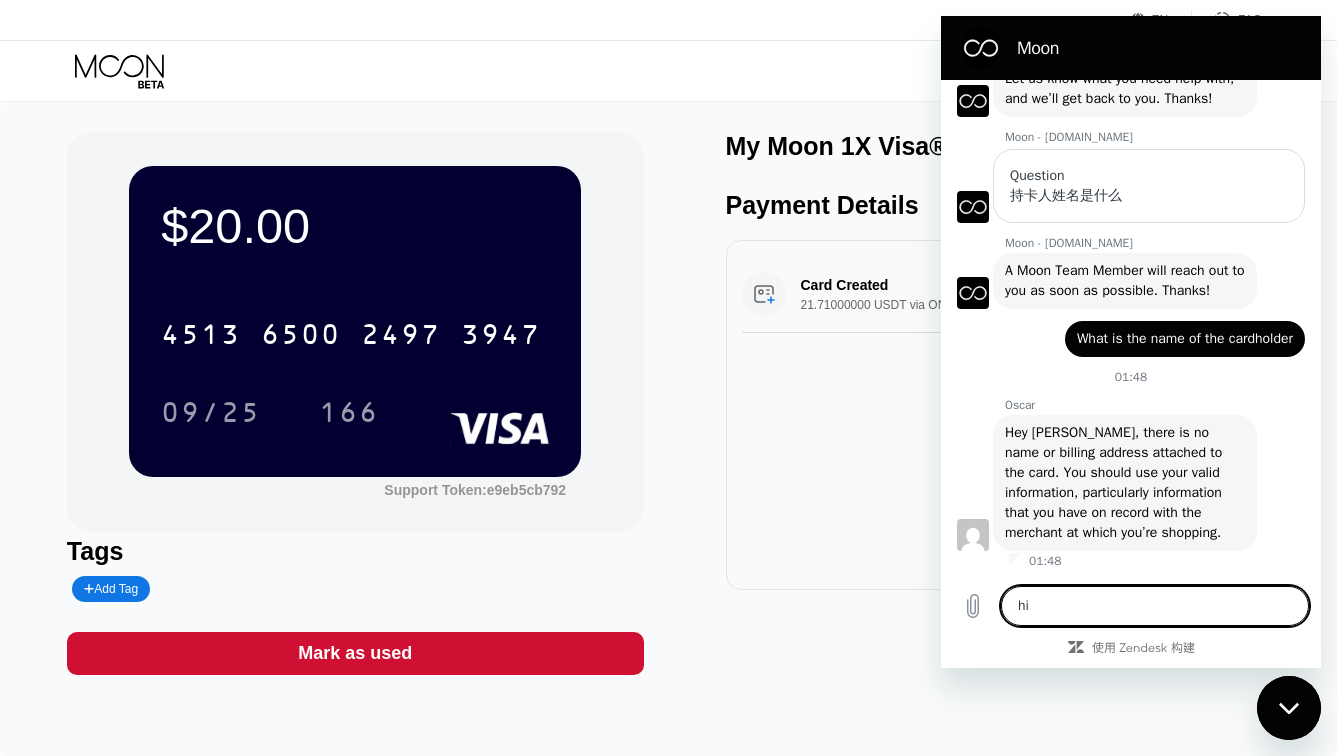 type on "x" 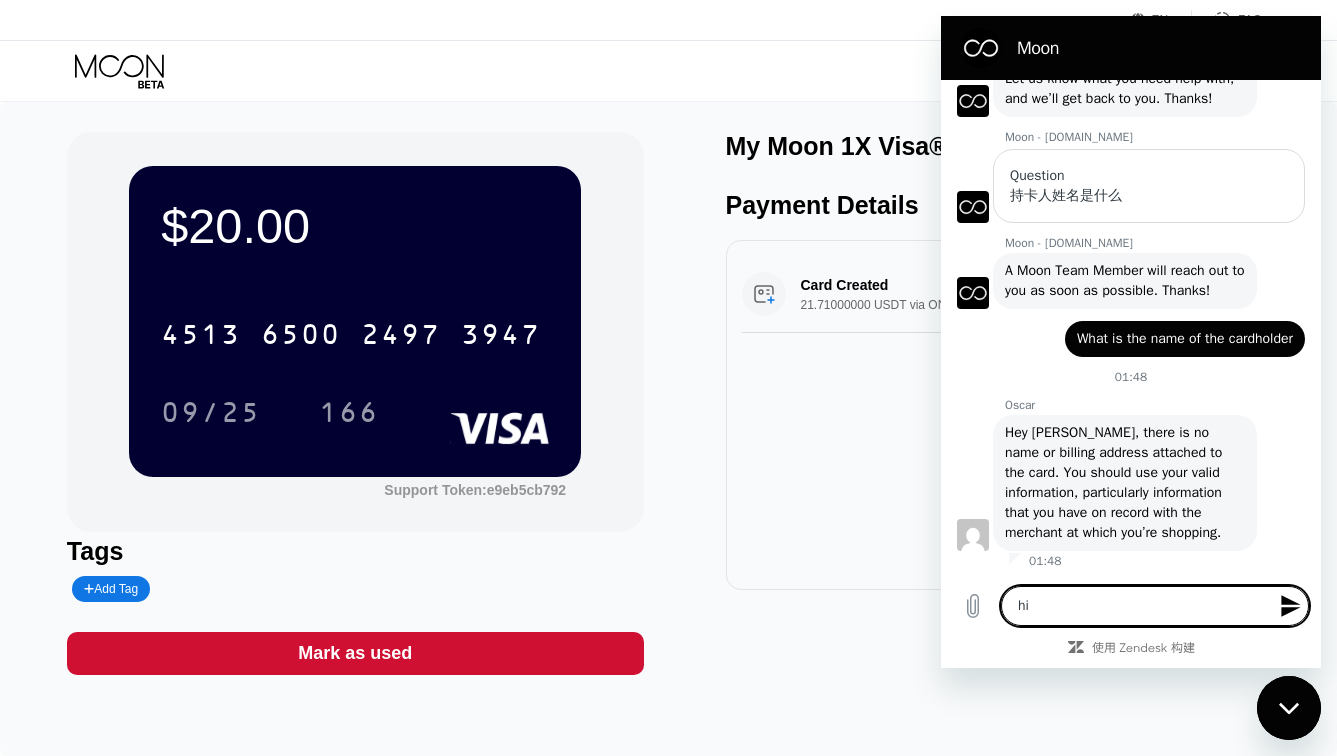 type 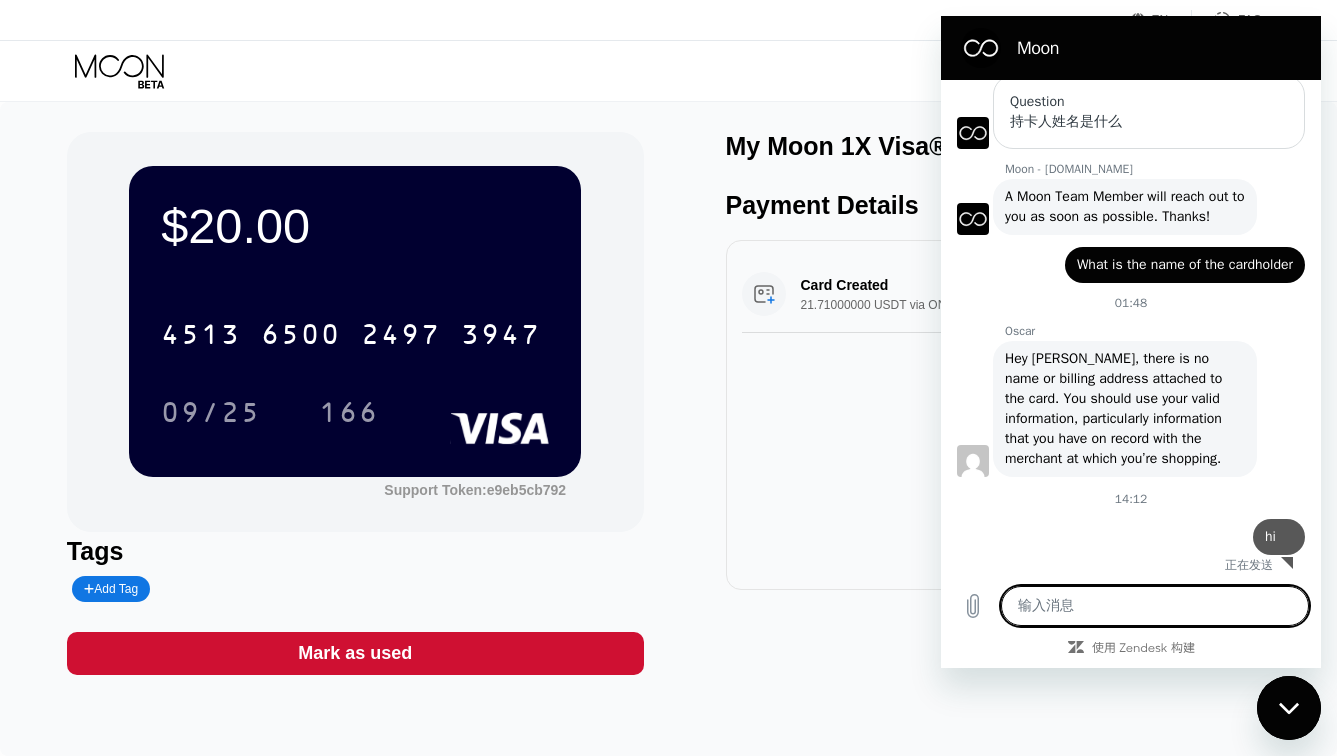type on "x" 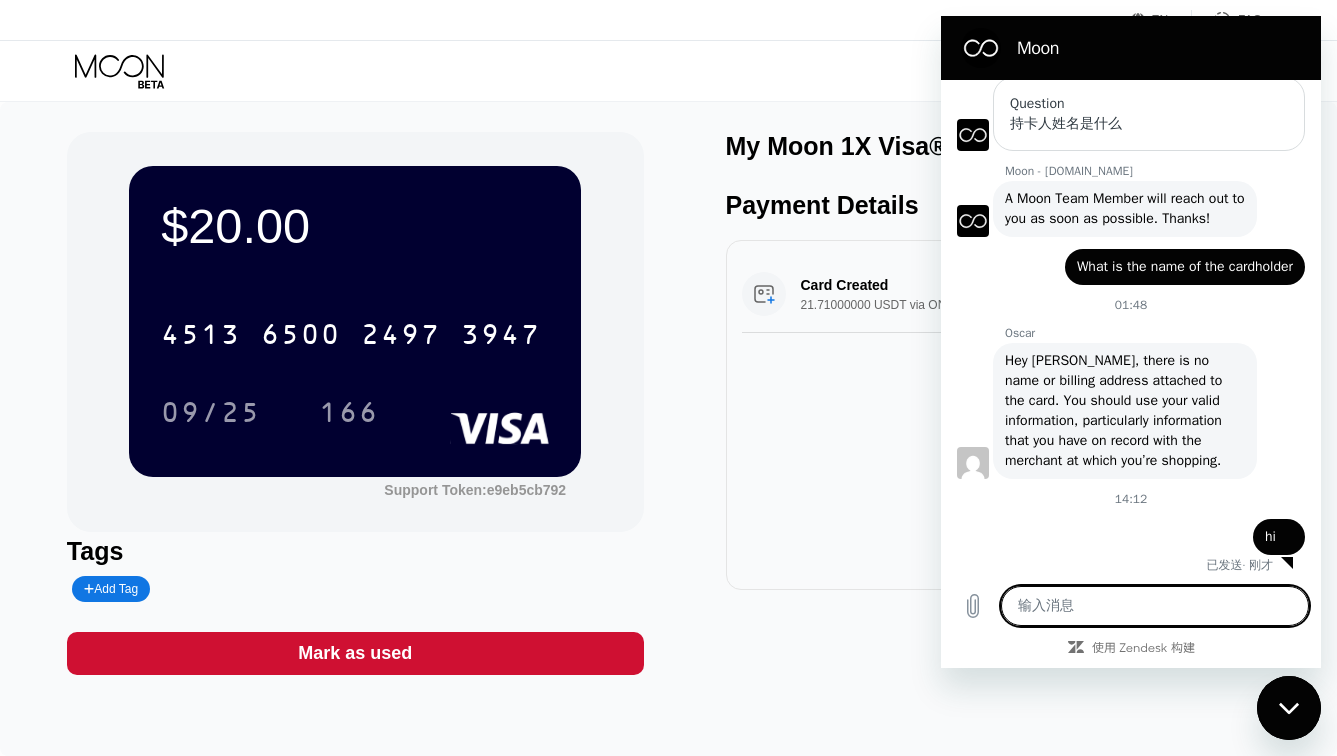 type on "p" 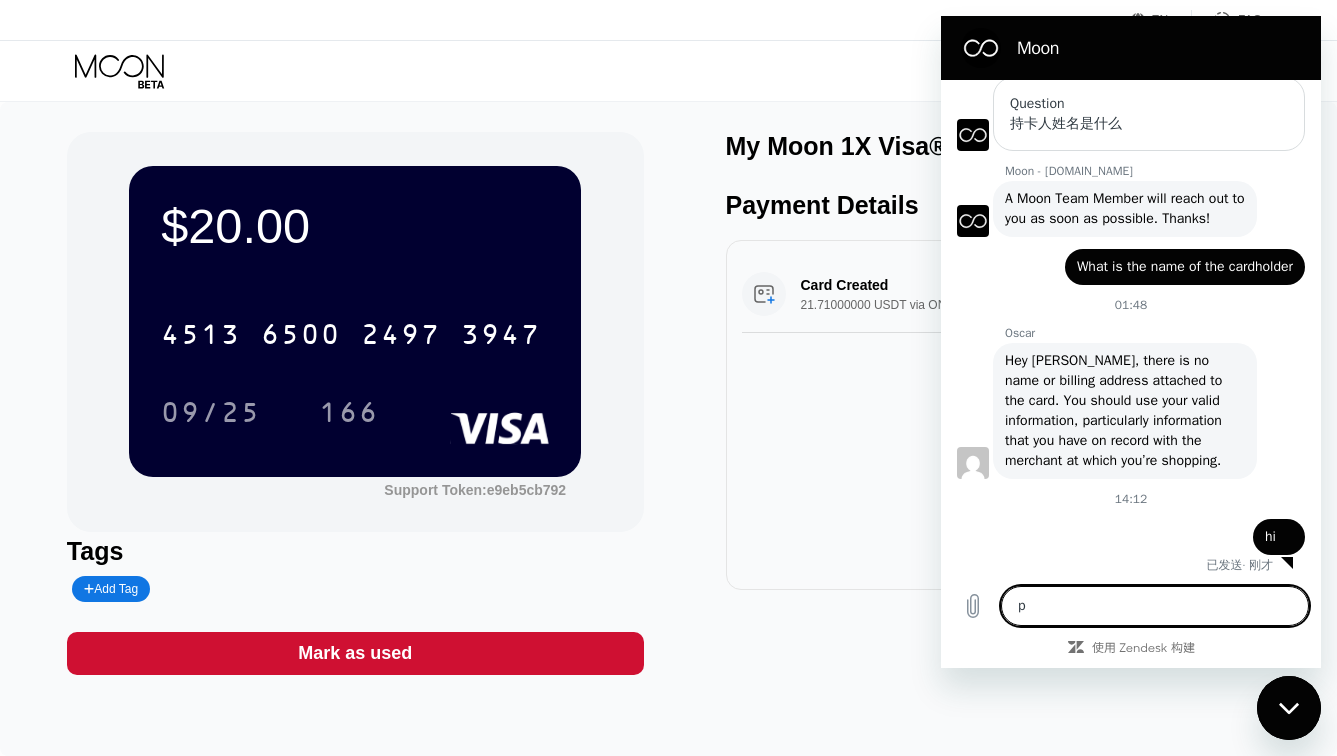 type on "pa" 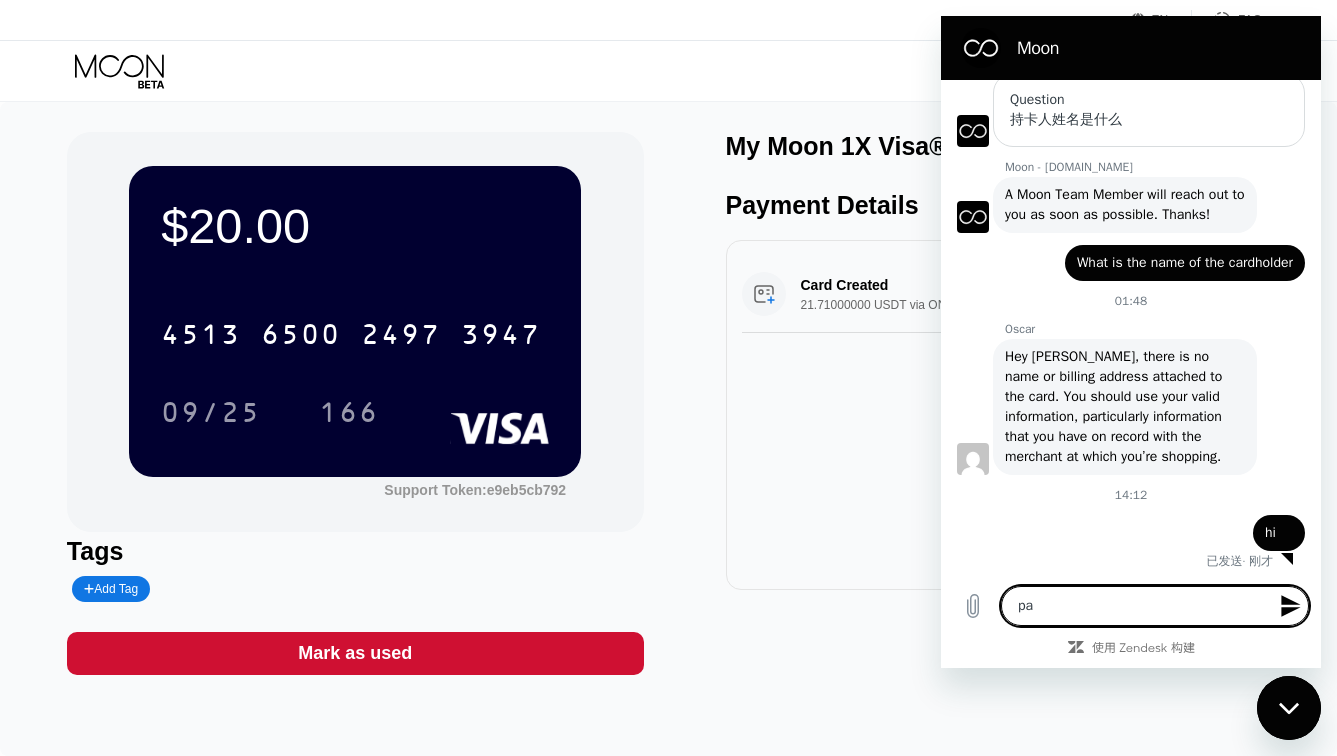scroll, scrollTop: 253, scrollLeft: 0, axis: vertical 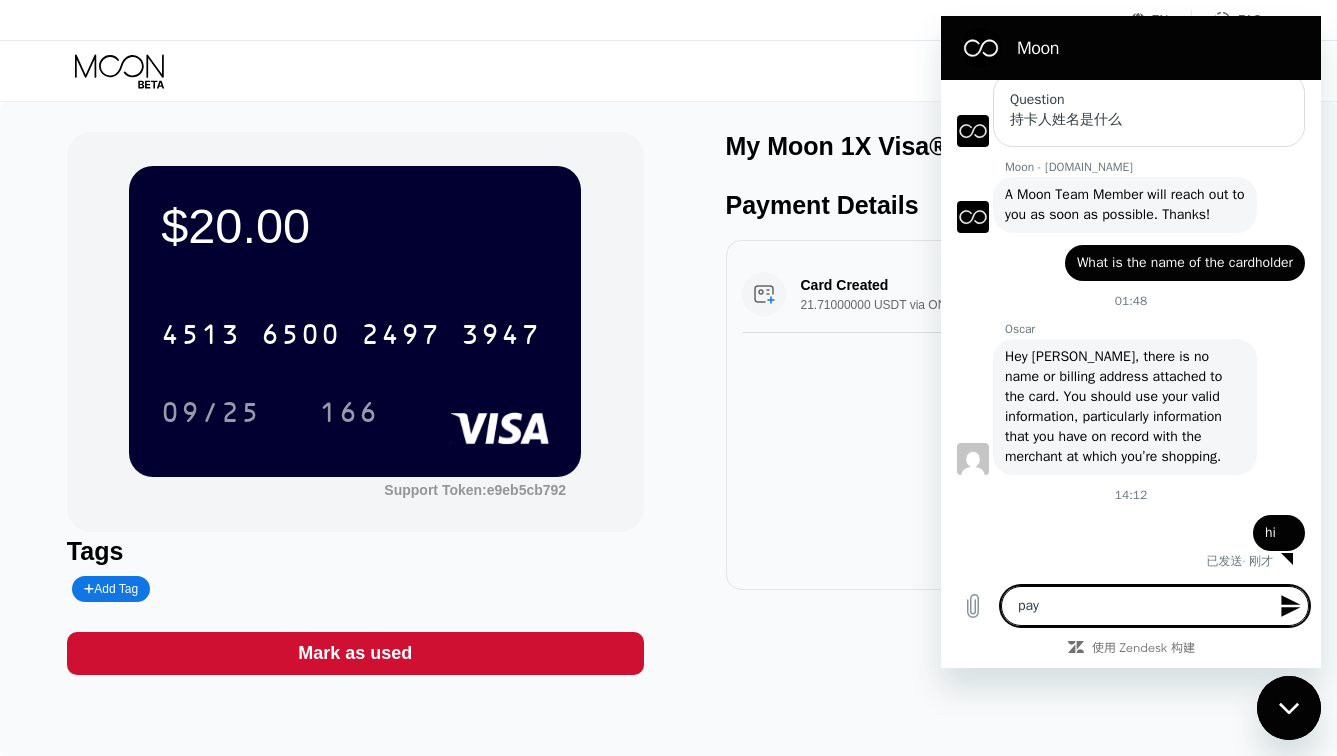 type on "payp" 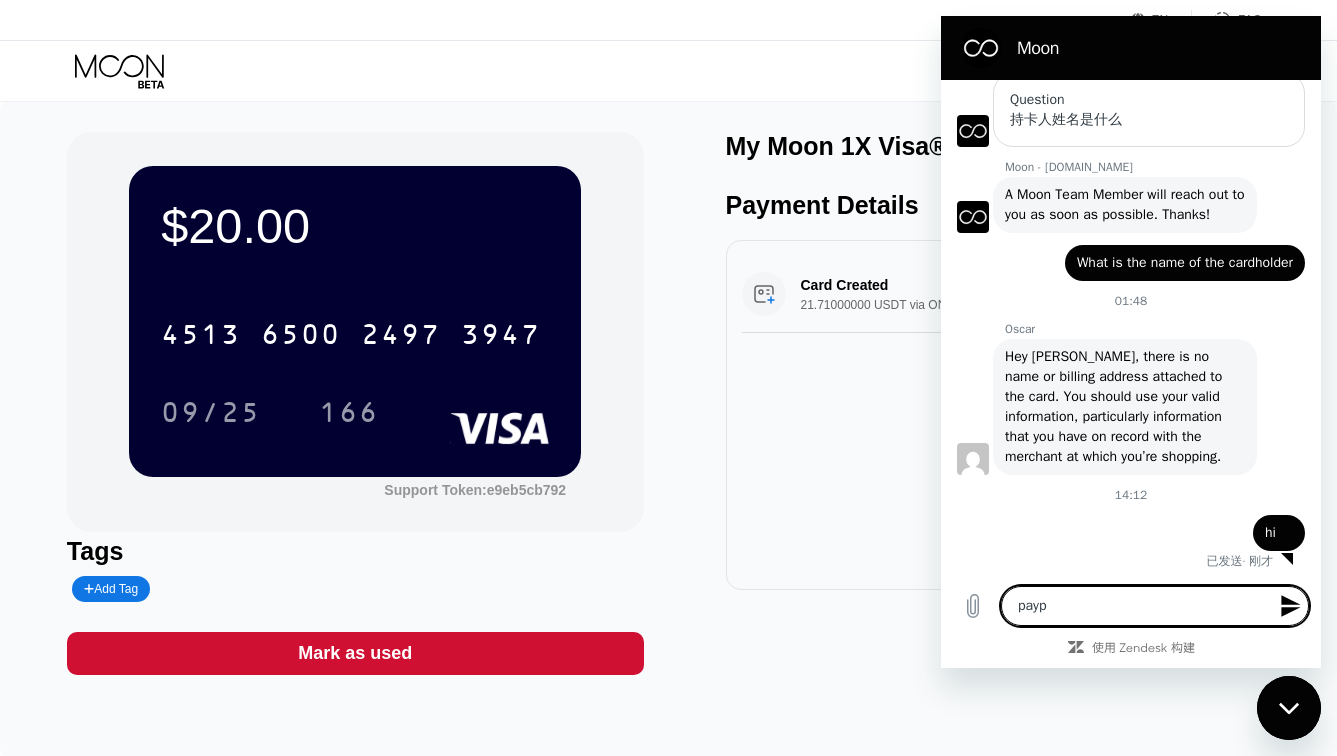 type on "paypa" 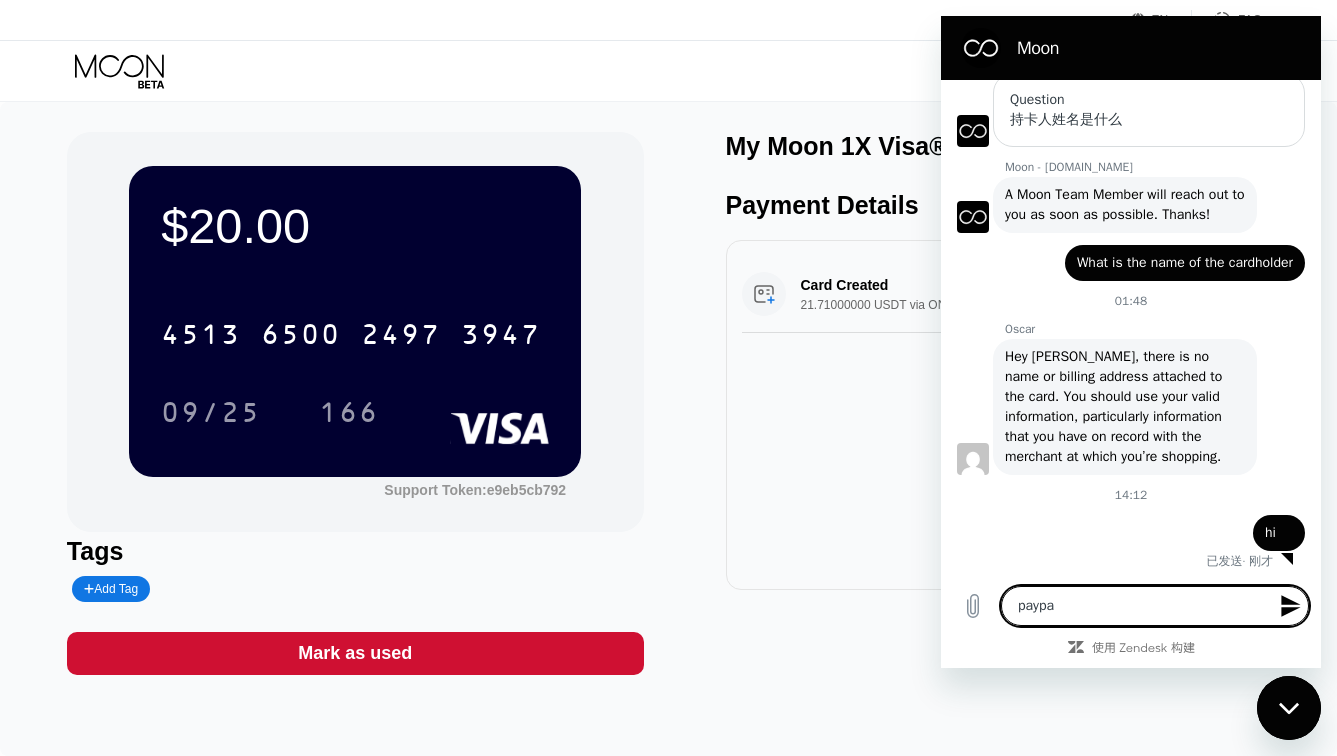 type on "x" 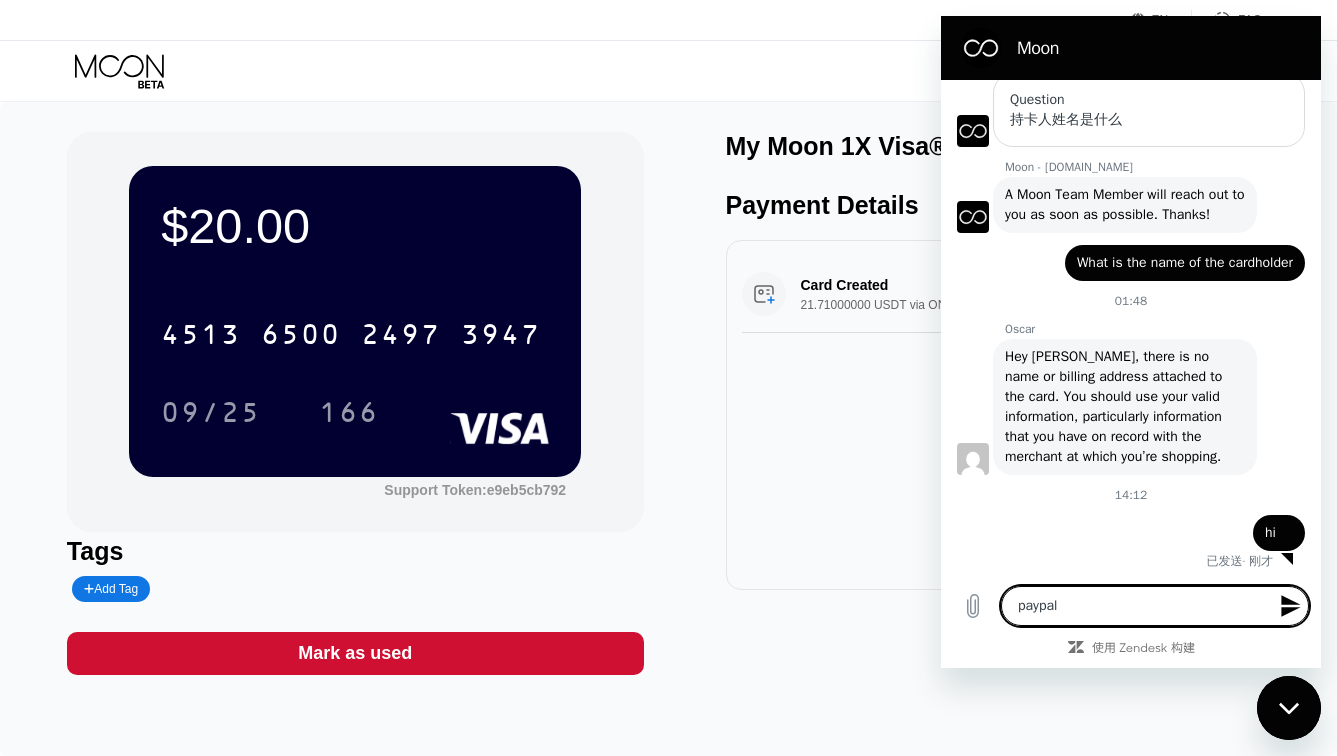 type on "paypal" 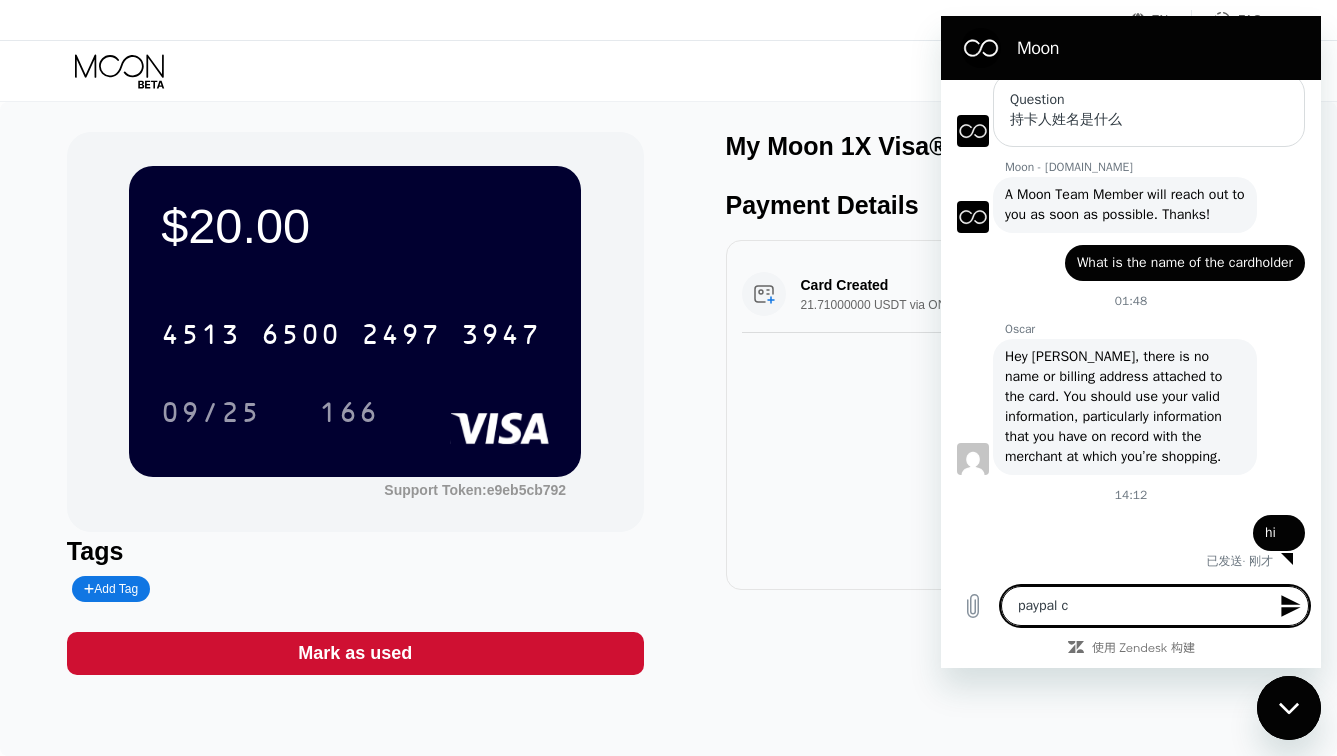 type on "paypal ca" 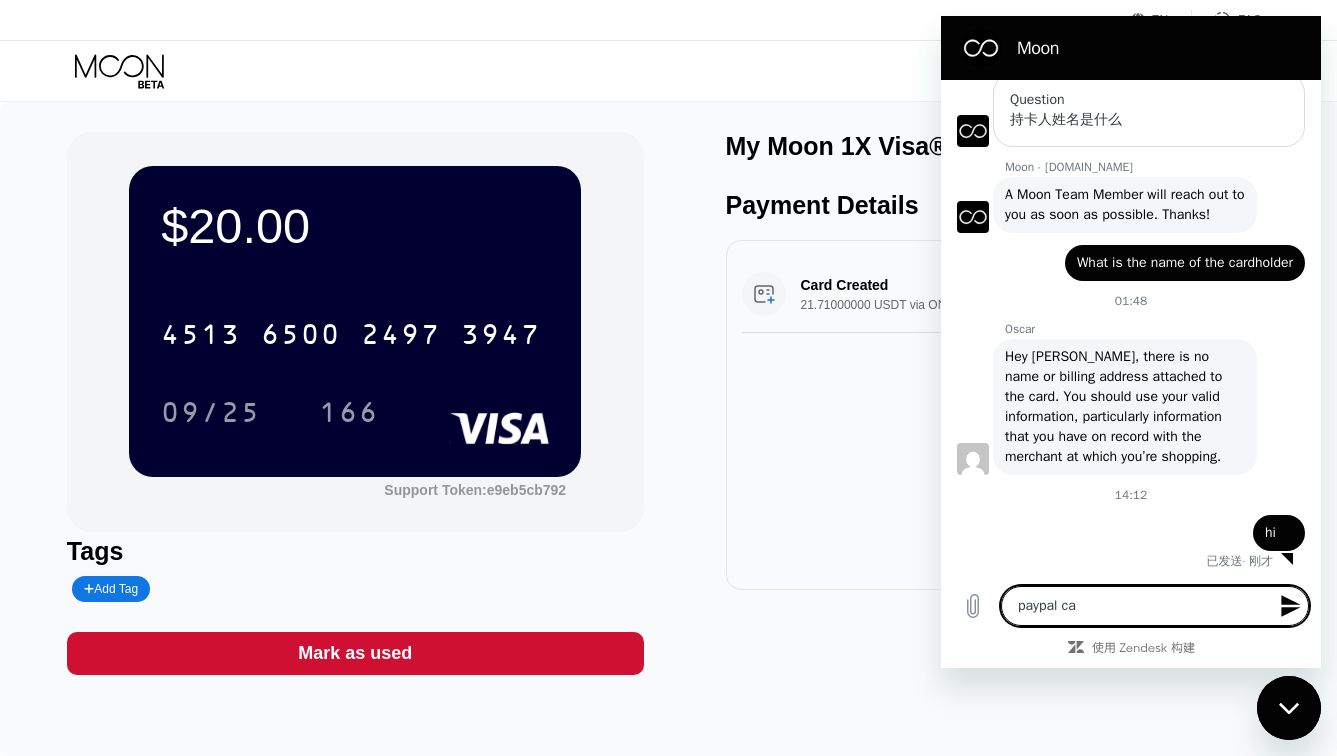 type on "paypal can" 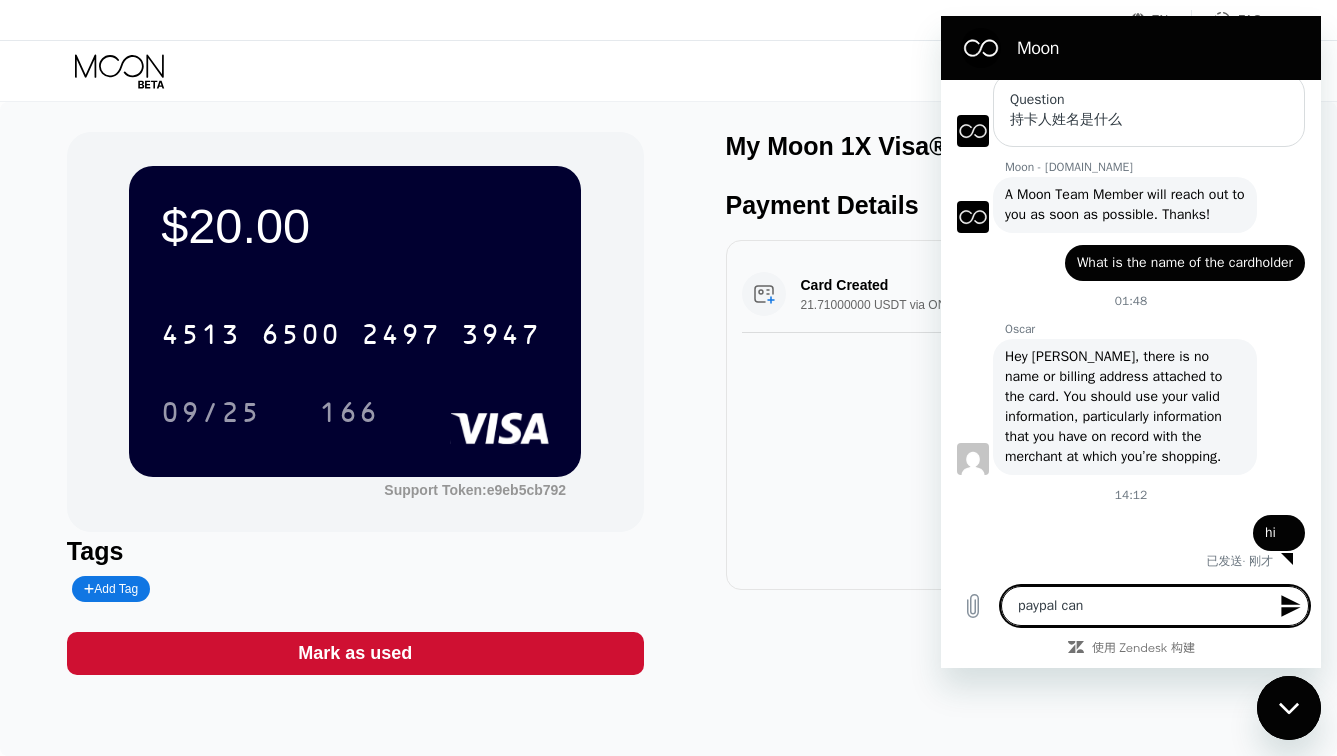 type on "x" 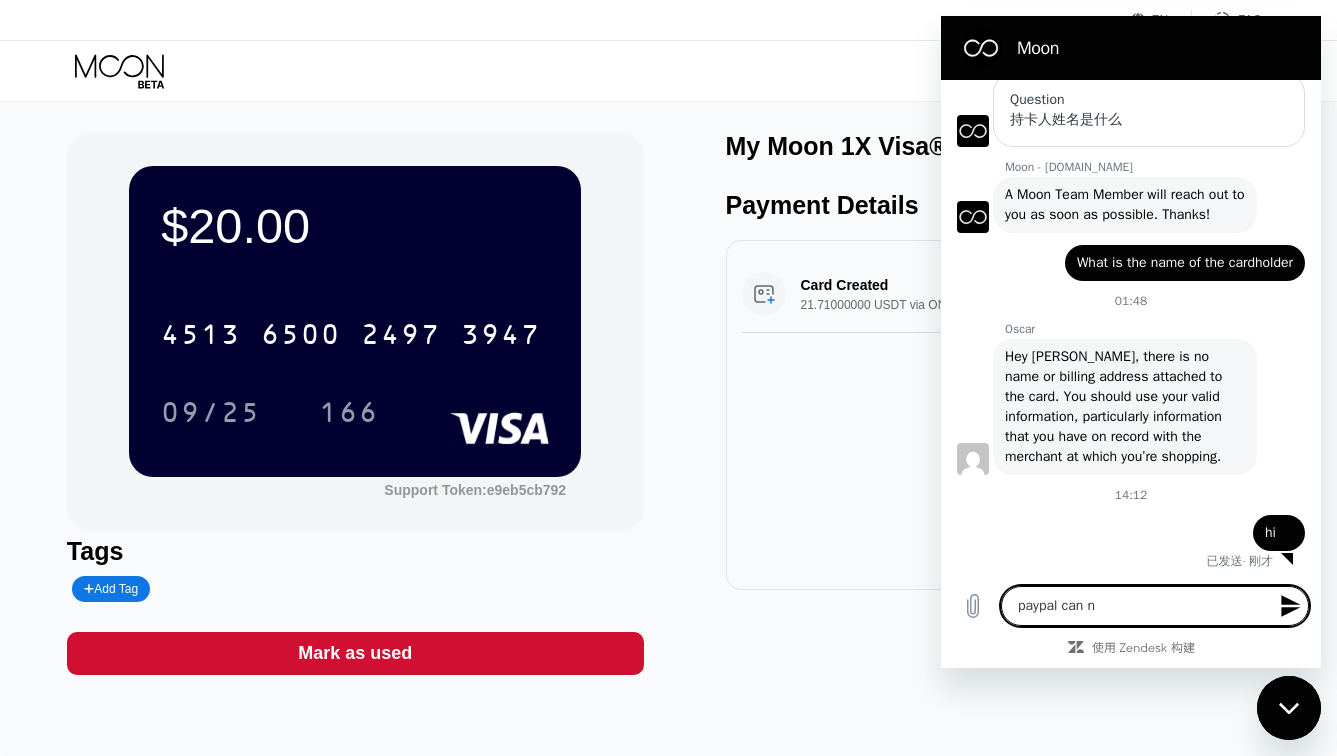 type on "x" 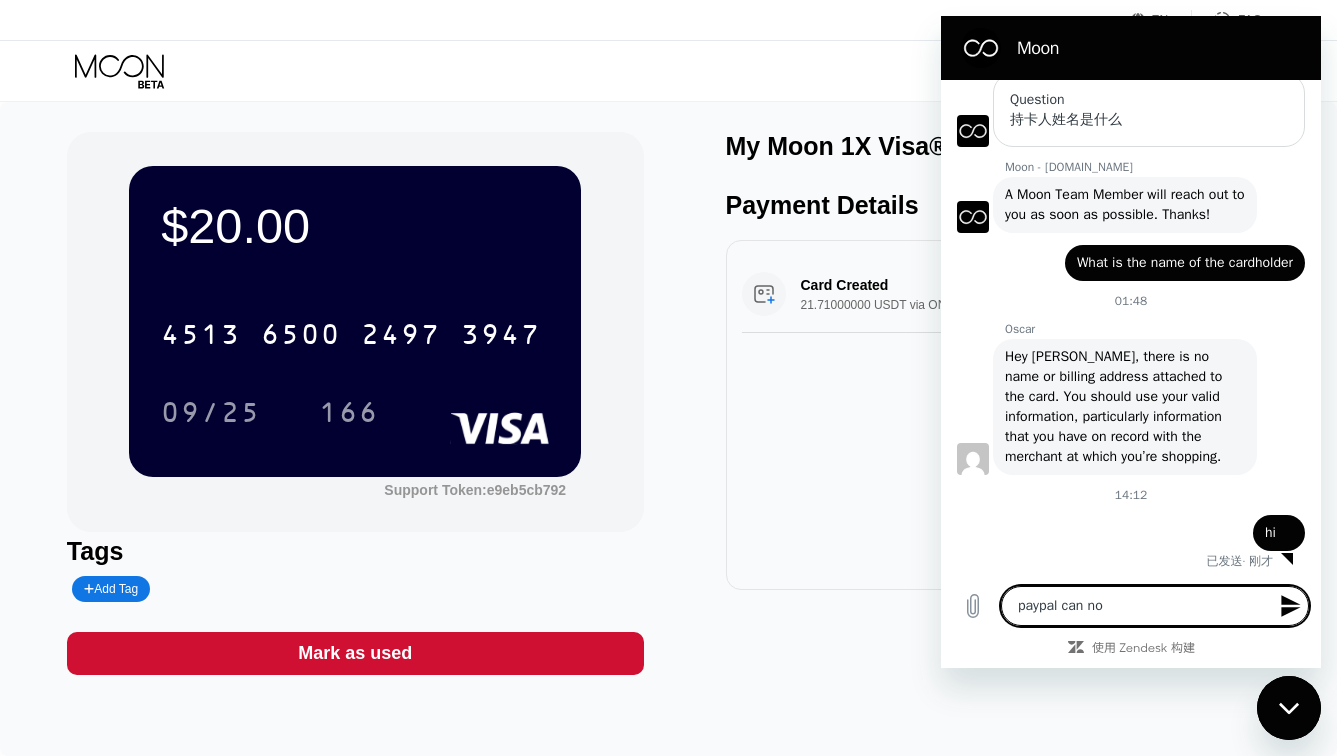 type on "paypal can not" 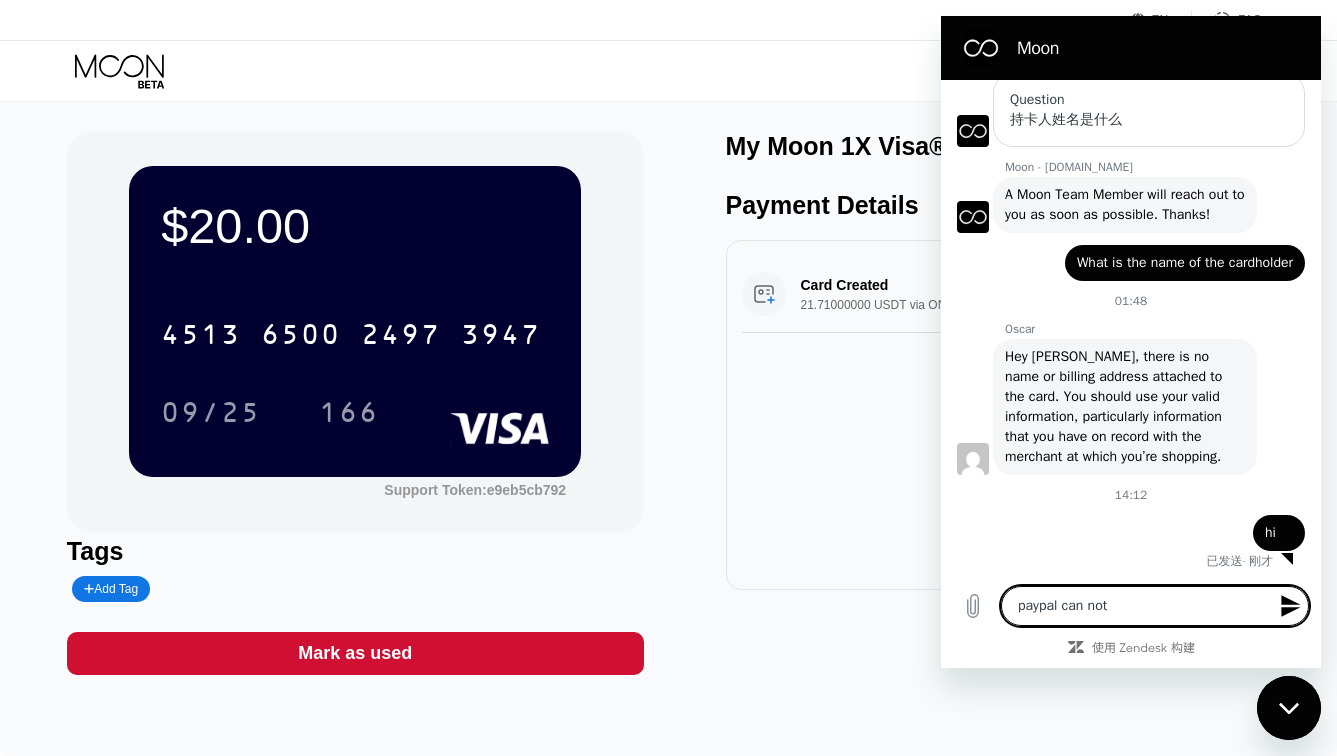 type on "paypal can not" 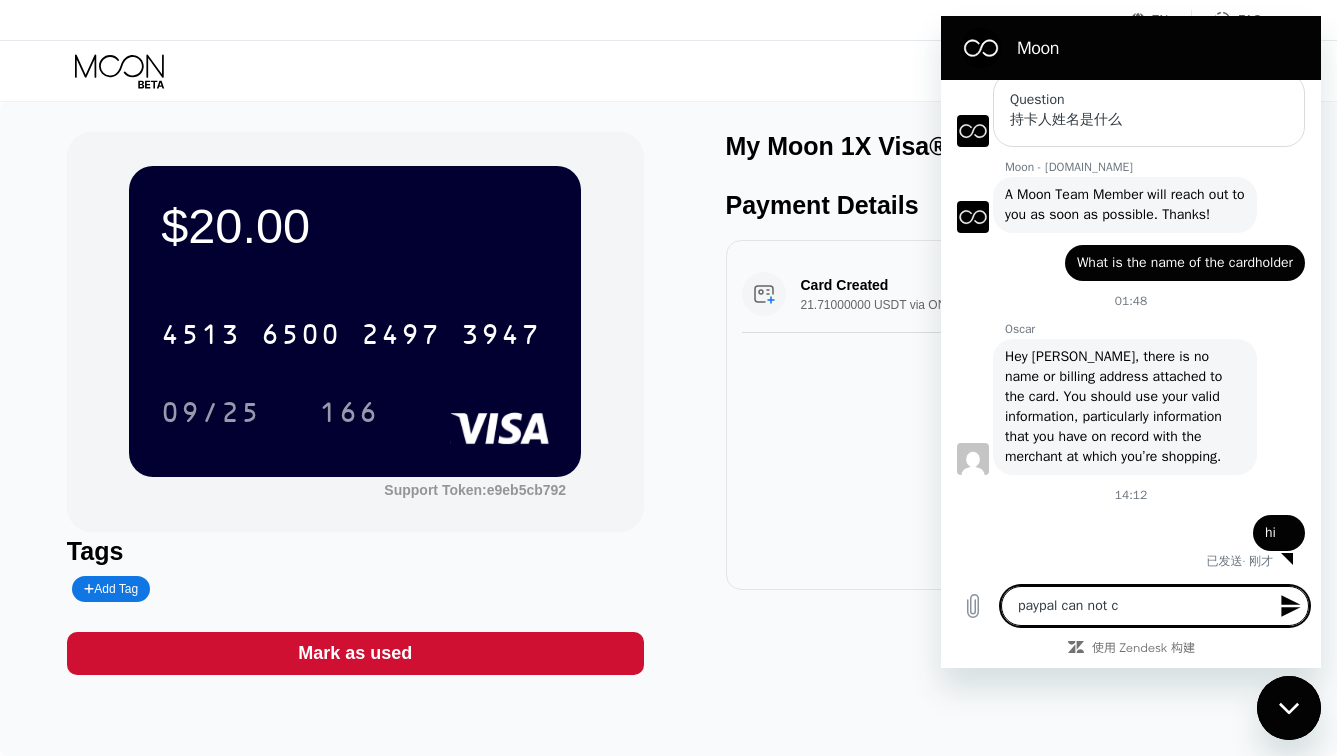 type on "paypal can not co" 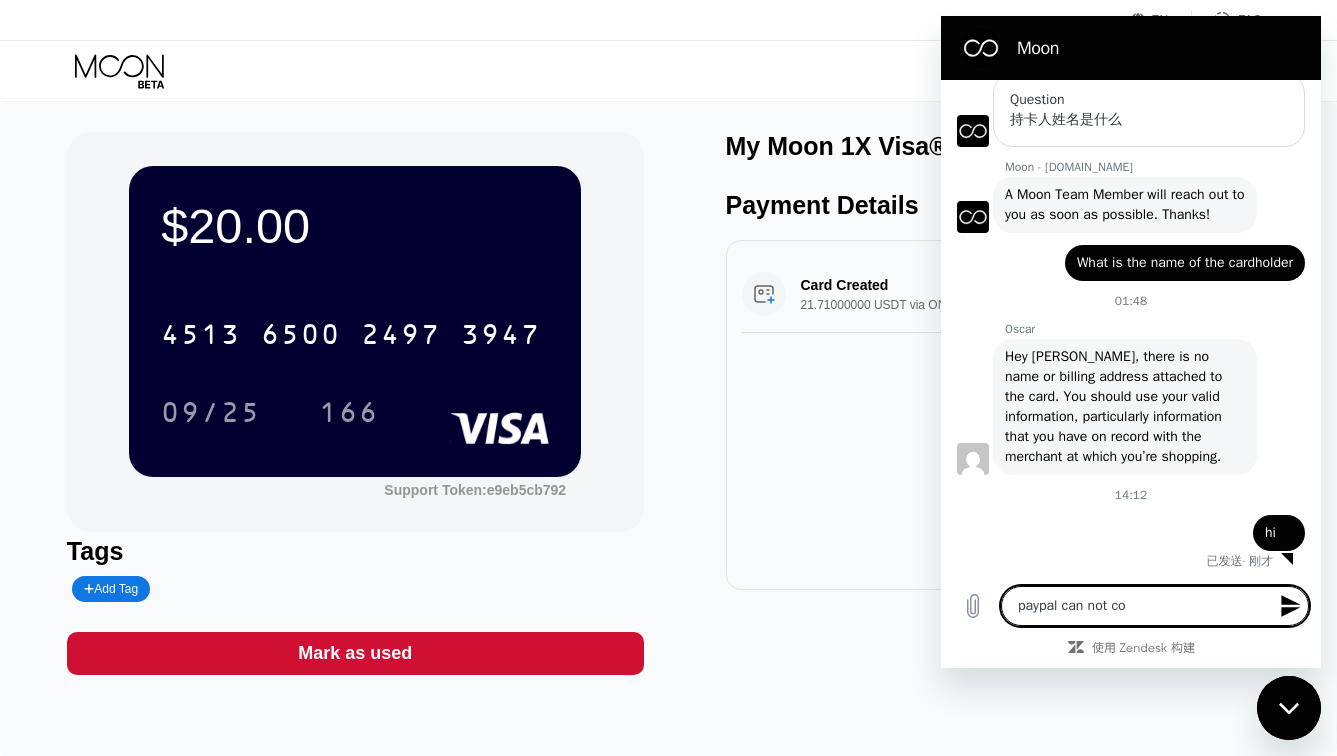 type on "paypal can not con" 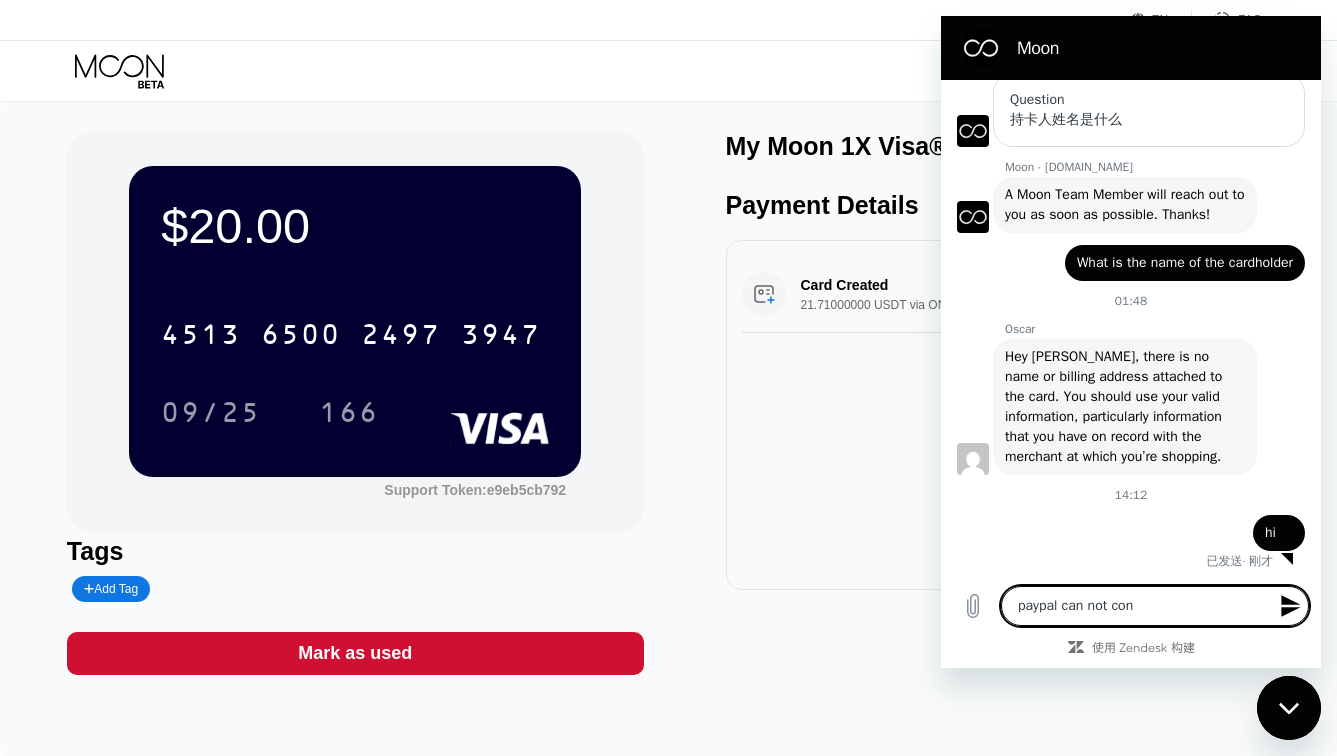 type on "paypal can not conn" 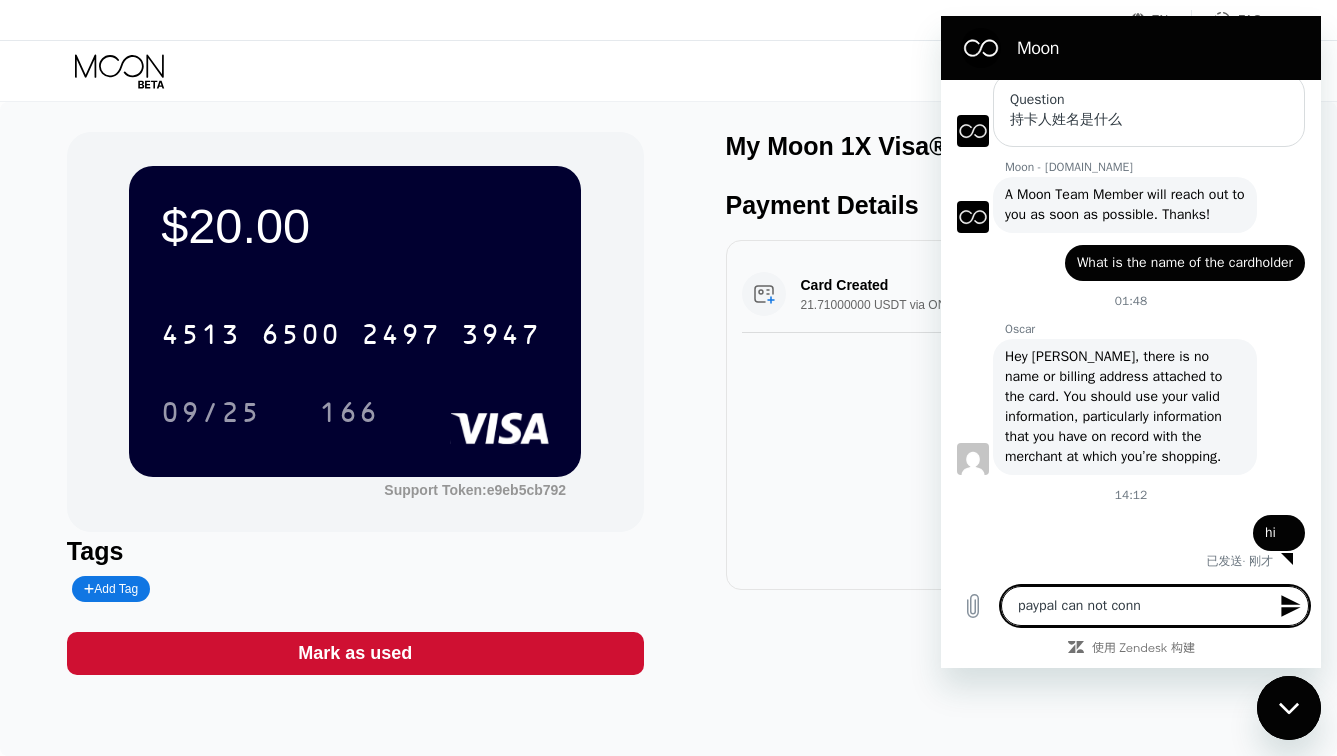 type on "paypal can not conne" 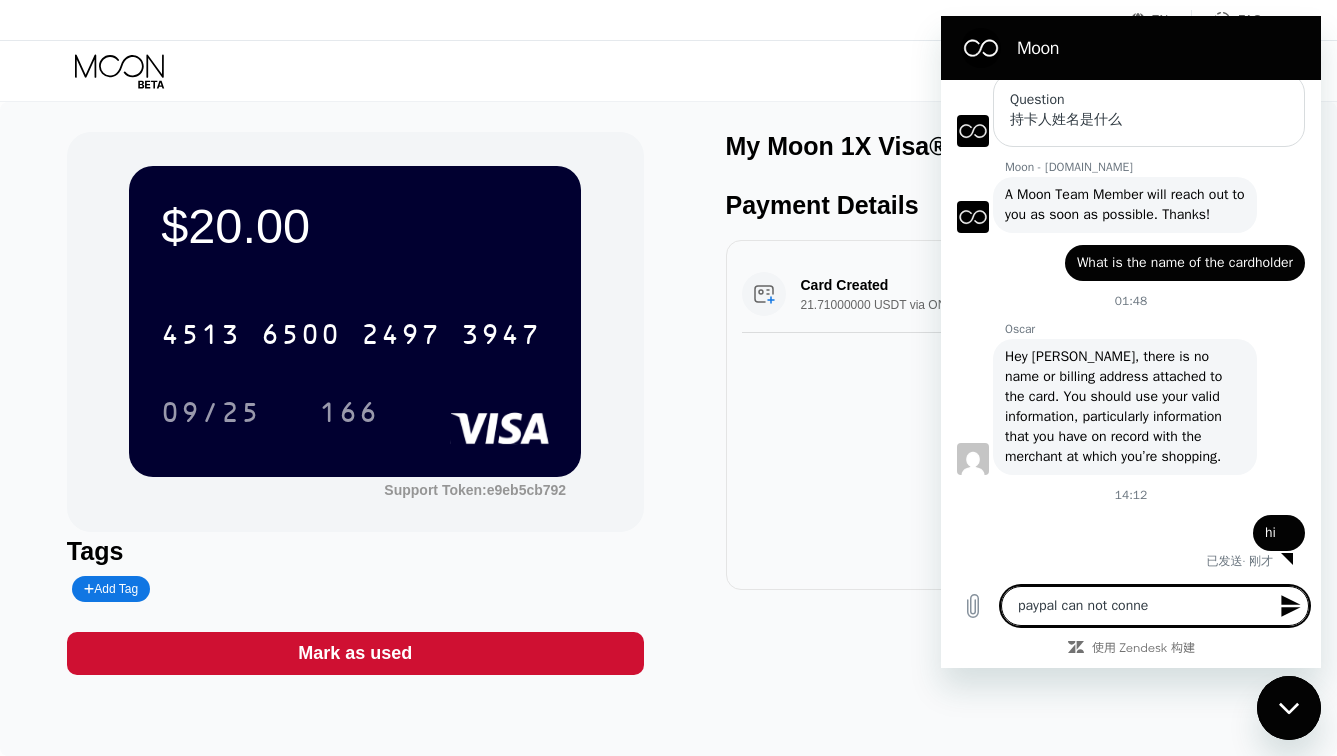type on "paypal can not connec" 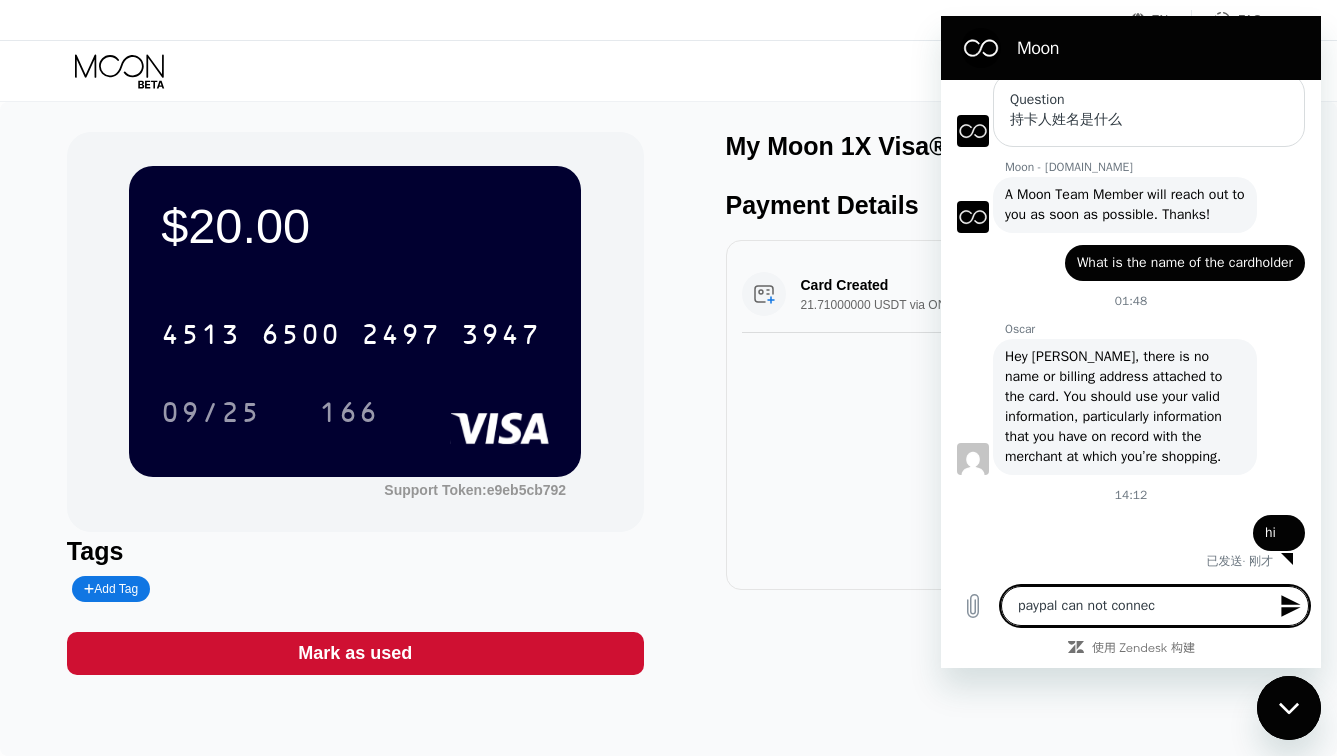 type on "paypal can not connect" 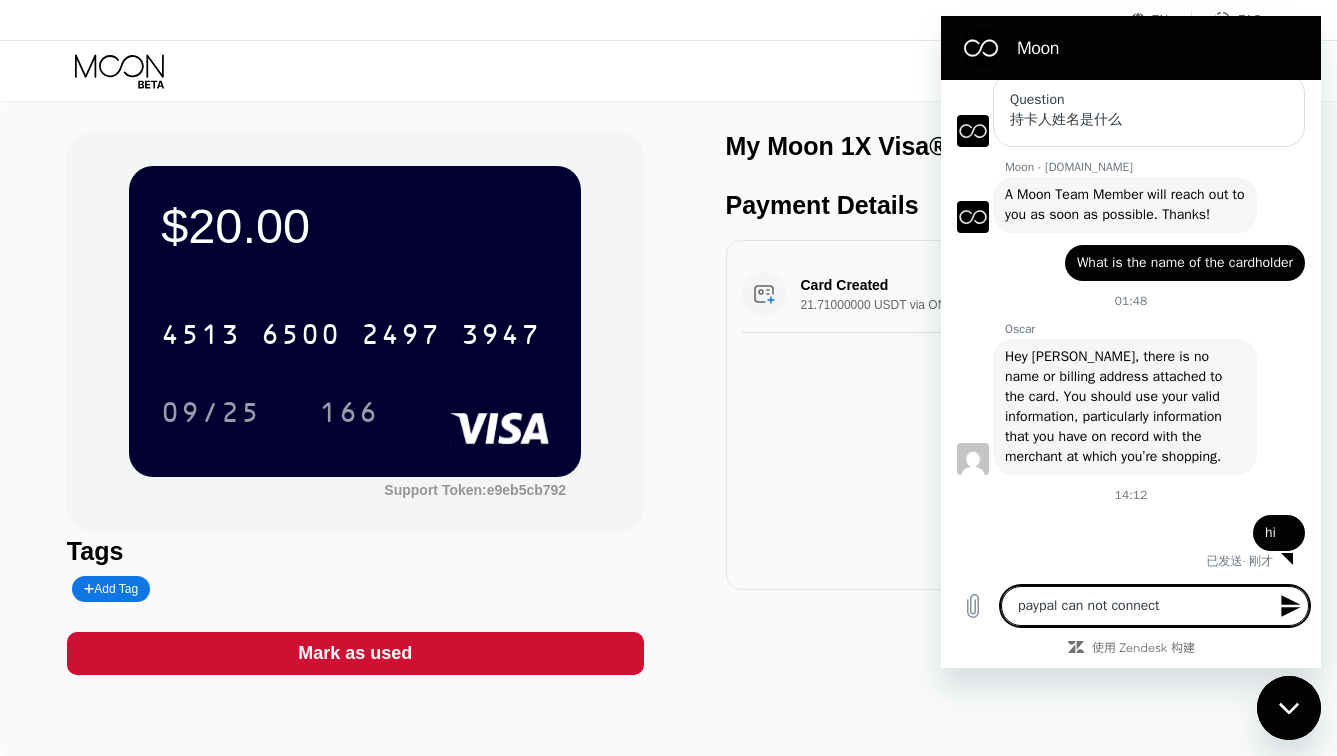 type on "paypal can not connect" 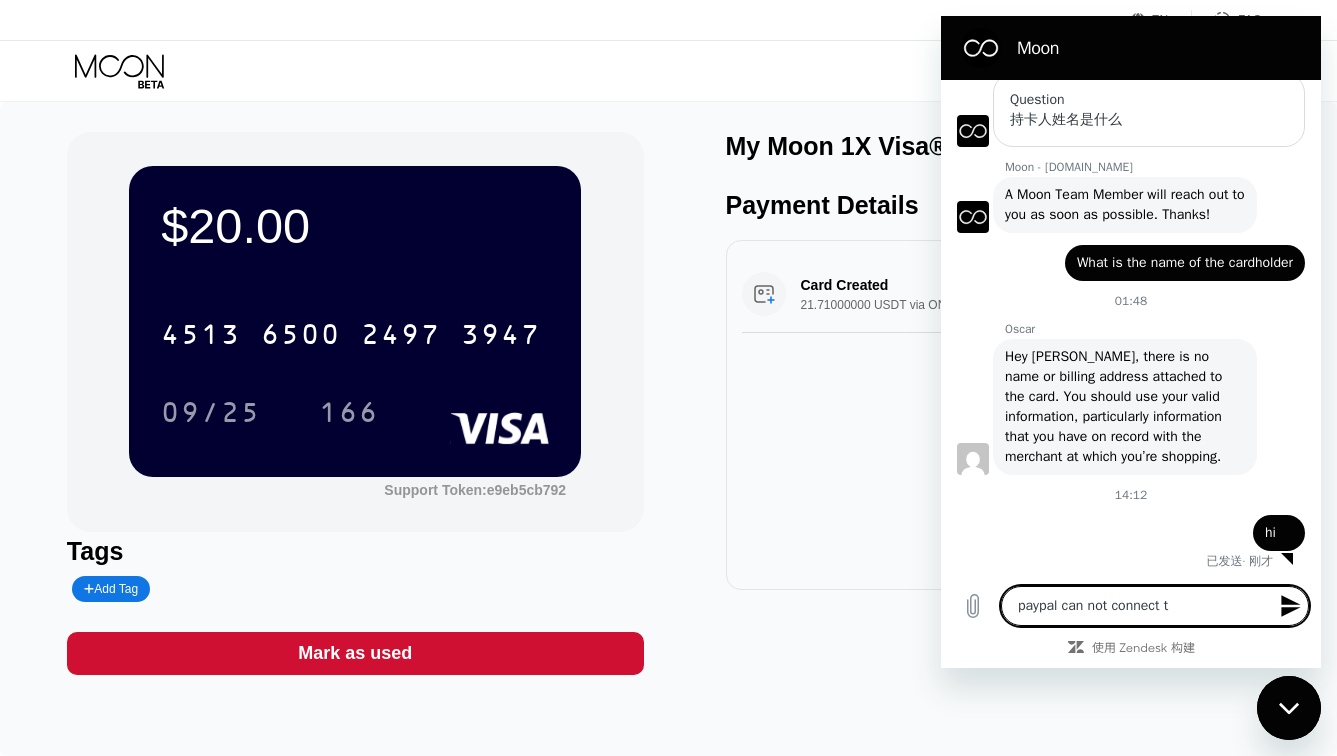 type on "paypal can not connect th" 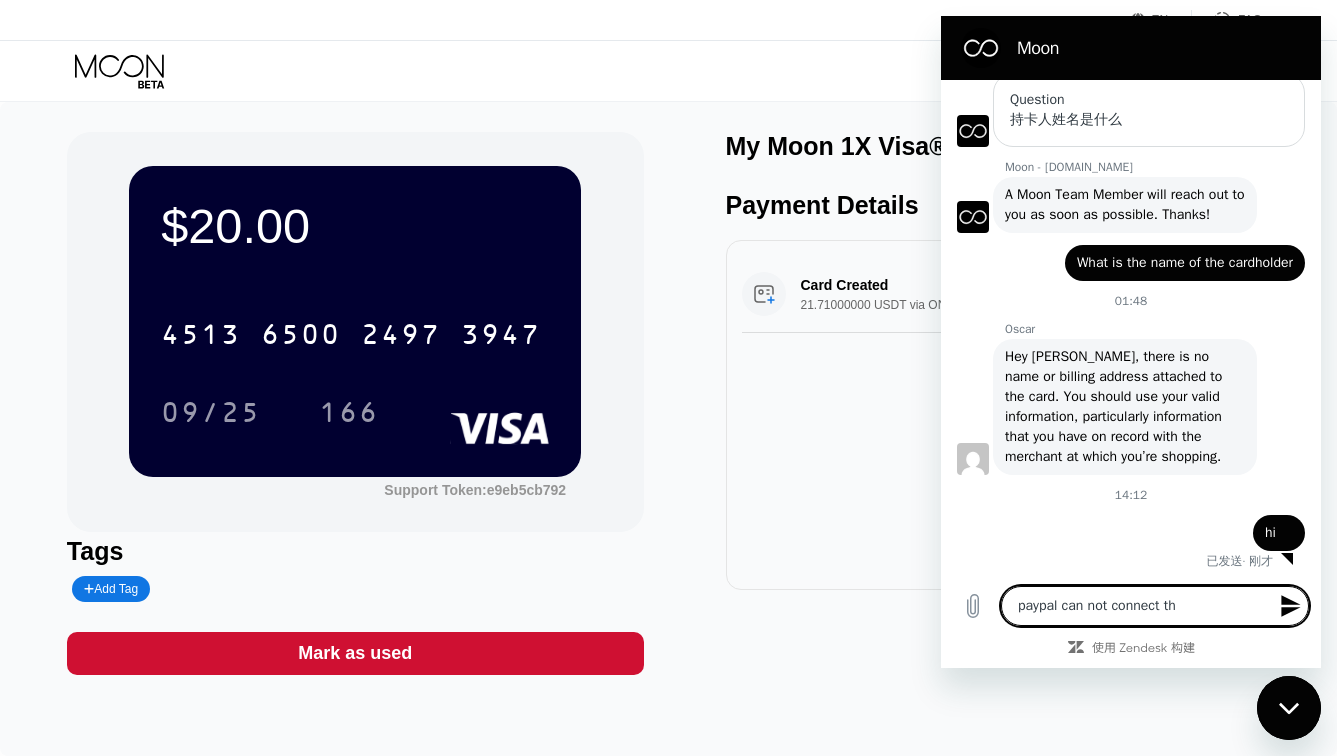 type on "paypal can not connect thi" 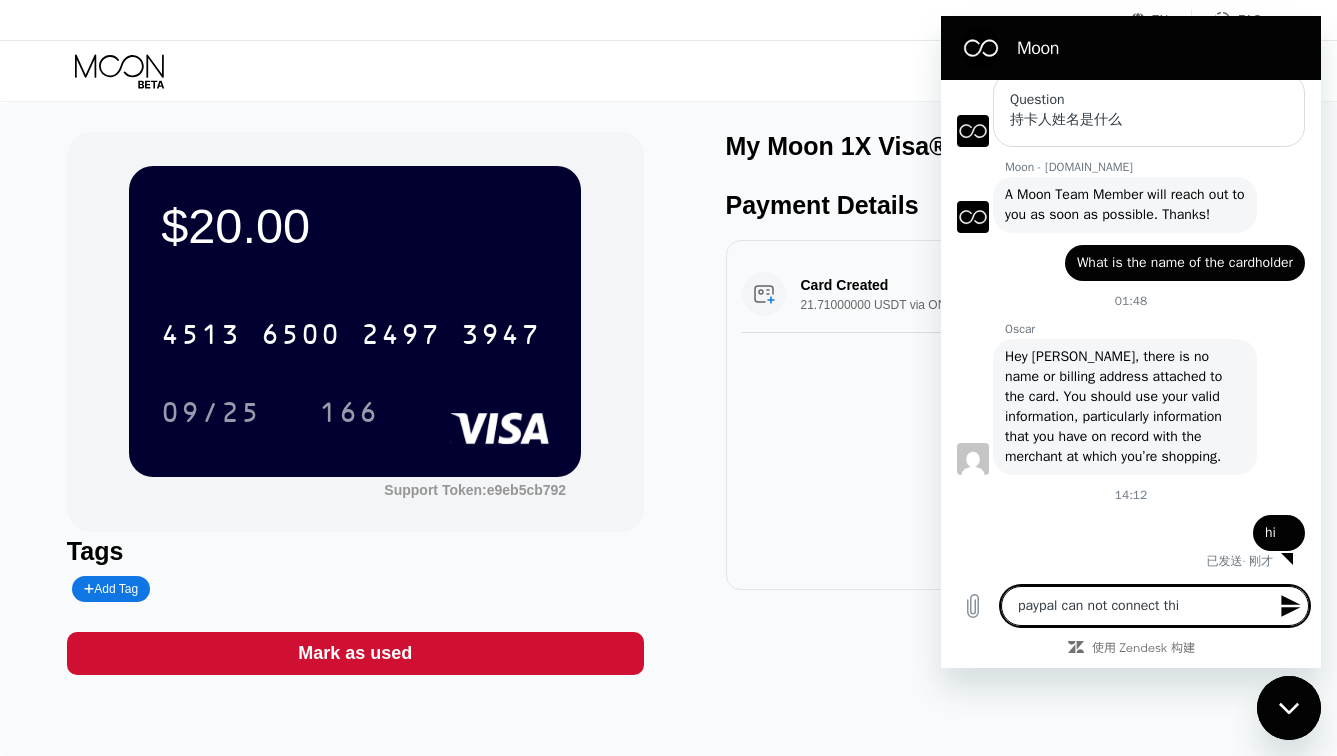 type on "x" 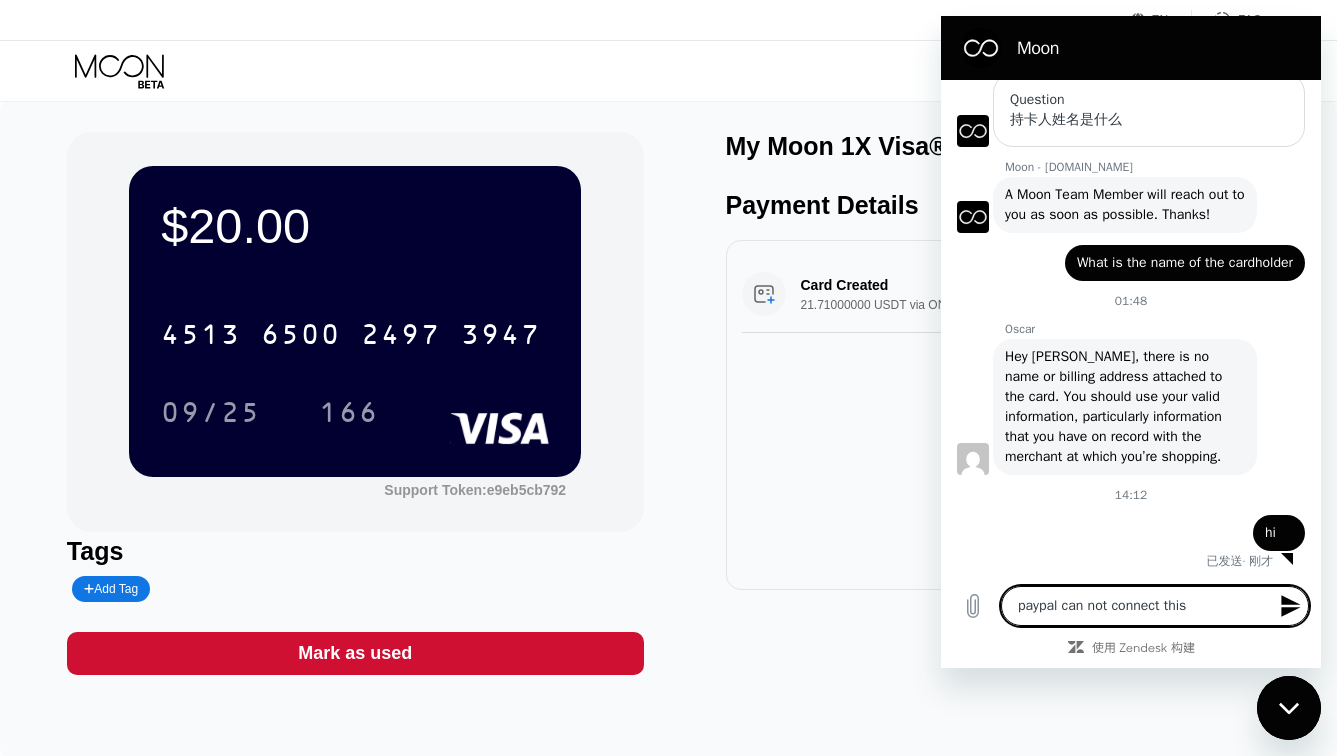 type on "paypal can not connect this" 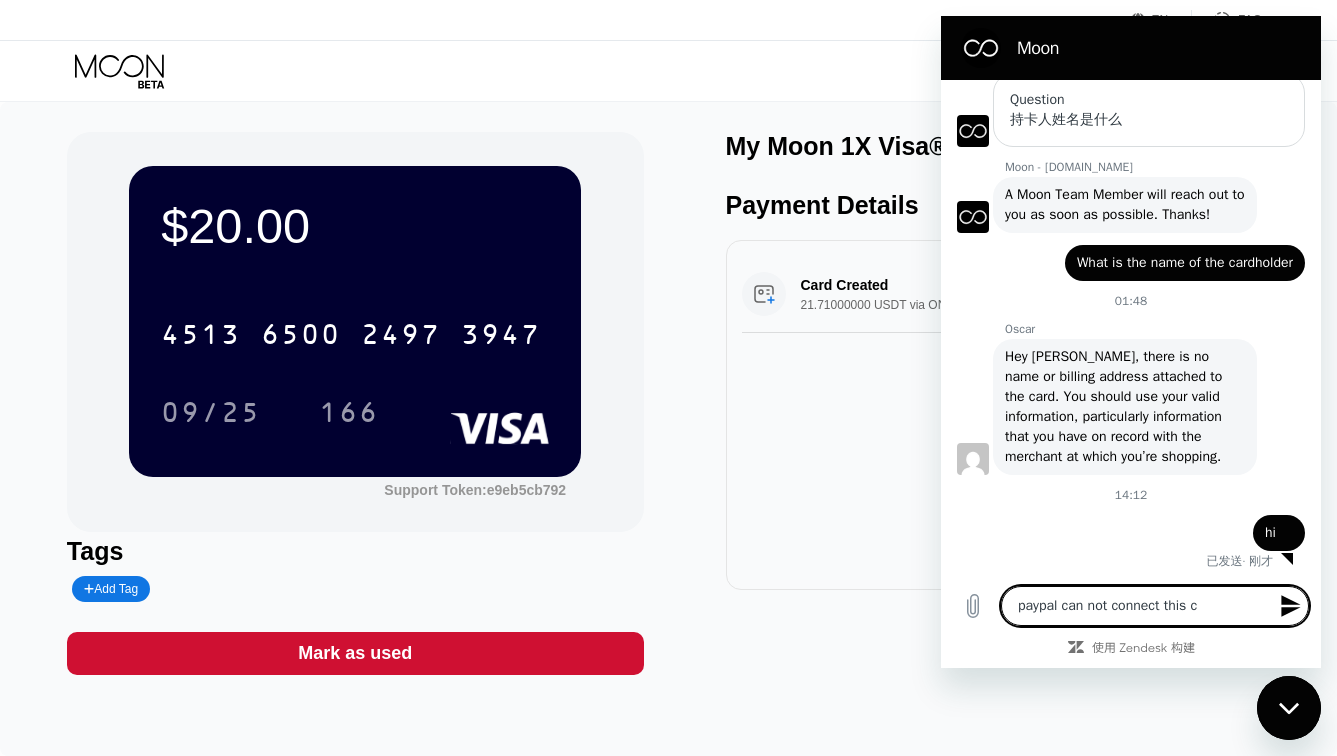 type on "paypal can not connect this ca" 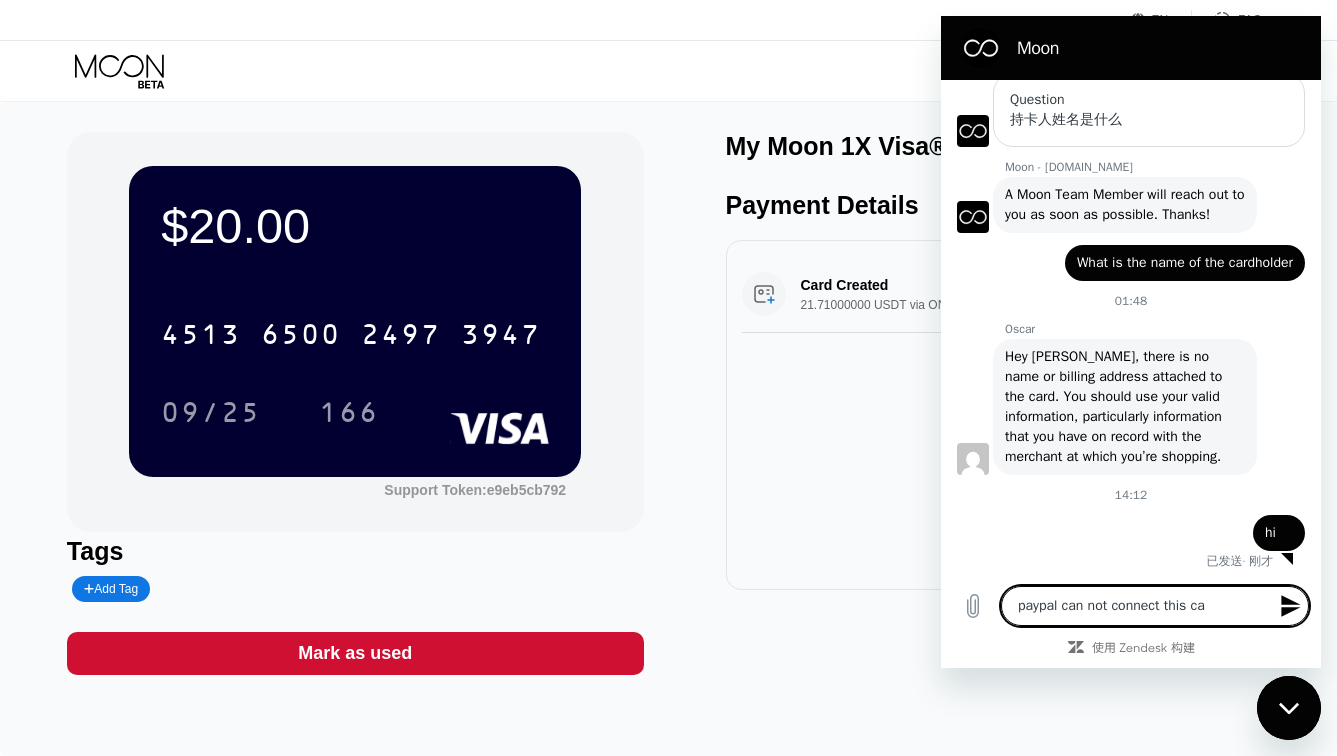 type on "paypal can not connect this car" 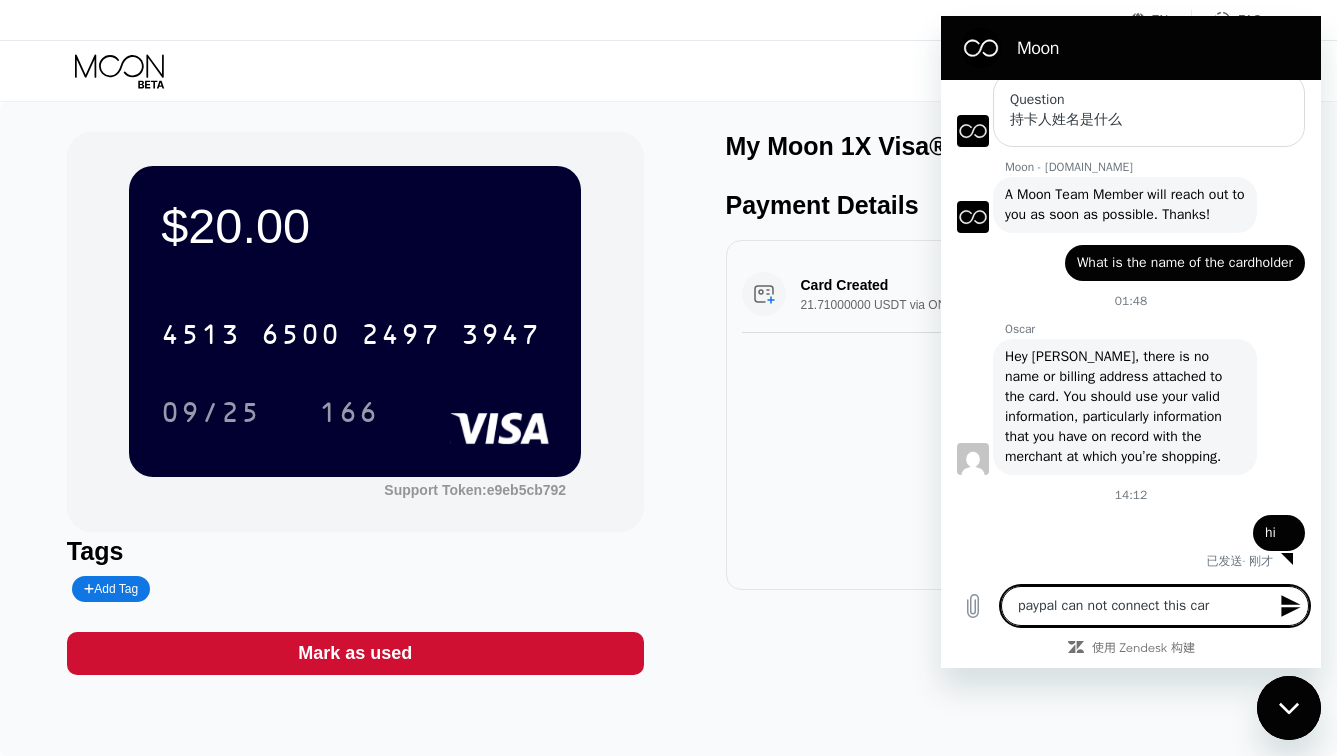 type on "paypal can not connect this card" 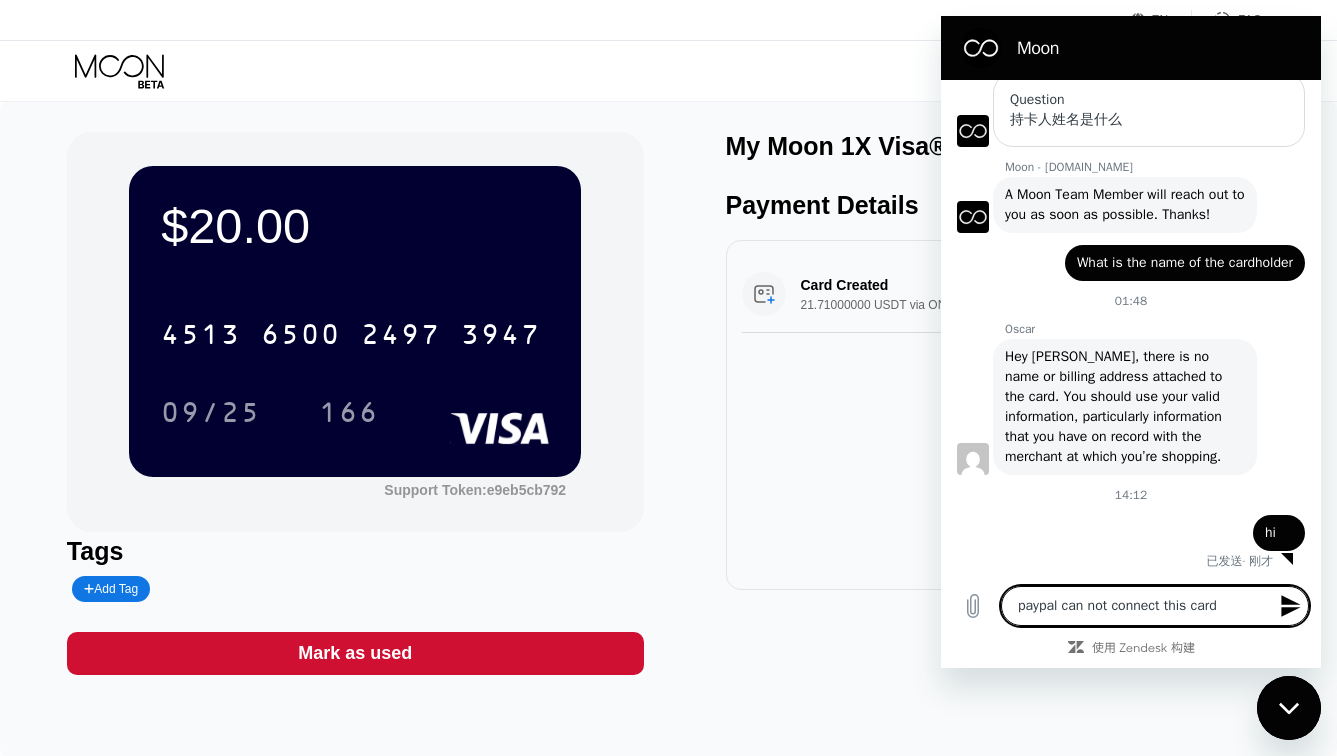type 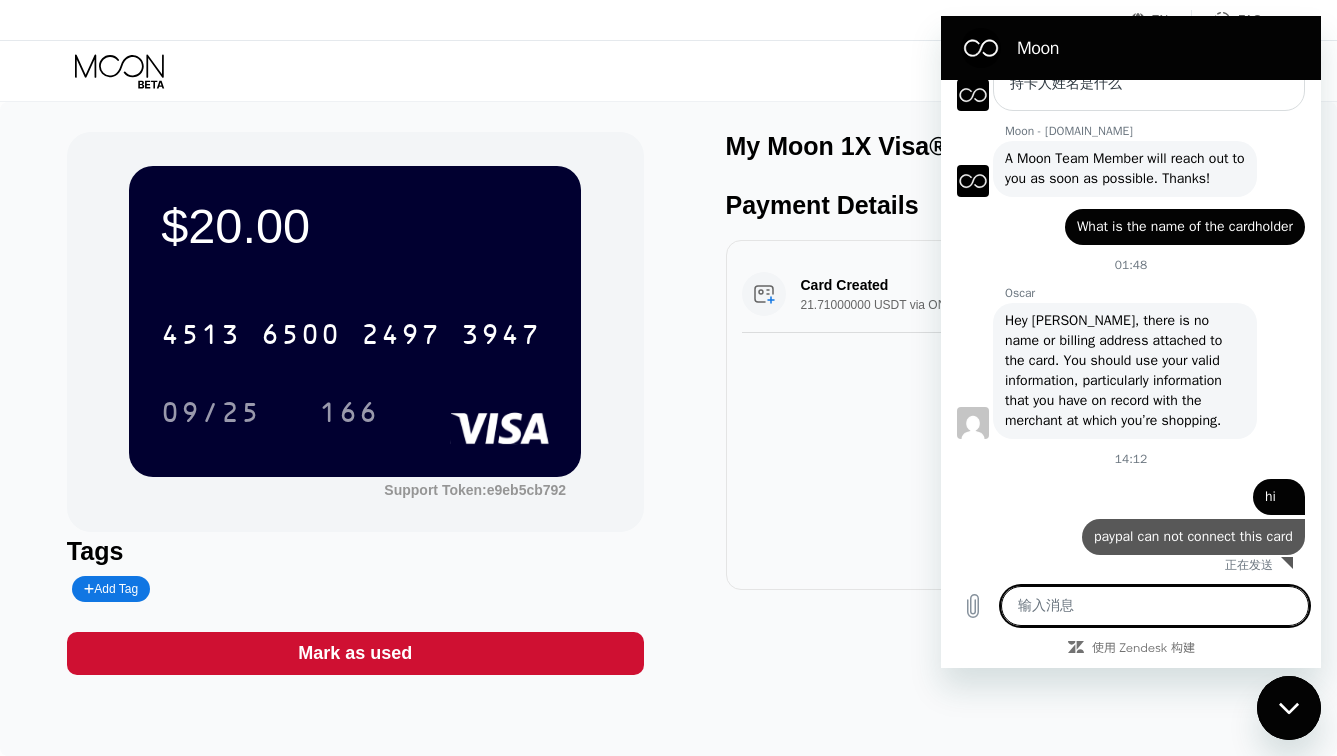 type on "x" 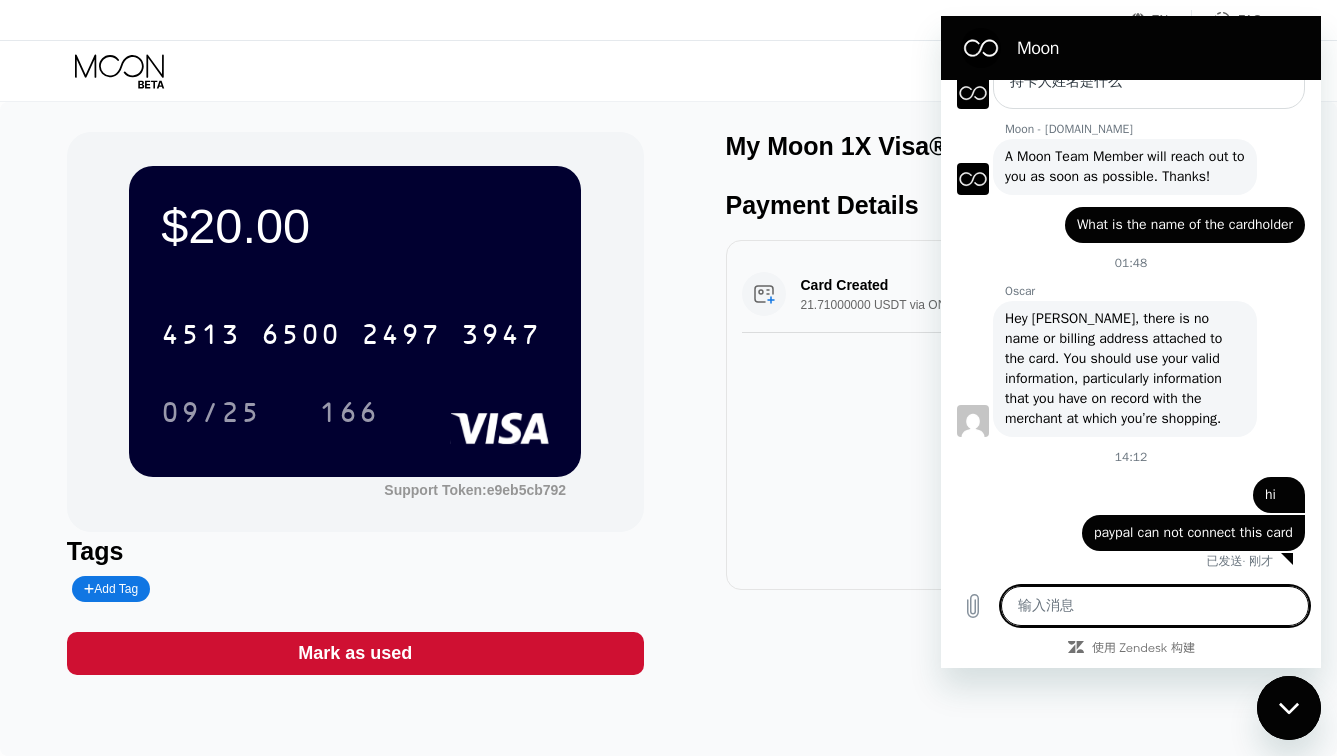 scroll, scrollTop: 291, scrollLeft: 0, axis: vertical 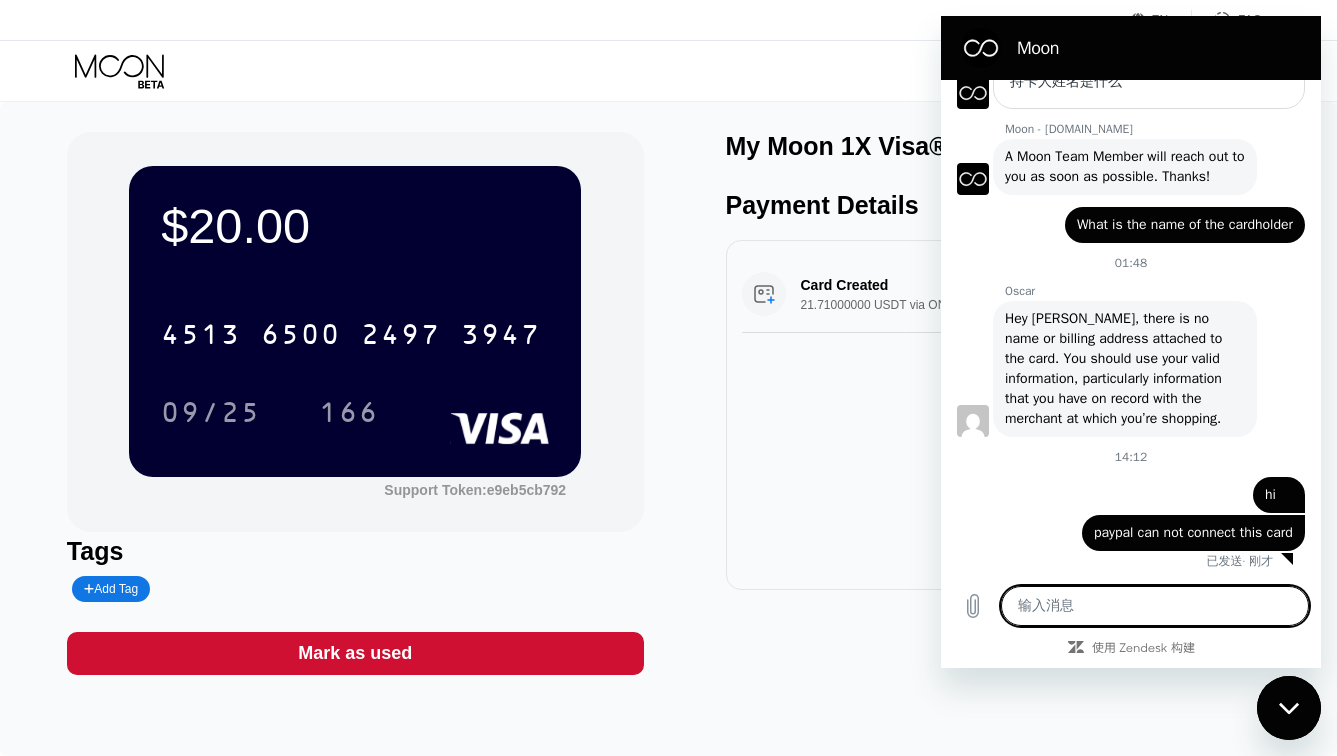click on "Card Created 21.71000000 USDT via ONCHAIN $20.00 Jul 12, 2025 2:04 PM" at bounding box center (1014, 415) 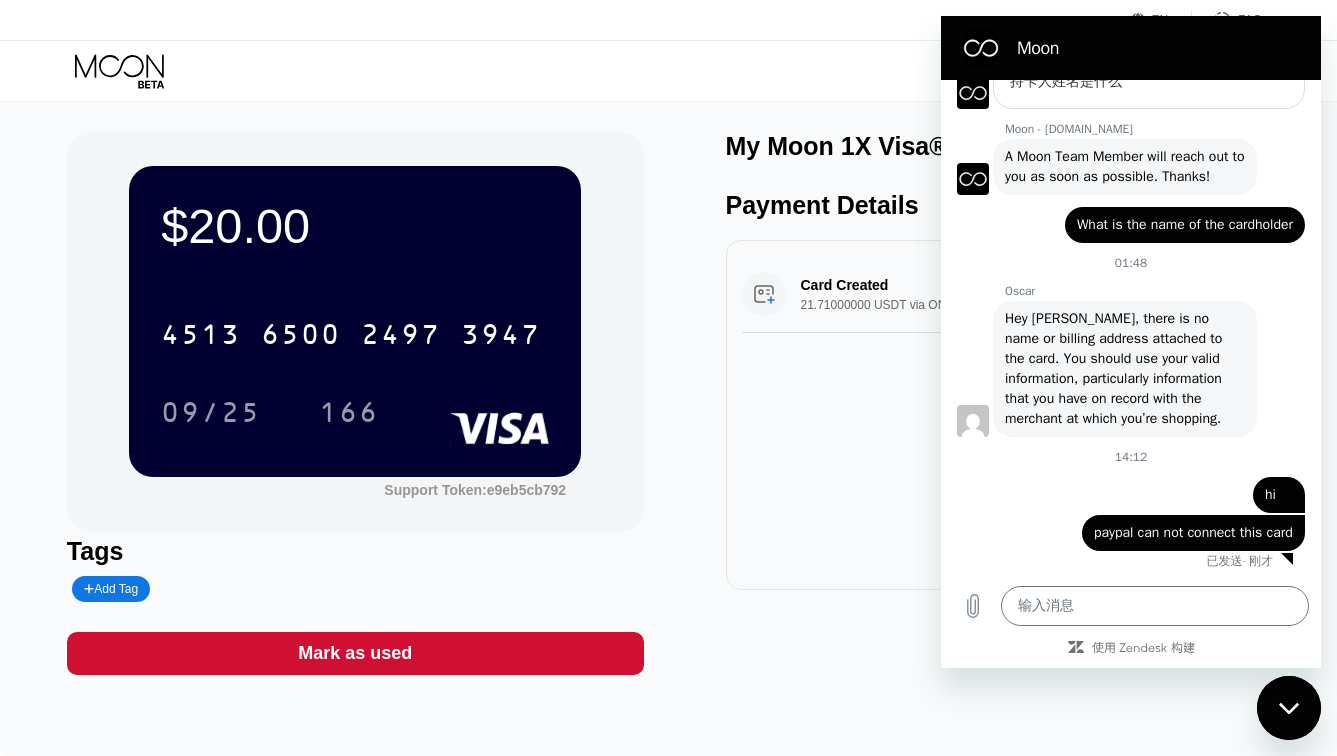 click on "Visa Monthly Spend Limit $0.27 / $4,000.00 $0.02 Moon Credit Scott Rich richevery20@gmail.com  Home Settings Support Careers About Us Log out Privacy policy Terms" at bounding box center [668, 71] 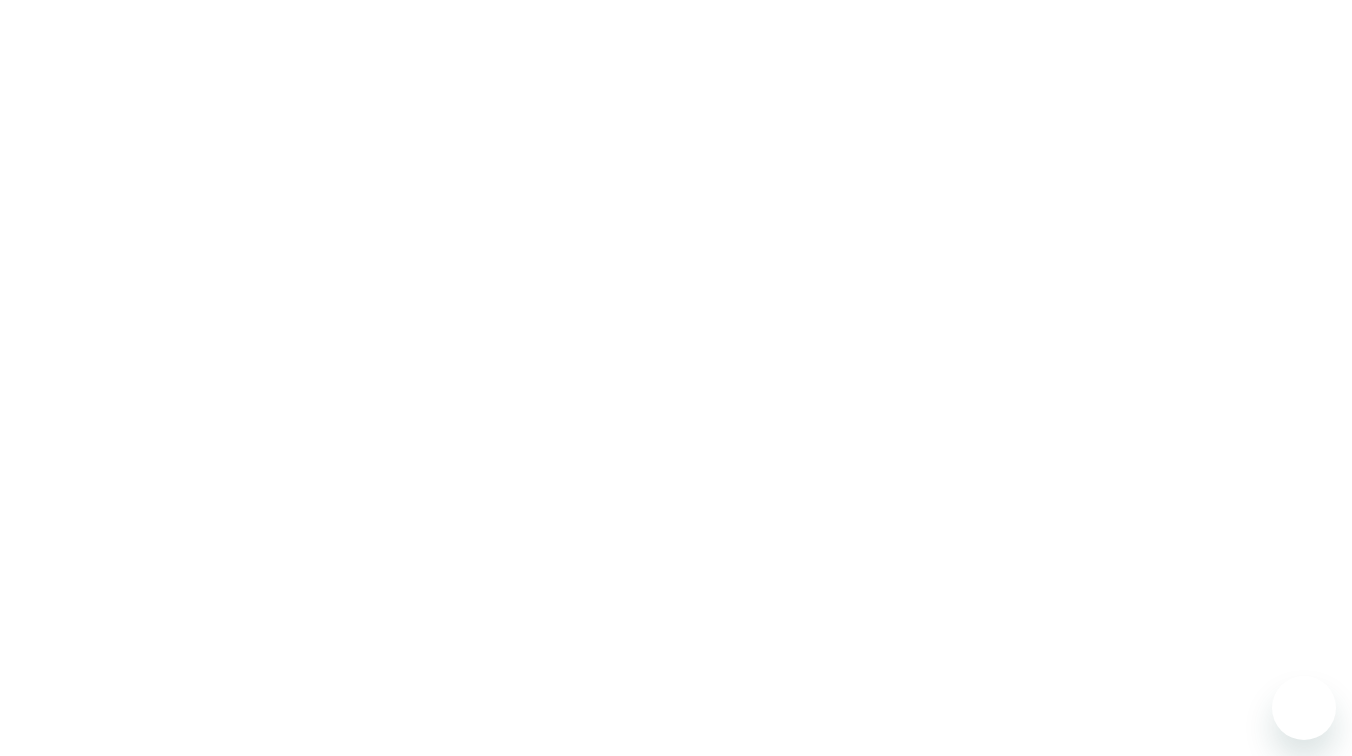 scroll, scrollTop: 0, scrollLeft: 0, axis: both 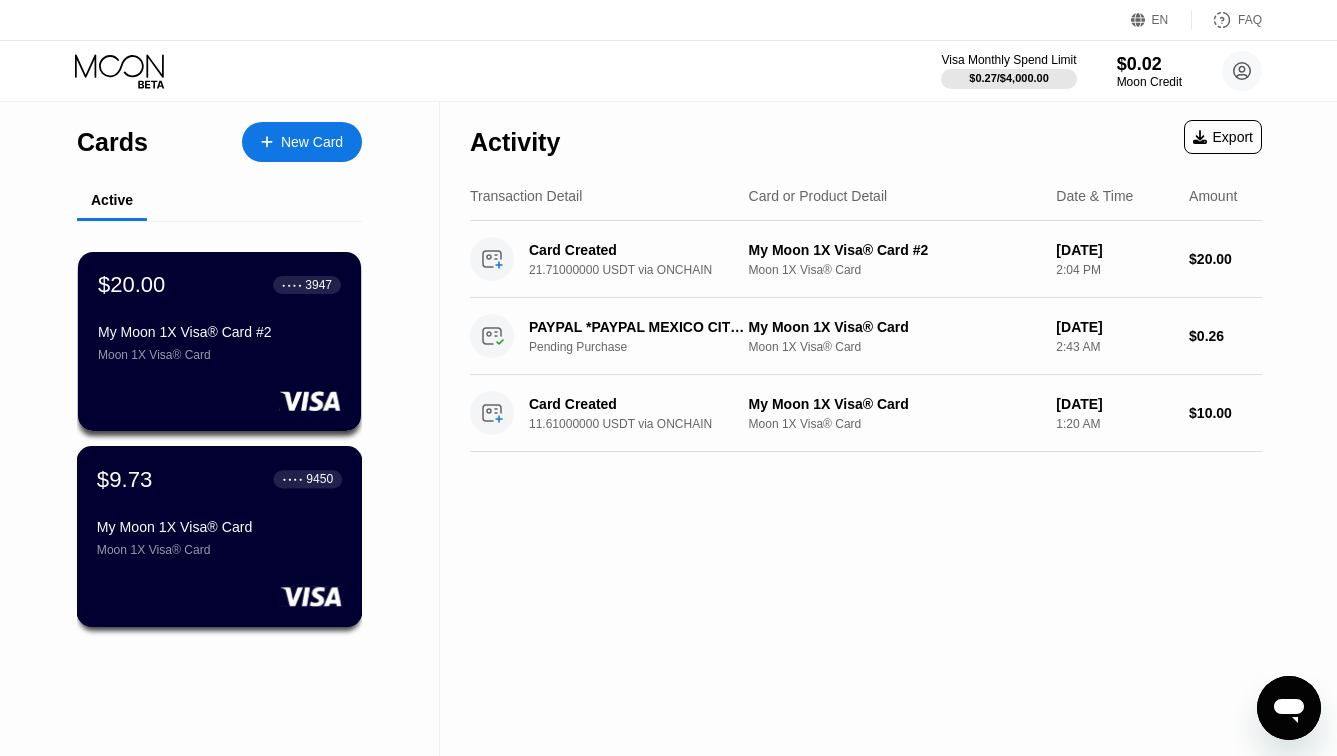 click on "My Moon 1X Visa® Card" at bounding box center [219, 527] 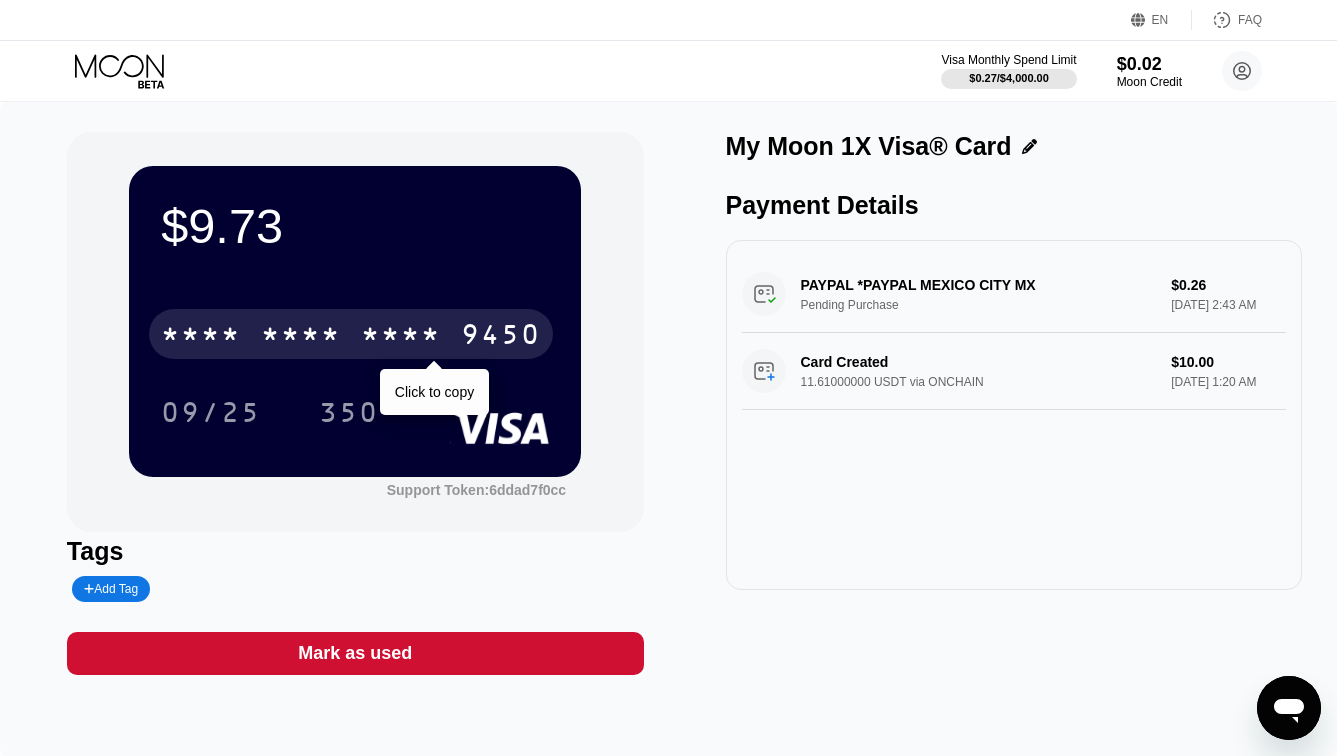 click on "* * * *" at bounding box center (401, 337) 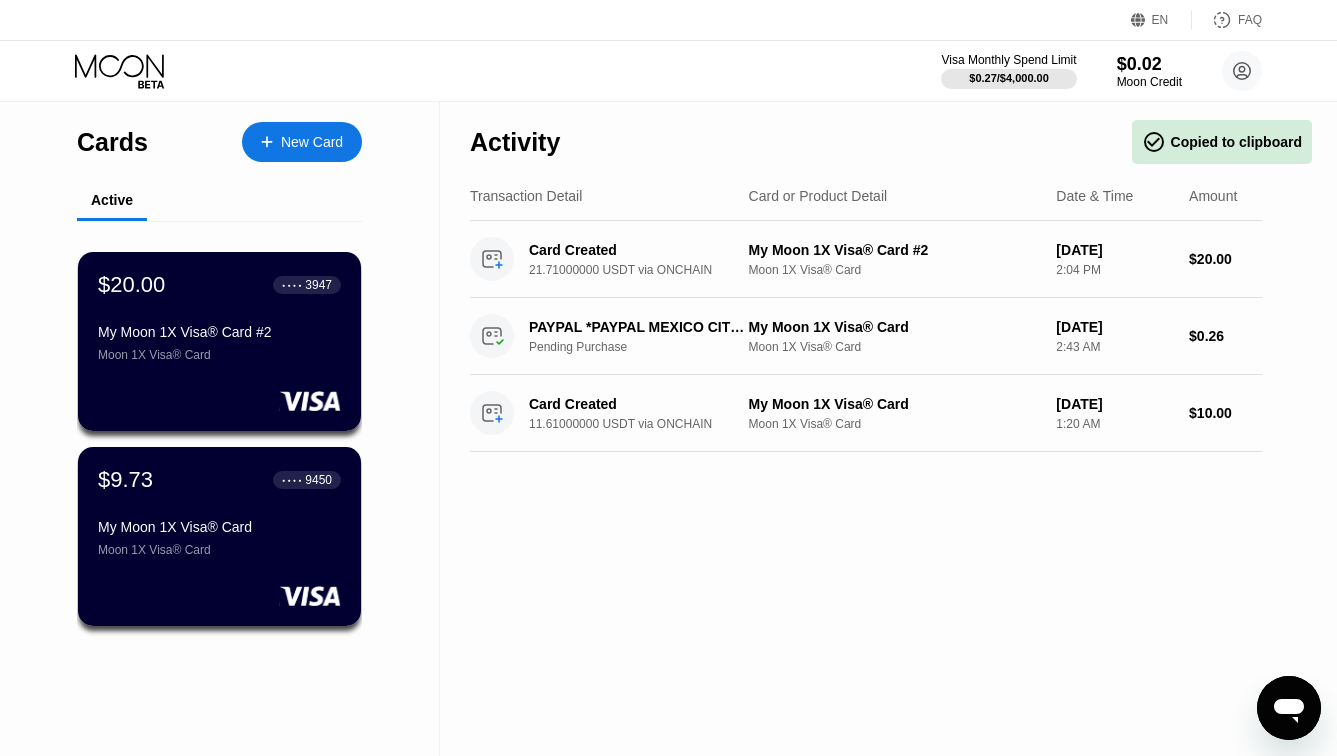 click on "Cards    New Card Active $20.00 ● ● ● ● 3947 My Moon 1X Visa® Card #2 Moon 1X Visa® Card $9.73 ● ● ● ● 9450 My Moon 1X Visa® Card Moon 1X Visa® Card Activity Export Transaction Detail Card or Product Detail Date & Time Amount Card Created 21.71000000 USDT via ONCHAIN My Moon 1X Visa® Card #2 Moon 1X Visa® Card Jul 12, 2025 2:04 PM $20.00 PAYPAL *PAYPAL           MEXICO CITY  MX Pending Purchase My Moon 1X Visa® Card Moon 1X Visa® Card Jul 12, 2025 2:43 AM $0.26 Card Created 11.61000000 USDT via ONCHAIN My Moon 1X Visa® Card Moon 1X Visa® Card Jul 12, 2025 1:20 AM $10.00" at bounding box center [668, 429] 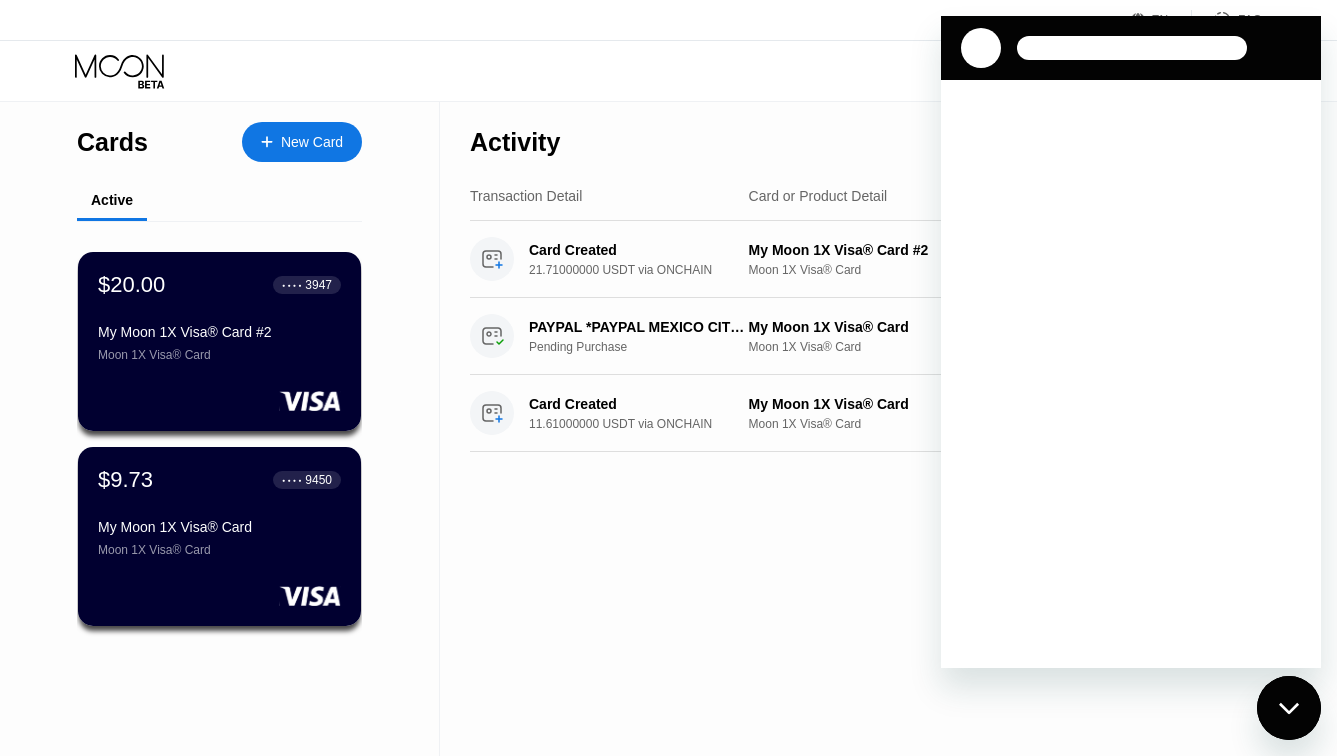 scroll, scrollTop: 0, scrollLeft: 0, axis: both 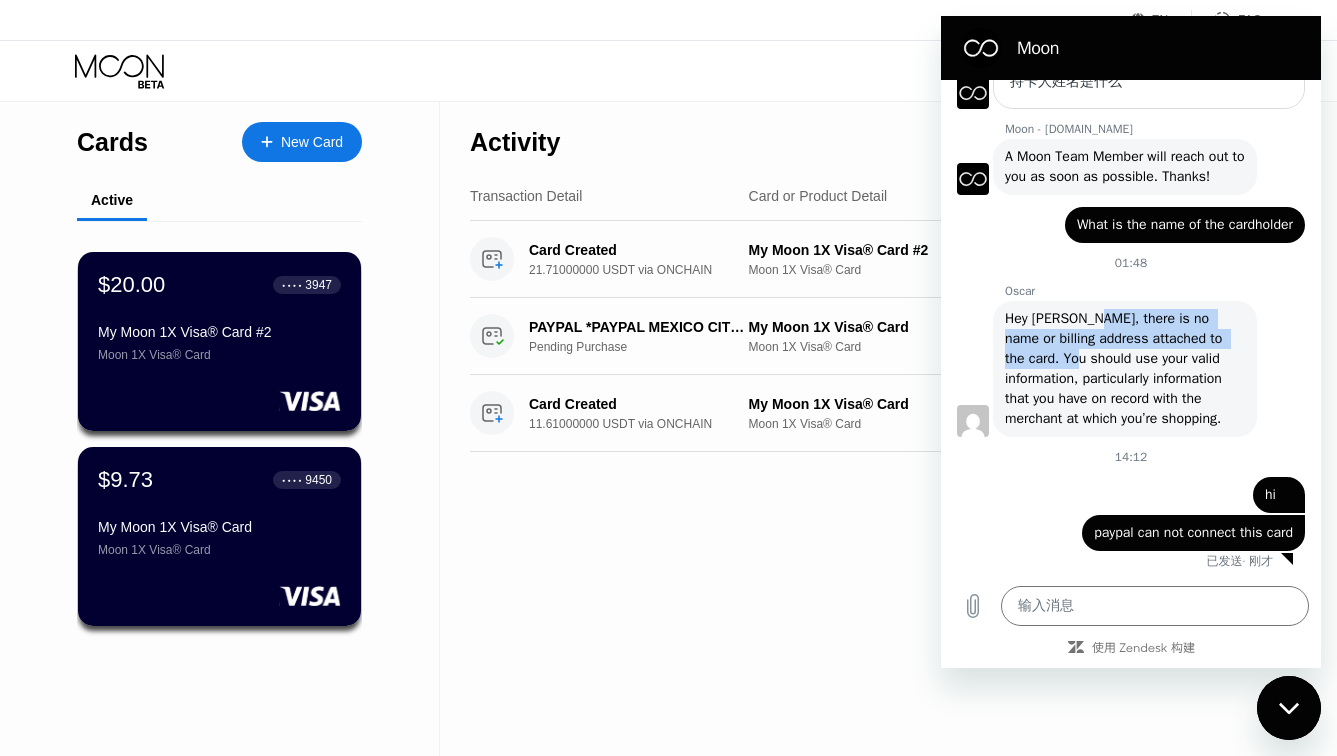 drag, startPoint x: 1089, startPoint y: 344, endPoint x: 1112, endPoint y: 380, distance: 42.72002 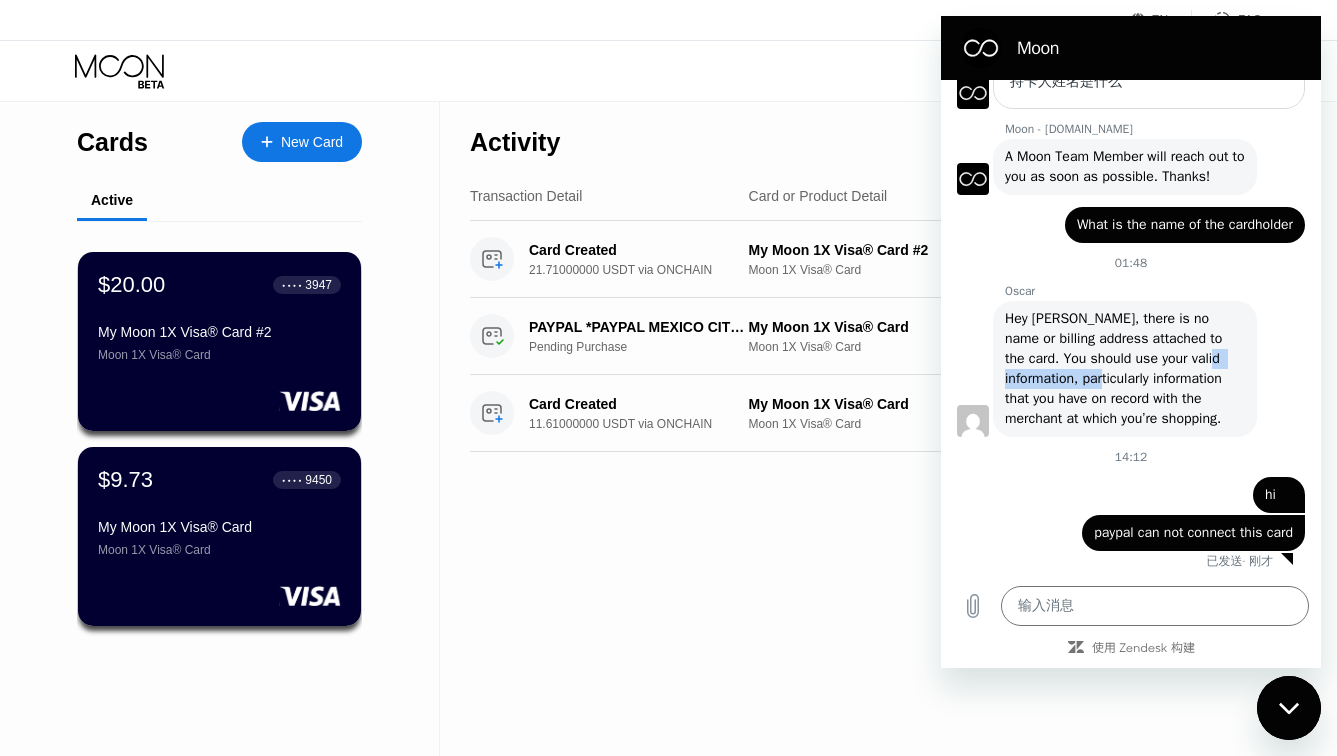 drag, startPoint x: 1045, startPoint y: 407, endPoint x: 1150, endPoint y: 412, distance: 105.11898 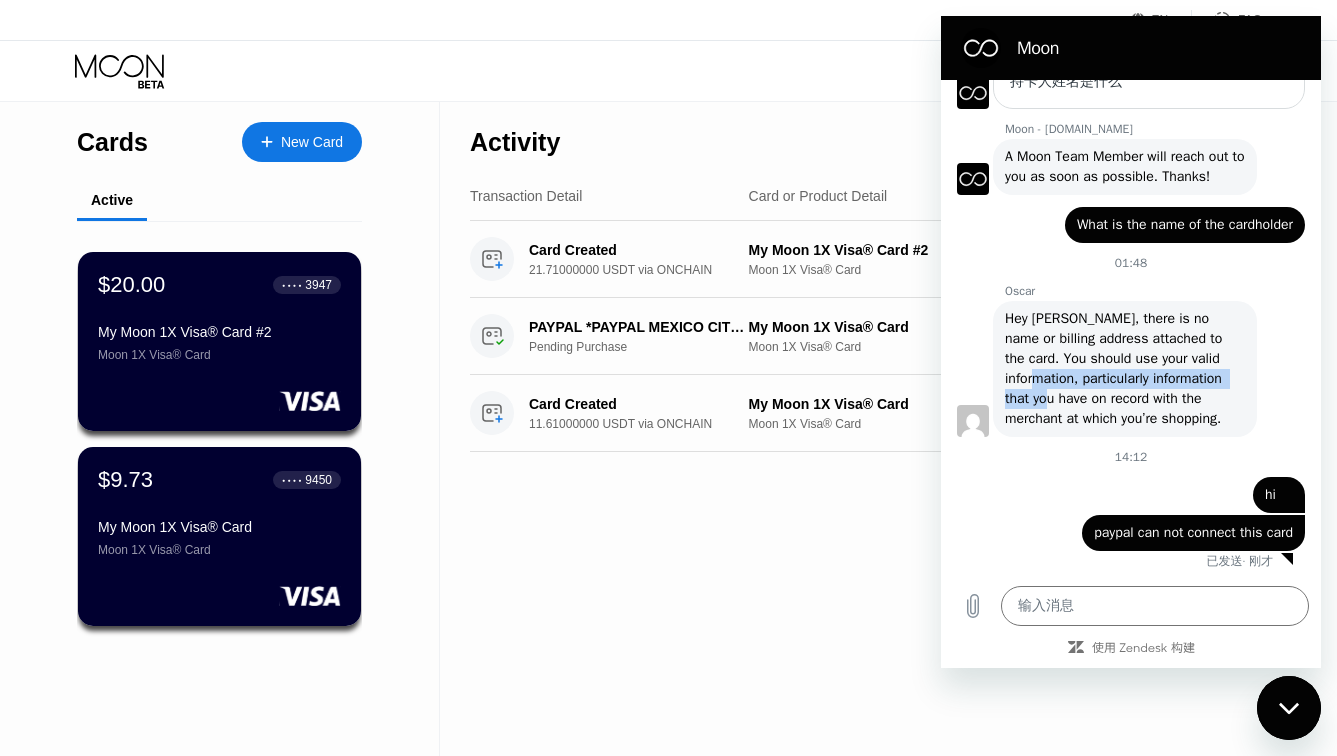 drag, startPoint x: 1174, startPoint y: 413, endPoint x: 1084, endPoint y: 410, distance: 90.04999 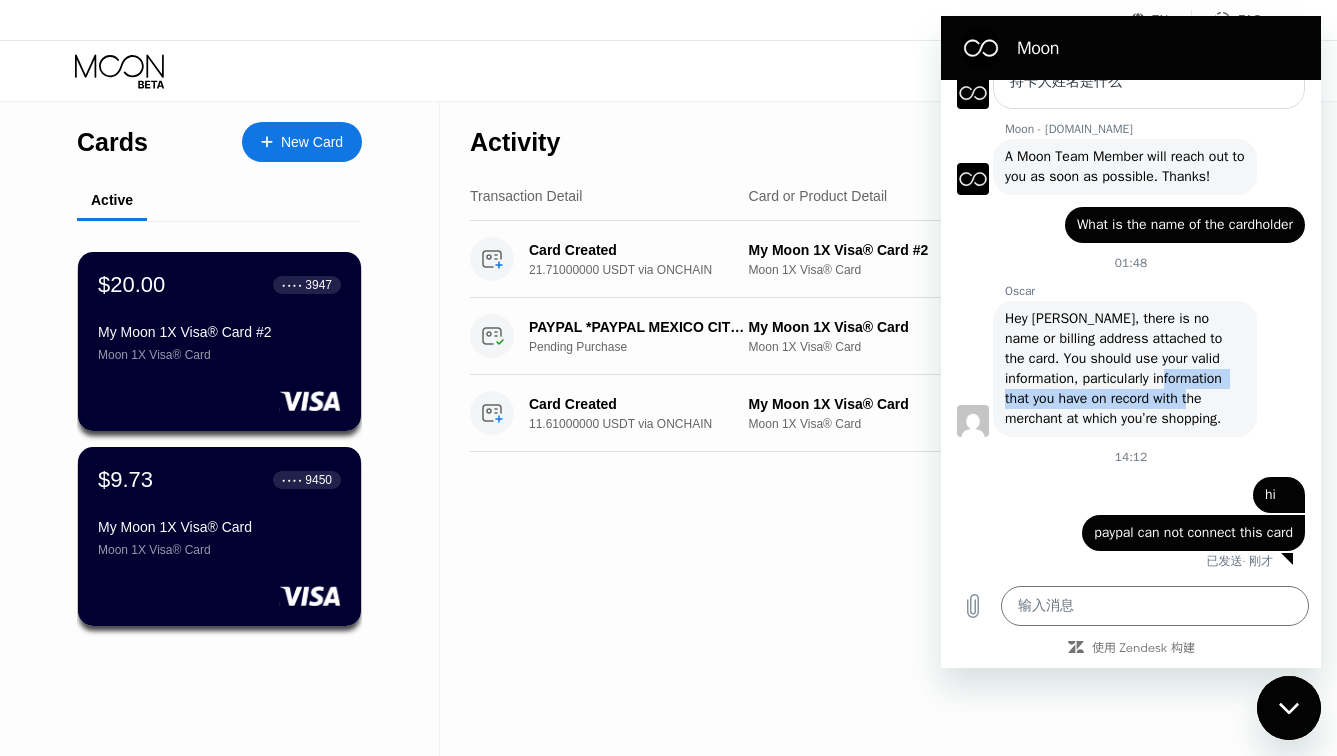 drag, startPoint x: 1072, startPoint y: 425, endPoint x: 1150, endPoint y: 438, distance: 79.07591 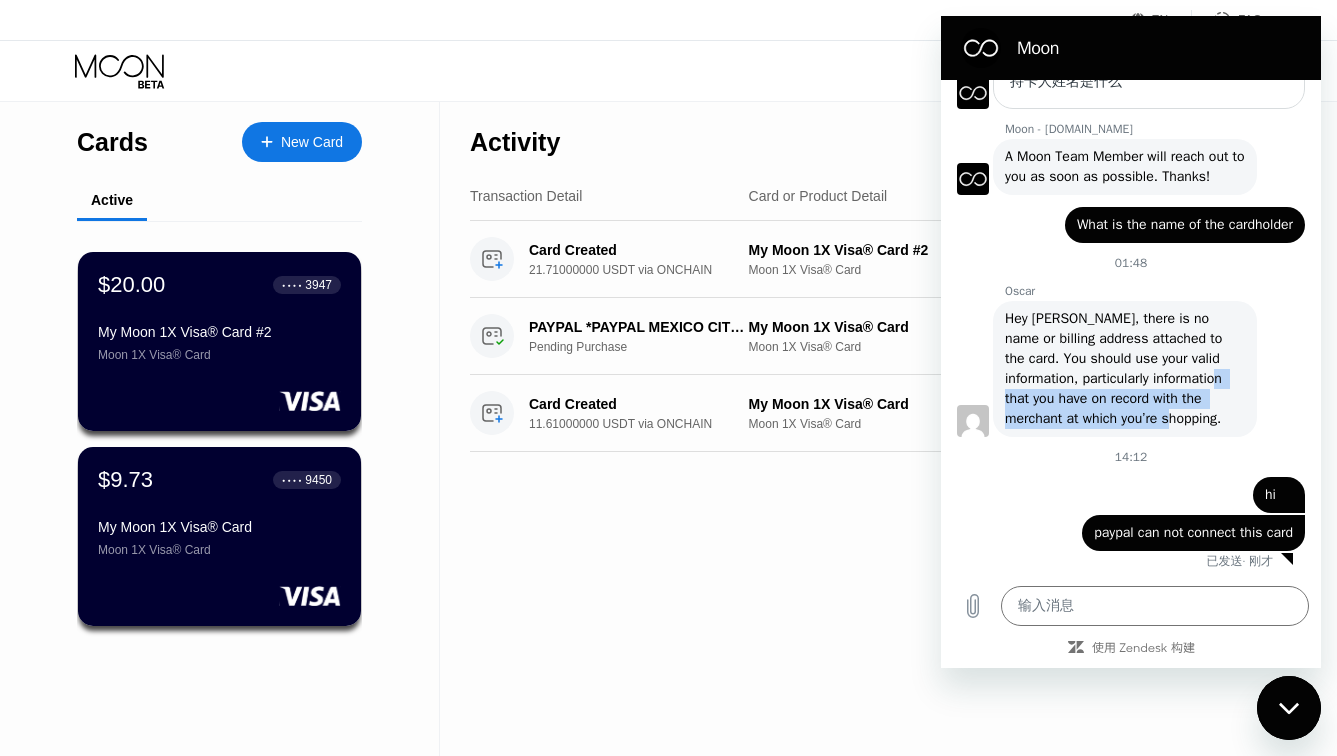 drag, startPoint x: 1143, startPoint y: 456, endPoint x: 1120, endPoint y: 432, distance: 33.24154 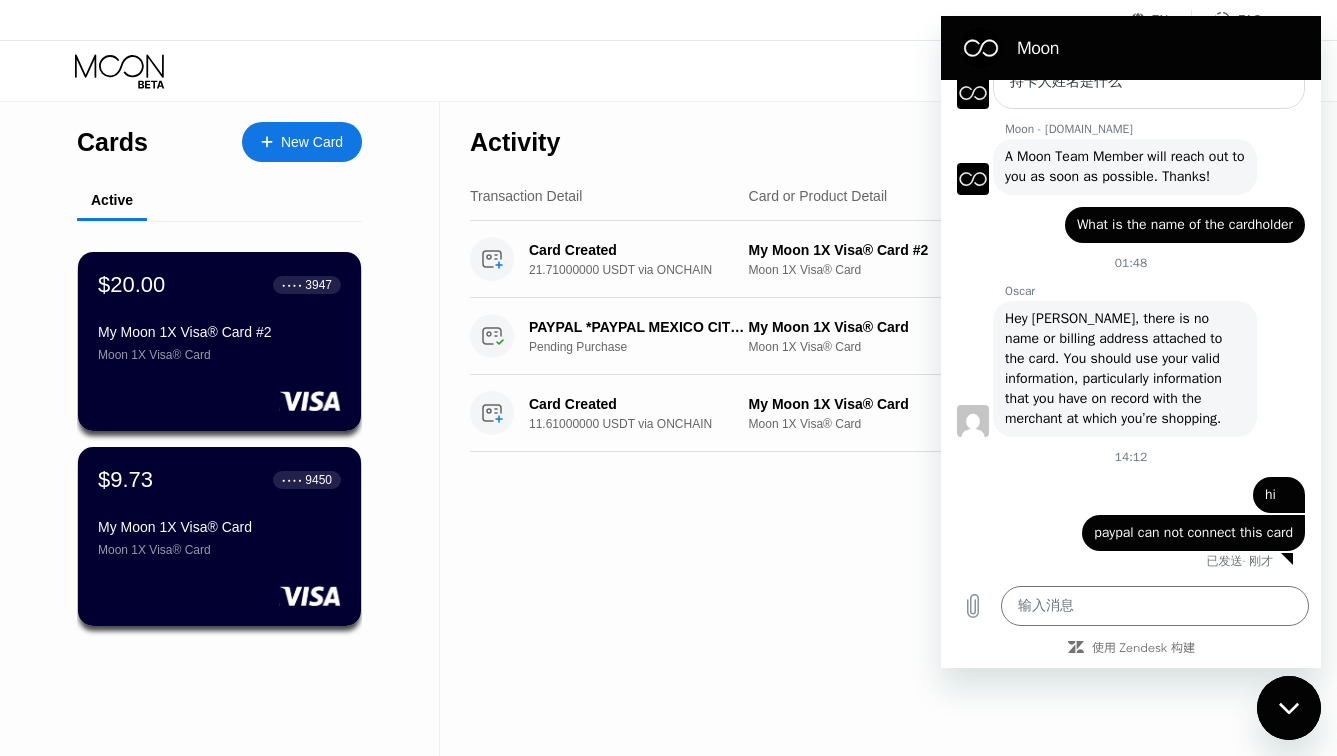scroll, scrollTop: 291, scrollLeft: 0, axis: vertical 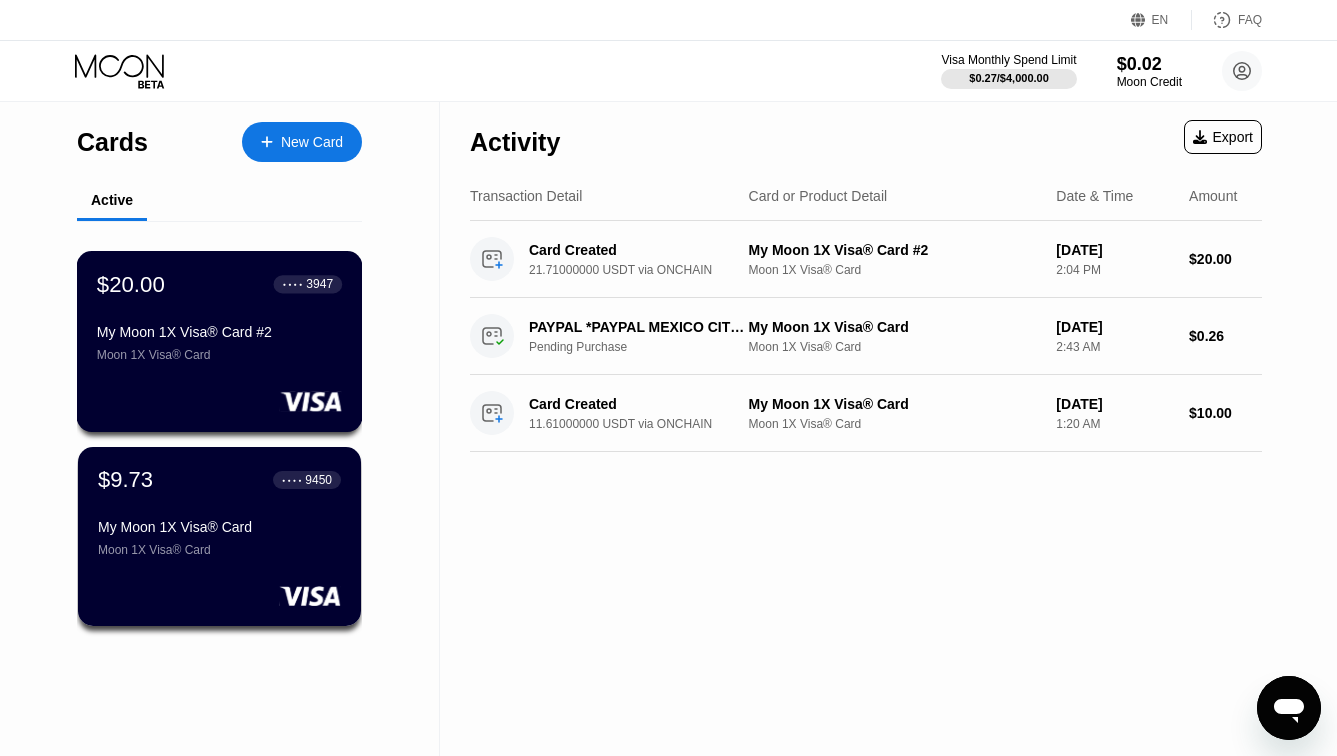 click on "Moon 1X Visa® Card" at bounding box center (219, 355) 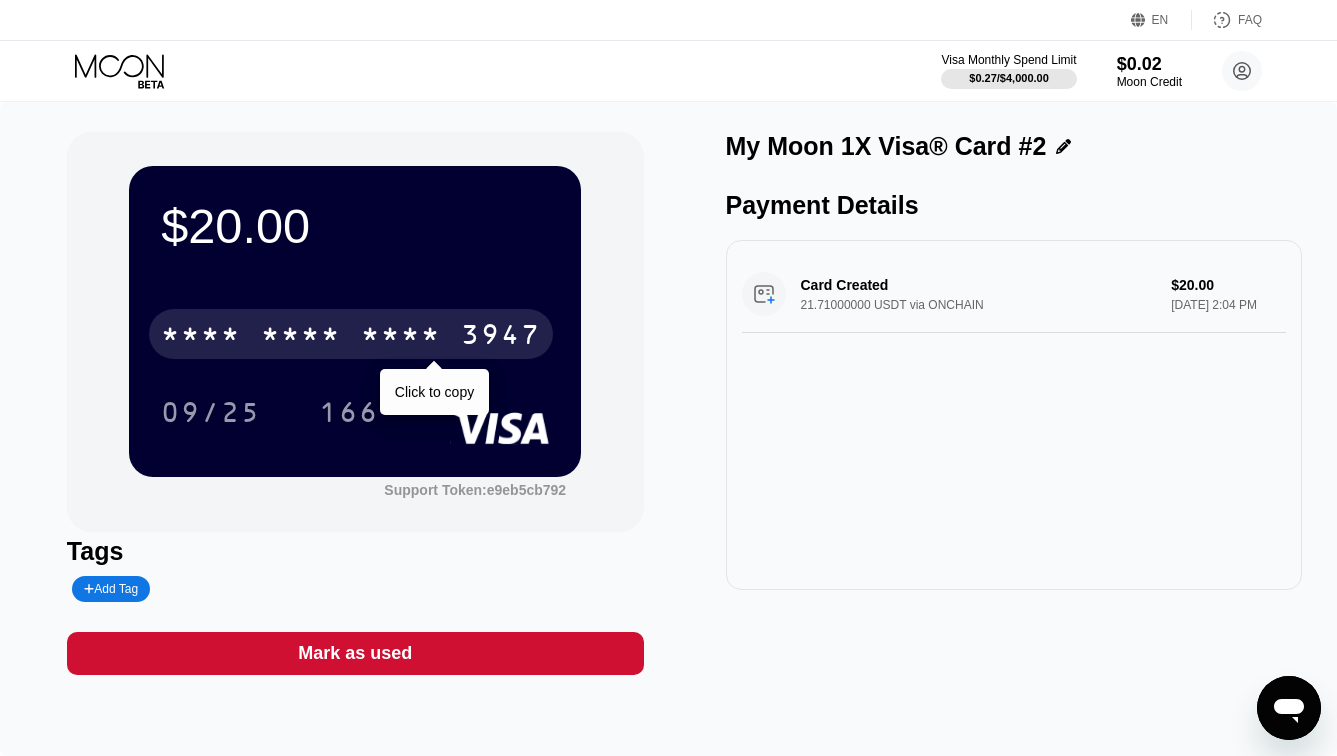 click on "* * * *" at bounding box center (401, 337) 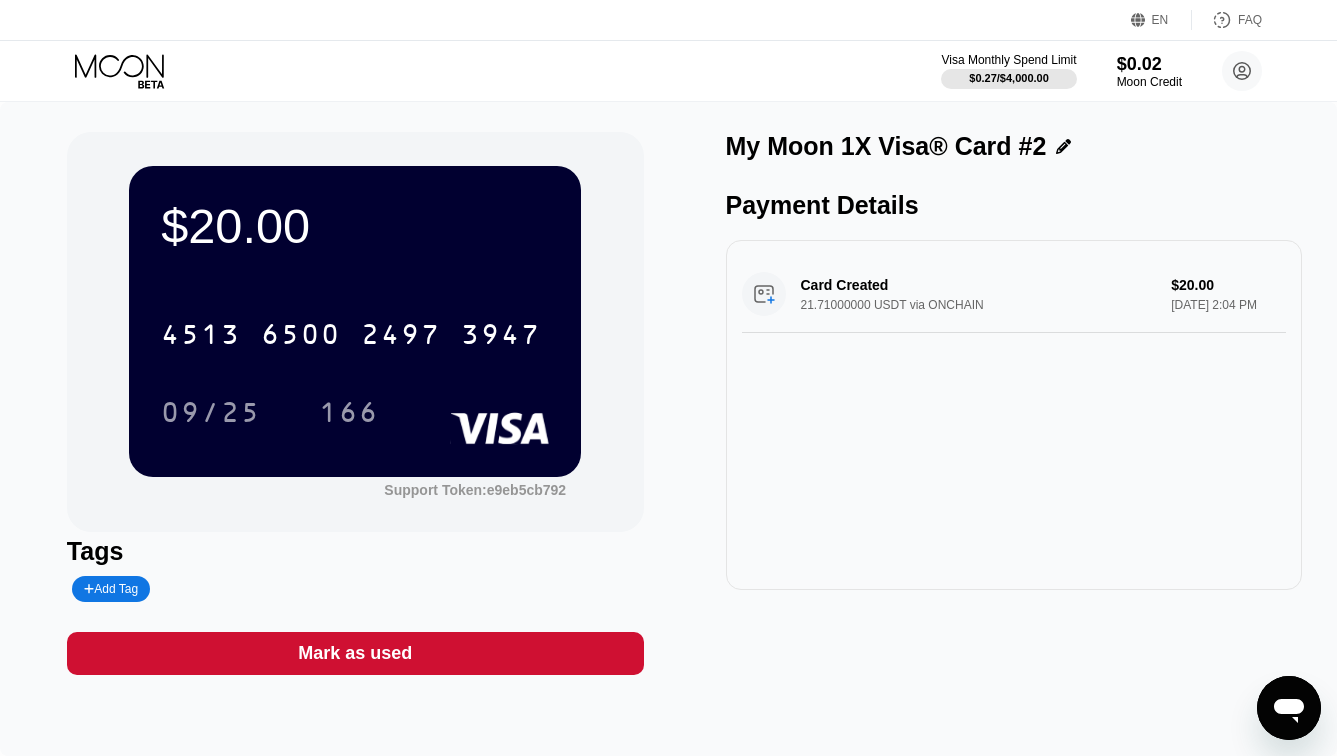 click at bounding box center [1289, 708] 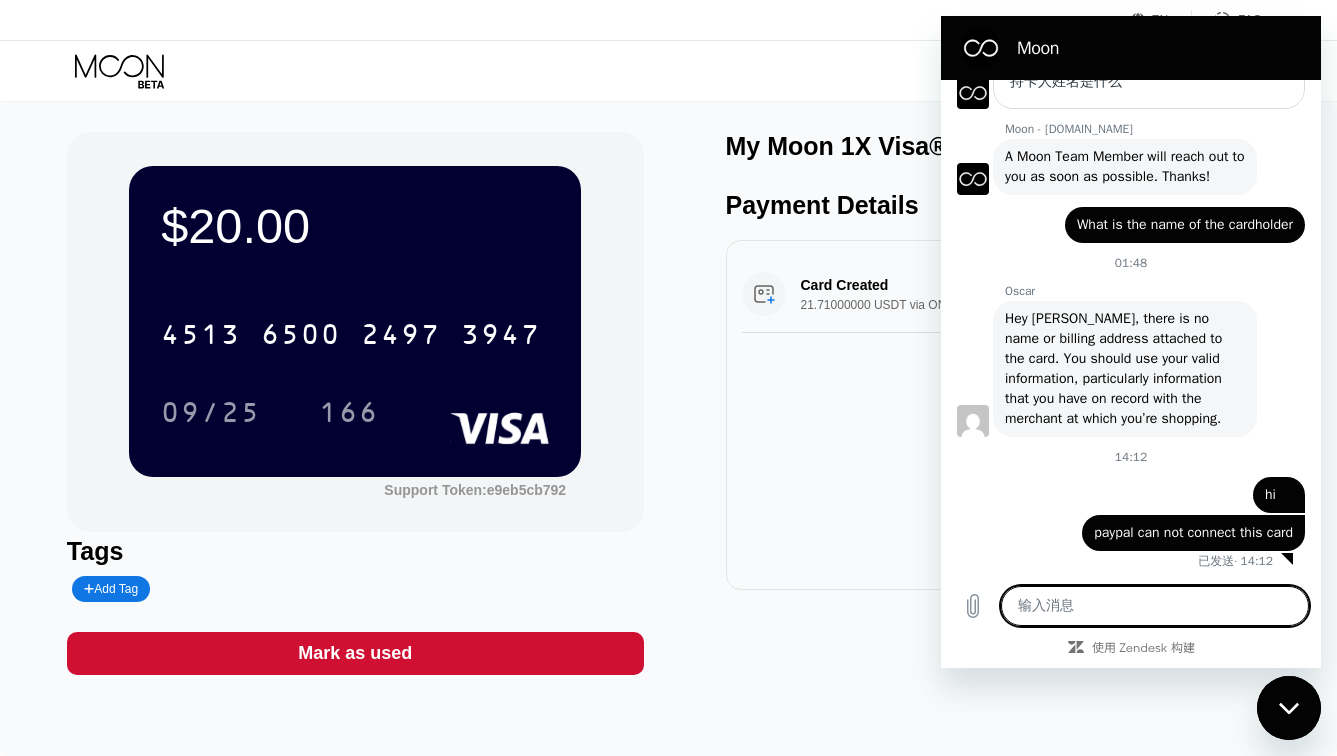 click on "Card Created 21.71000000 USDT via ONCHAIN $20.00 Jul 12, 2025 2:04 PM" at bounding box center (1014, 415) 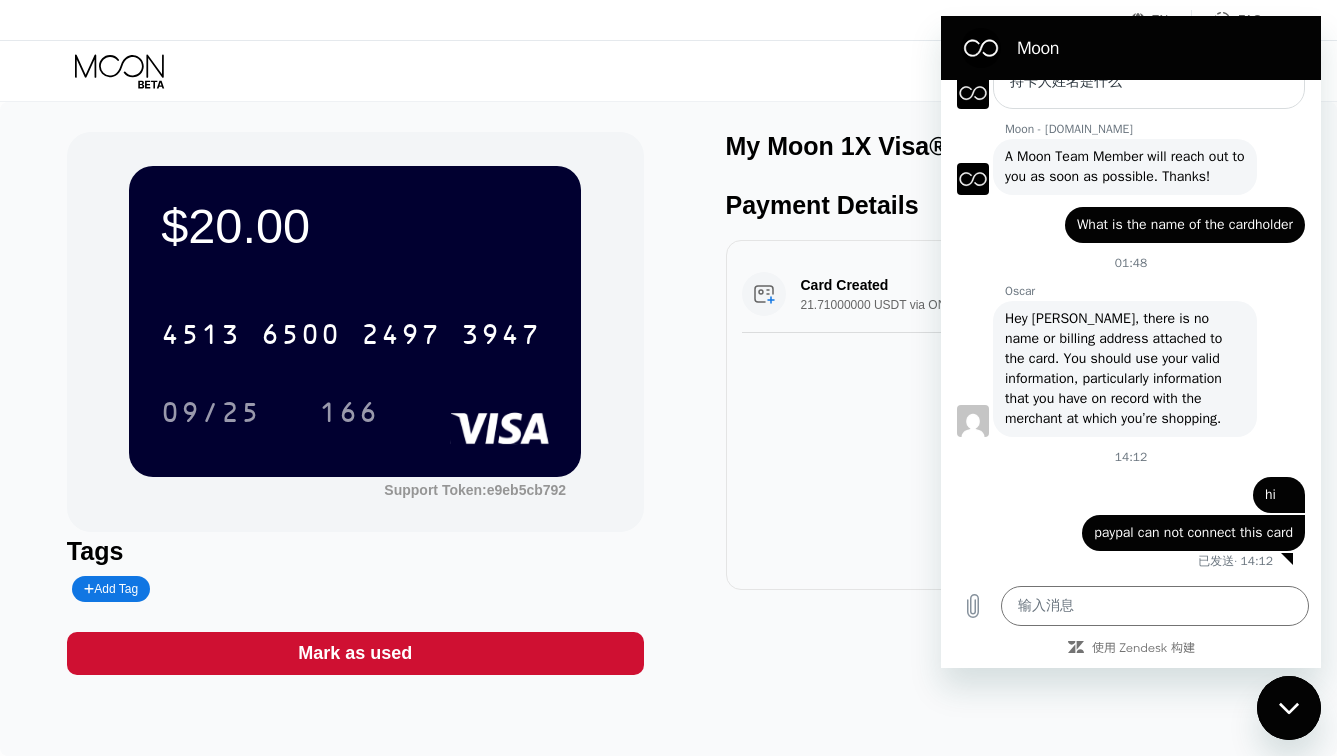 click on "$20.00 4513 6500 2497 3947 09/25 166 Support Token:  e9eb5cb792 Tags  Add Tag Mark as used My Moon 1X Visa® Card #2 Payment Details Card Created 21.71000000 USDT via ONCHAIN $20.00 Jul 12, 2025 2:04 PM" at bounding box center (668, 403) 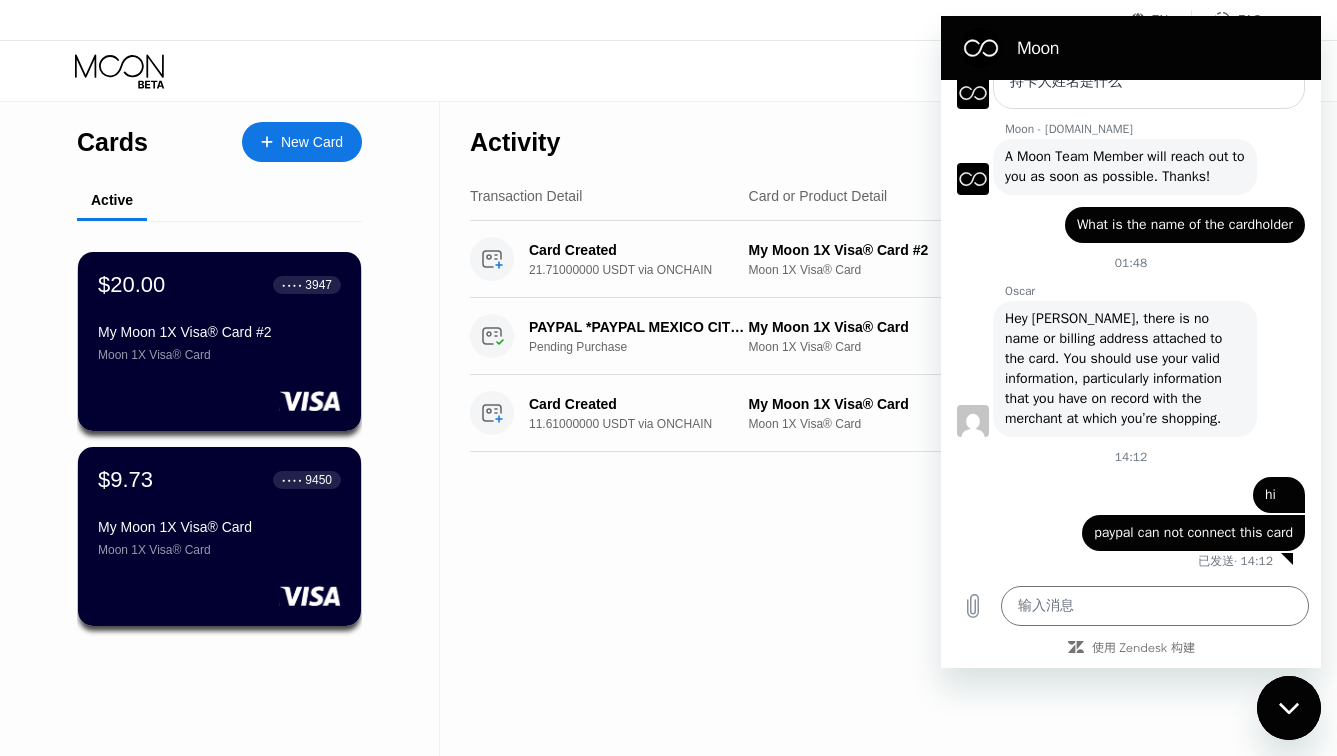 click on "Activity Export Transaction Detail Card or Product Detail Date & Time Amount Card Created 21.71000000 USDT via ONCHAIN My Moon 1X Visa® Card #2 Moon 1X Visa® Card Jul 12, 2025 2:04 PM $20.00 PAYPAL *PAYPAL           MEXICO CITY  MX Pending Purchase My Moon 1X Visa® Card Moon 1X Visa® Card Jul 12, 2025 2:43 AM $0.26 Card Created 11.61000000 USDT via ONCHAIN My Moon 1X Visa® Card Moon 1X Visa® Card Jul 12, 2025 1:20 AM $10.00" at bounding box center [866, 429] 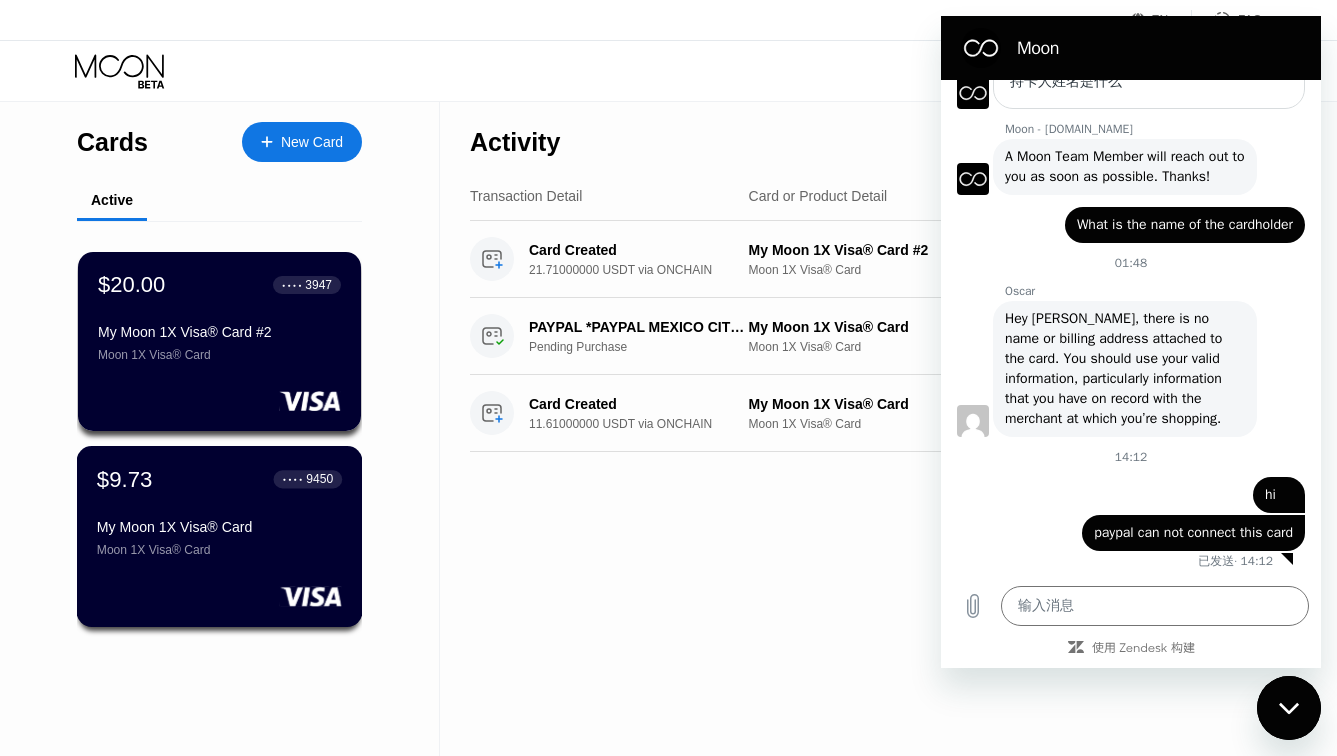 click on "$9.73 ● ● ● ● 9450 My Moon 1X Visa® Card Moon 1X Visa® Card" at bounding box center [219, 511] 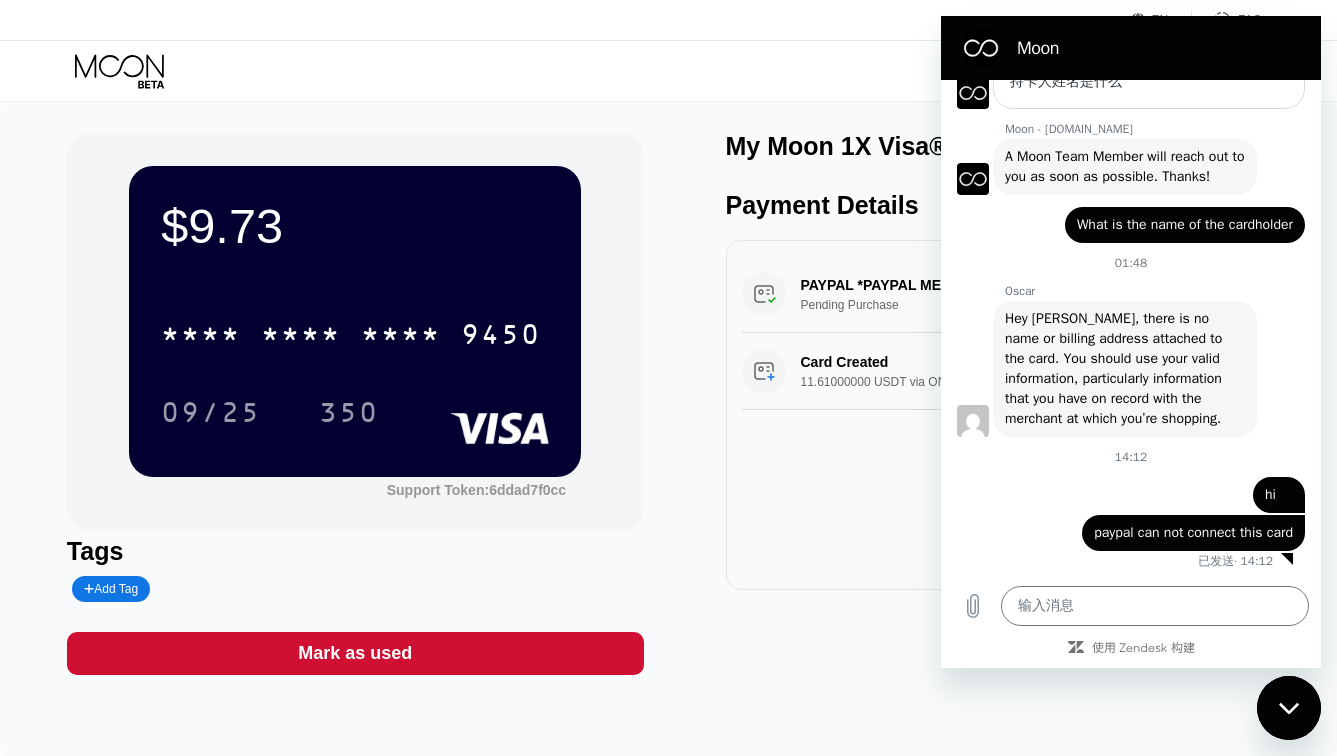 click at bounding box center [1289, 708] 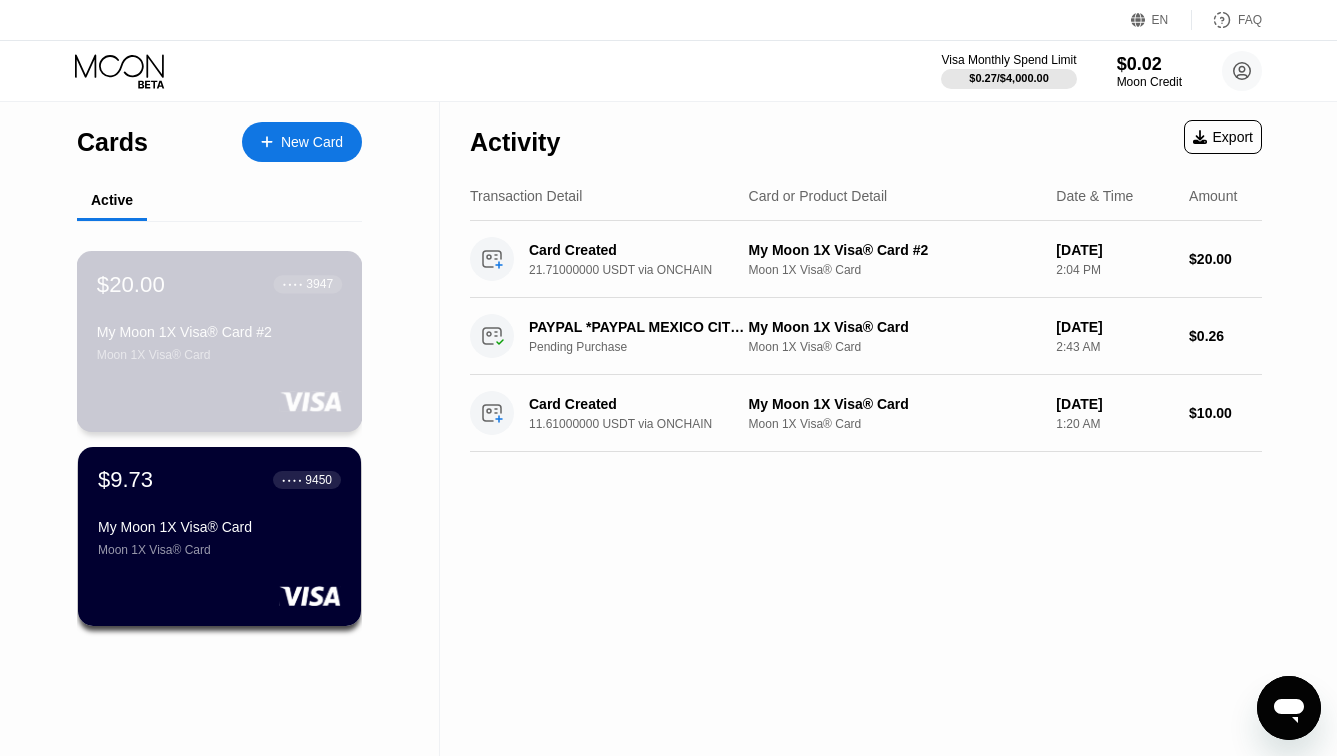 click on "$20.00 ● ● ● ● 3947 My Moon 1X Visa® Card #2 Moon 1X Visa® Card" at bounding box center [220, 341] 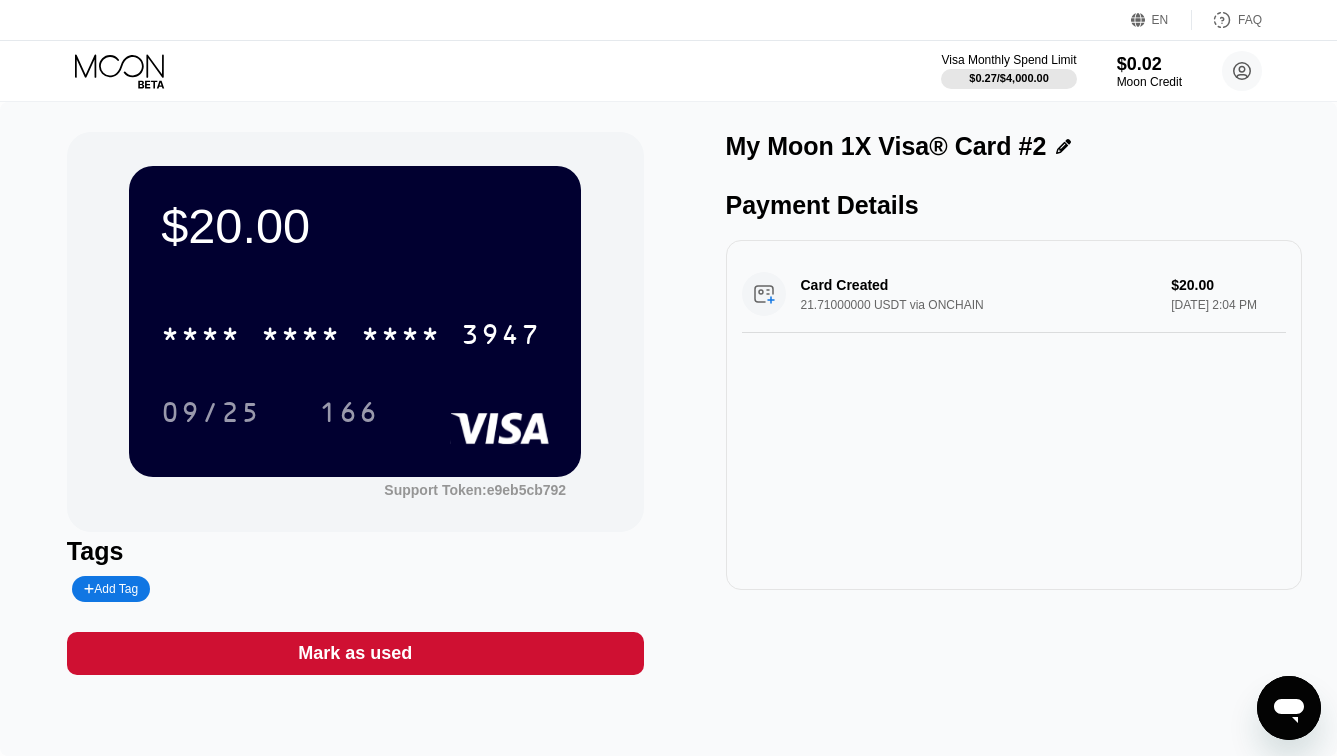 click 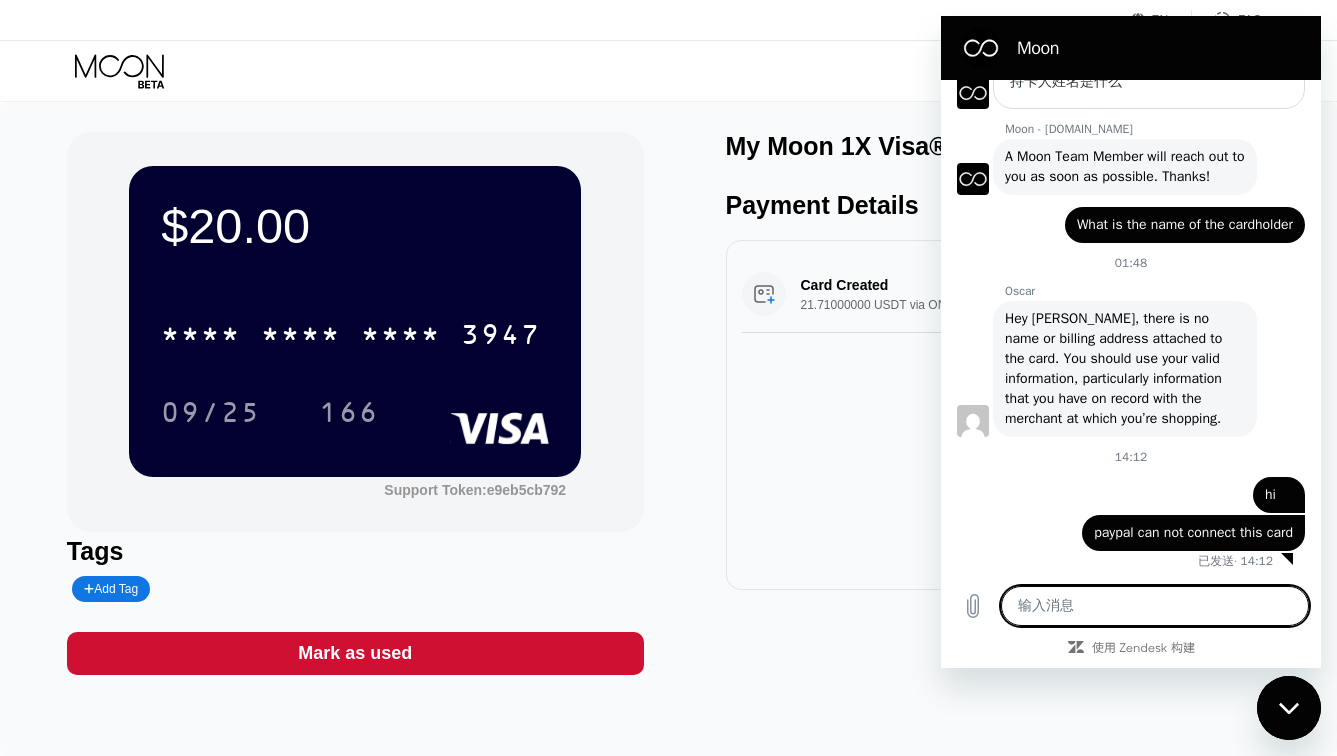 click on "Visa Monthly Spend Limit $0.27 / $4,000.00 $0.02 Moon Credit Scott Rich richevery20@gmail.com  Home Settings Support Careers About Us Log out Privacy policy Terms" at bounding box center (668, 71) 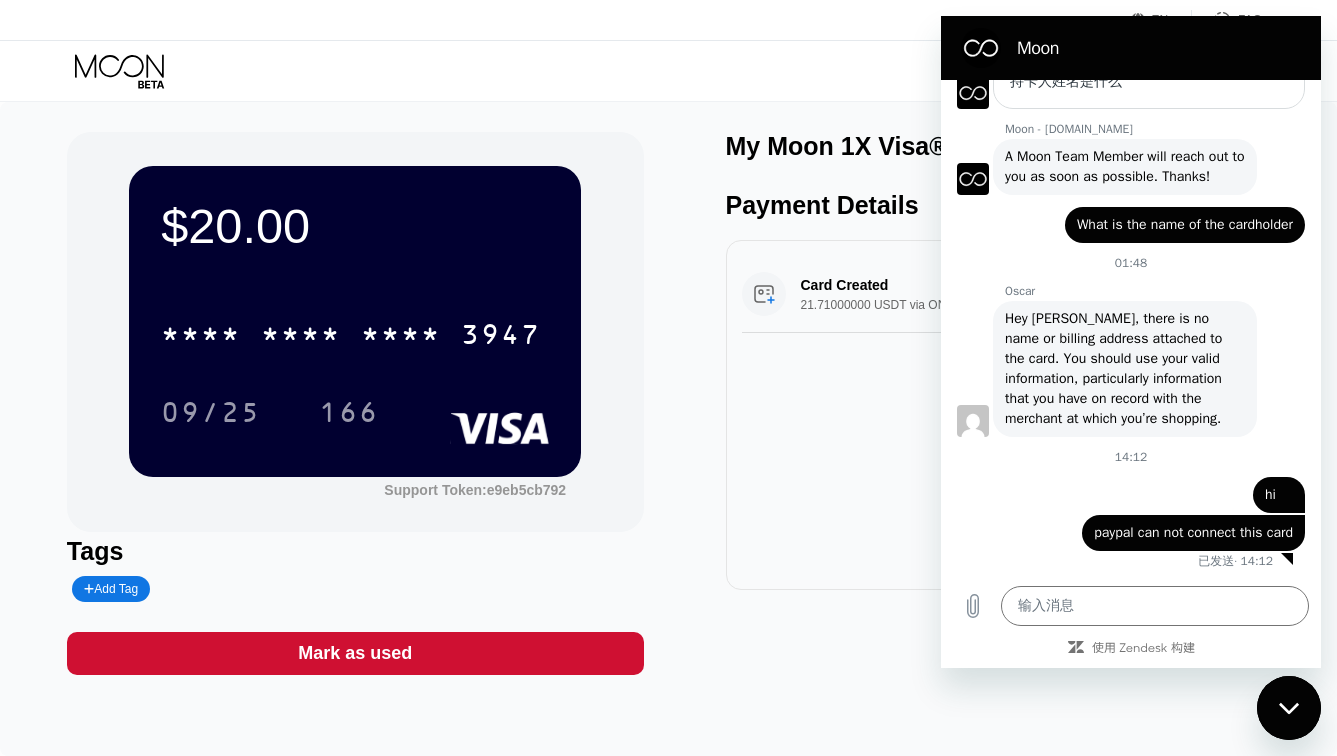 click at bounding box center (1289, 708) 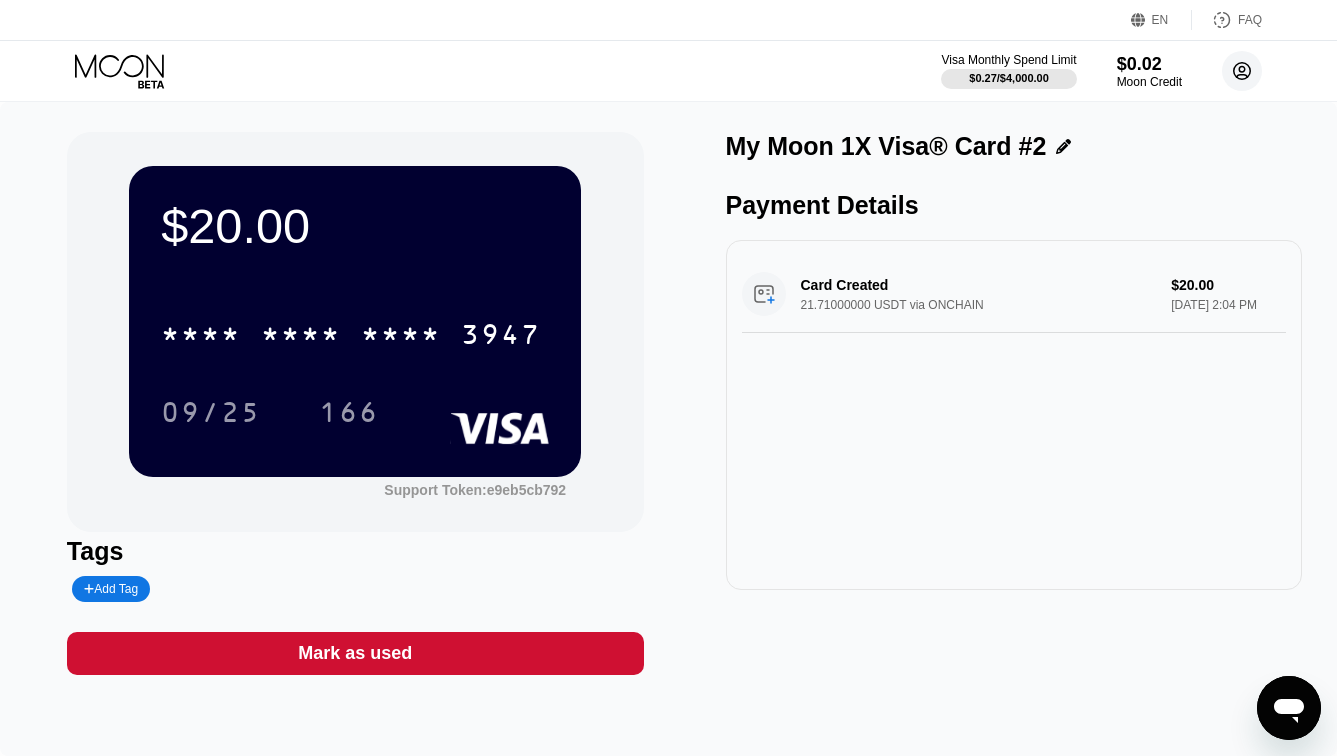 click 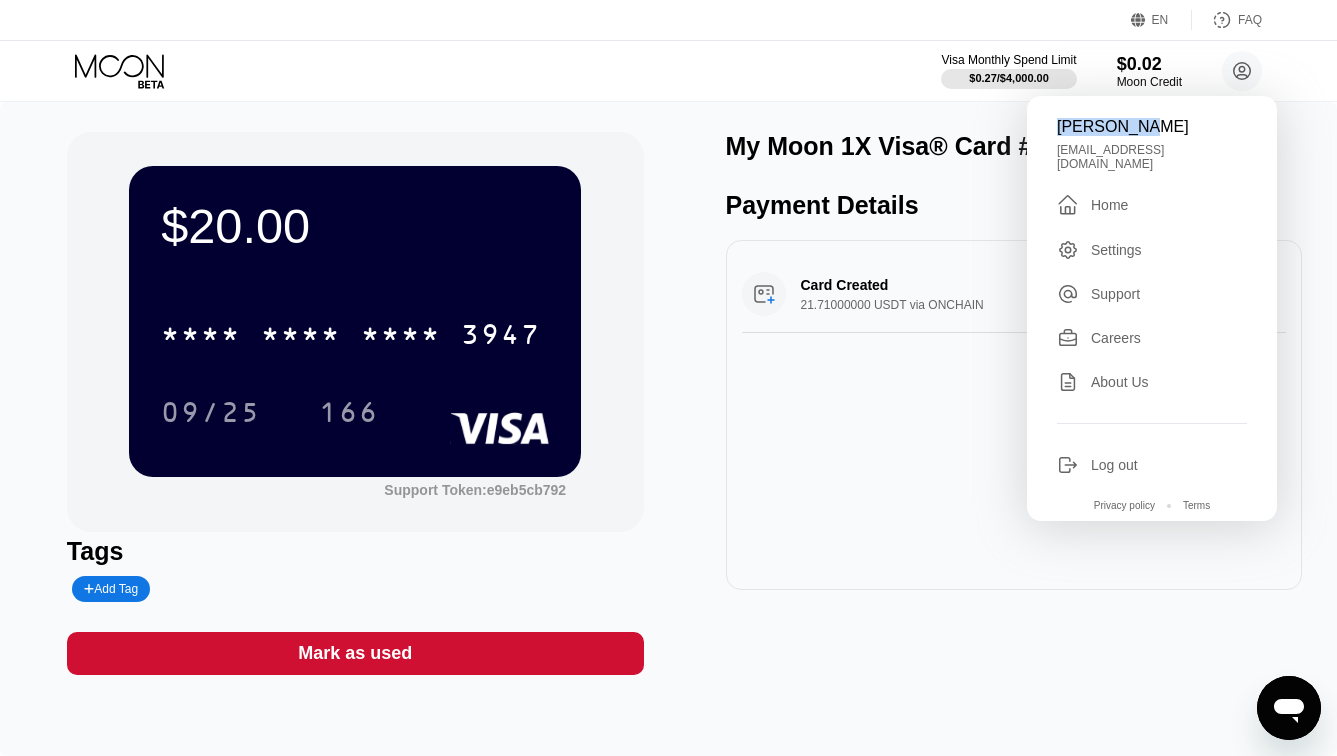 drag, startPoint x: 1138, startPoint y: 124, endPoint x: 1037, endPoint y: 127, distance: 101.04455 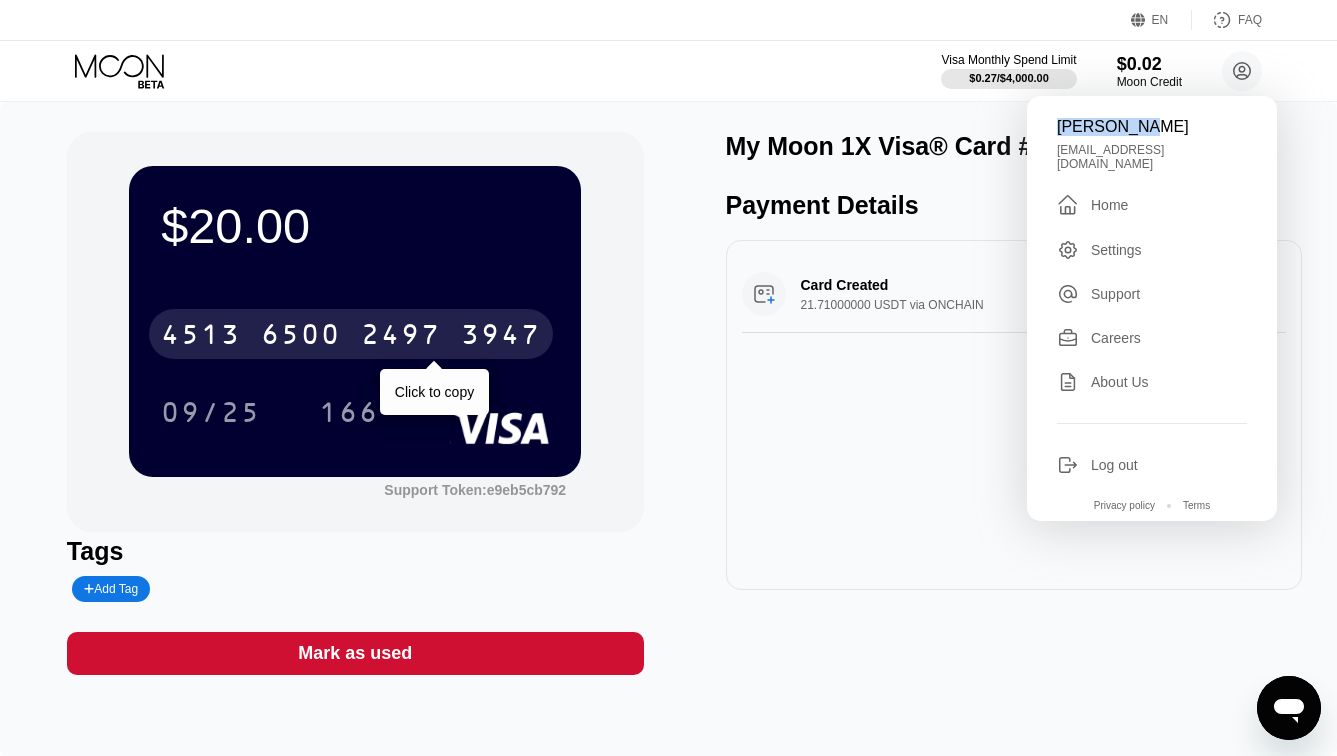click on "2497" at bounding box center (401, 337) 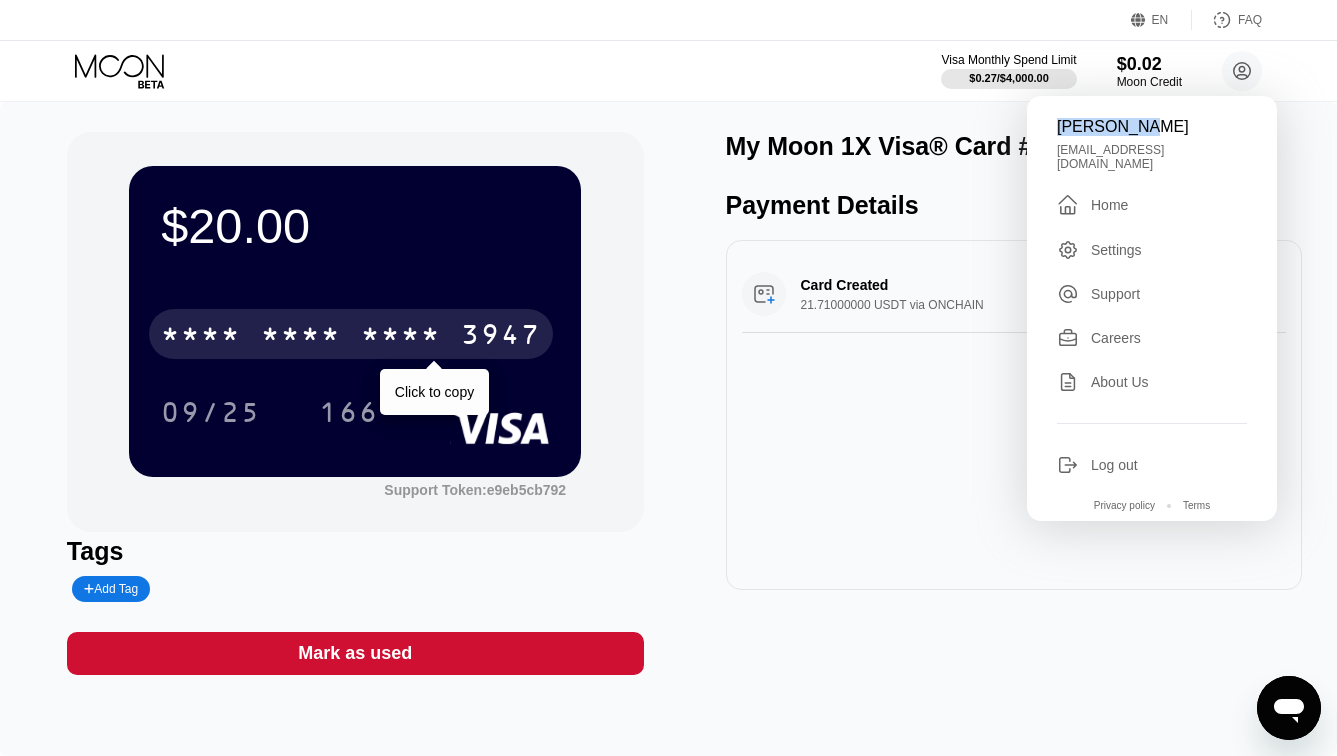 click on "Card Created 21.71000000 USDT via ONCHAIN $20.00 Jul 12, 2025 2:04 PM" at bounding box center (1014, 415) 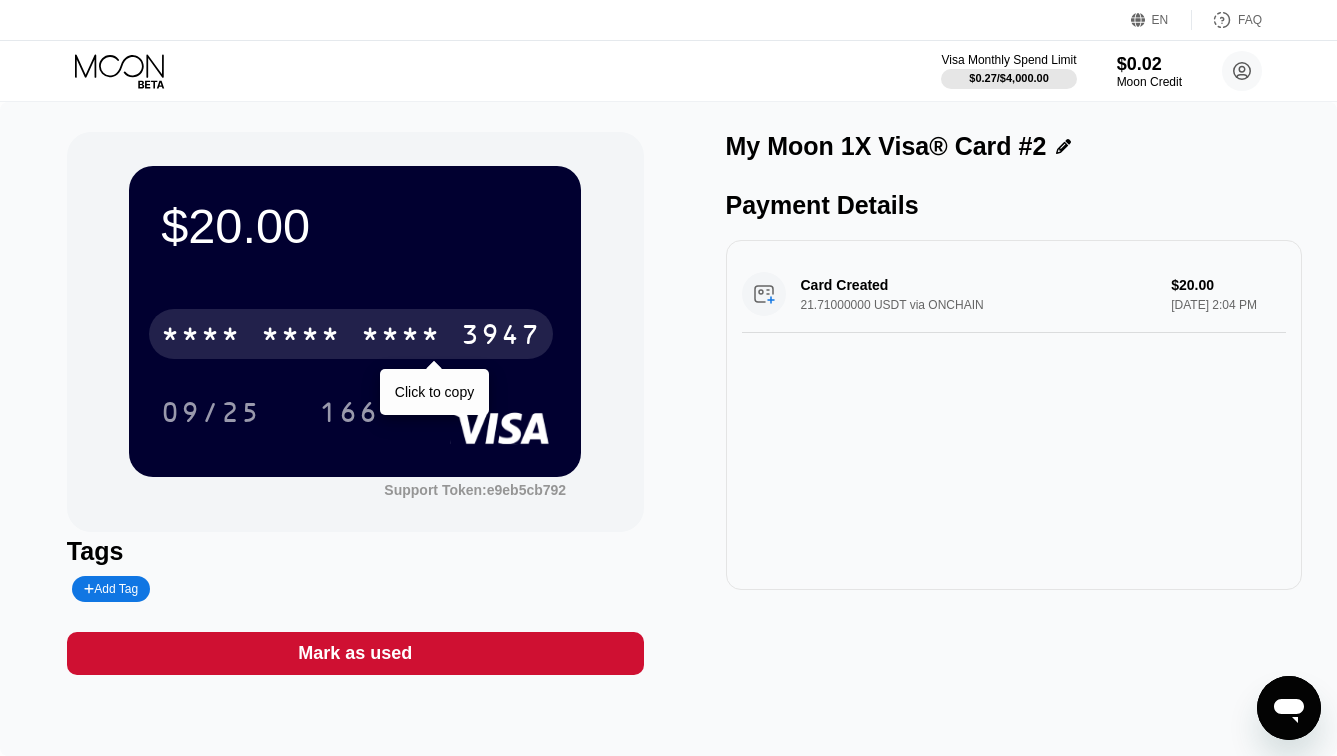 click 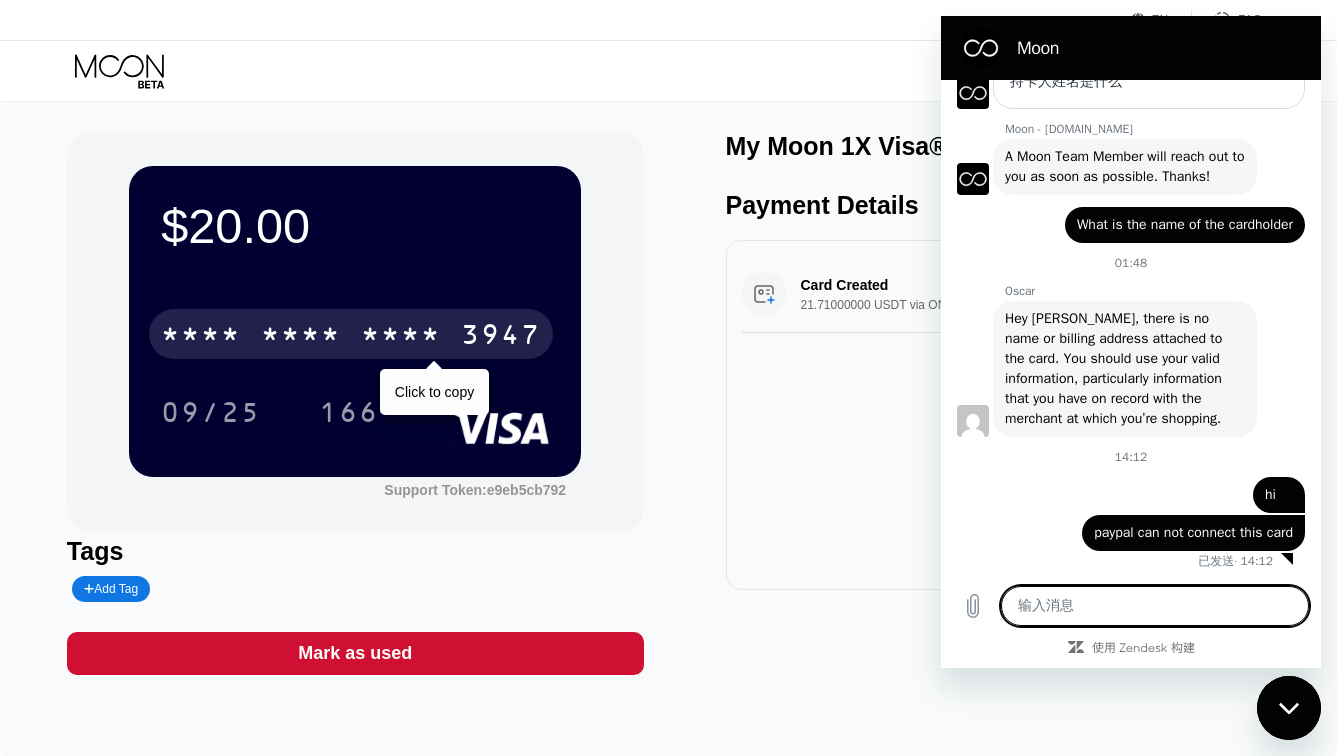 click on "Card Created 21.71000000 USDT via ONCHAIN $20.00 Jul 12, 2025 2:04 PM" at bounding box center [1014, 415] 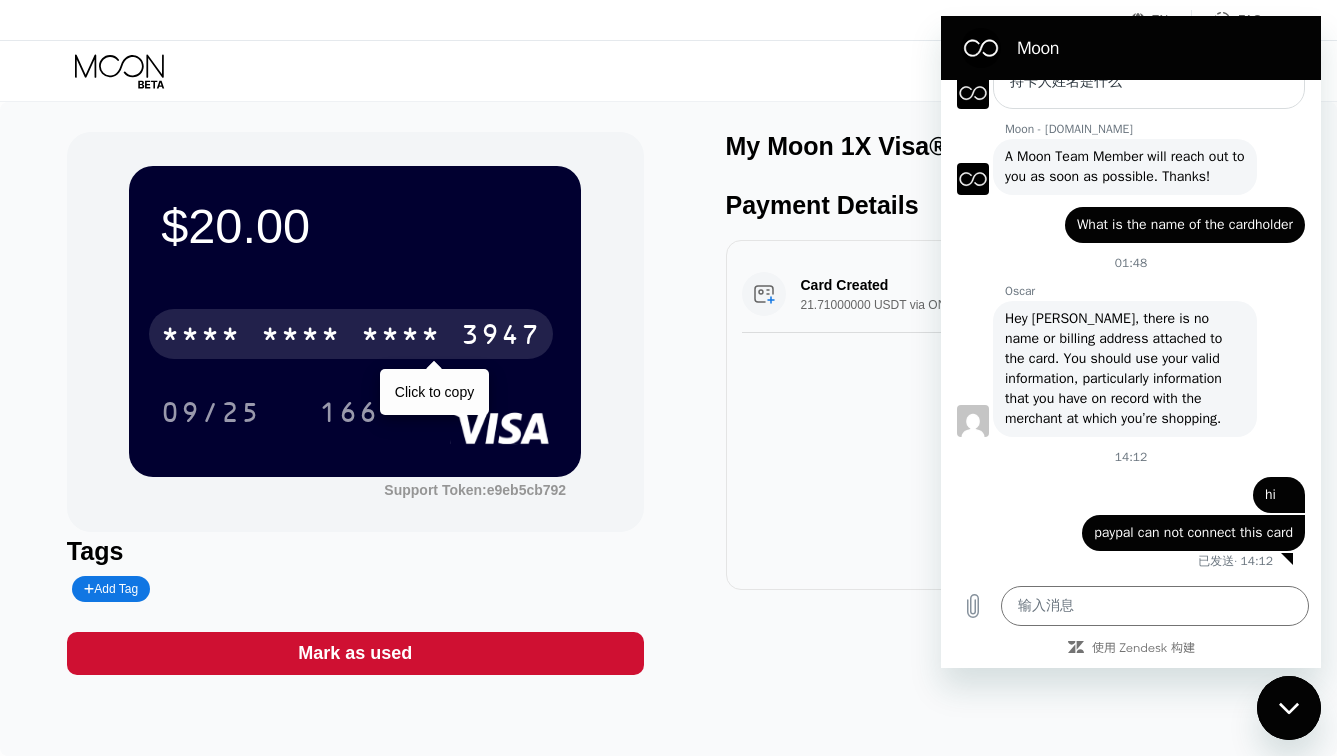 drag, startPoint x: 1288, startPoint y: 714, endPoint x: 2554, endPoint y: 1330, distance: 1407.9105 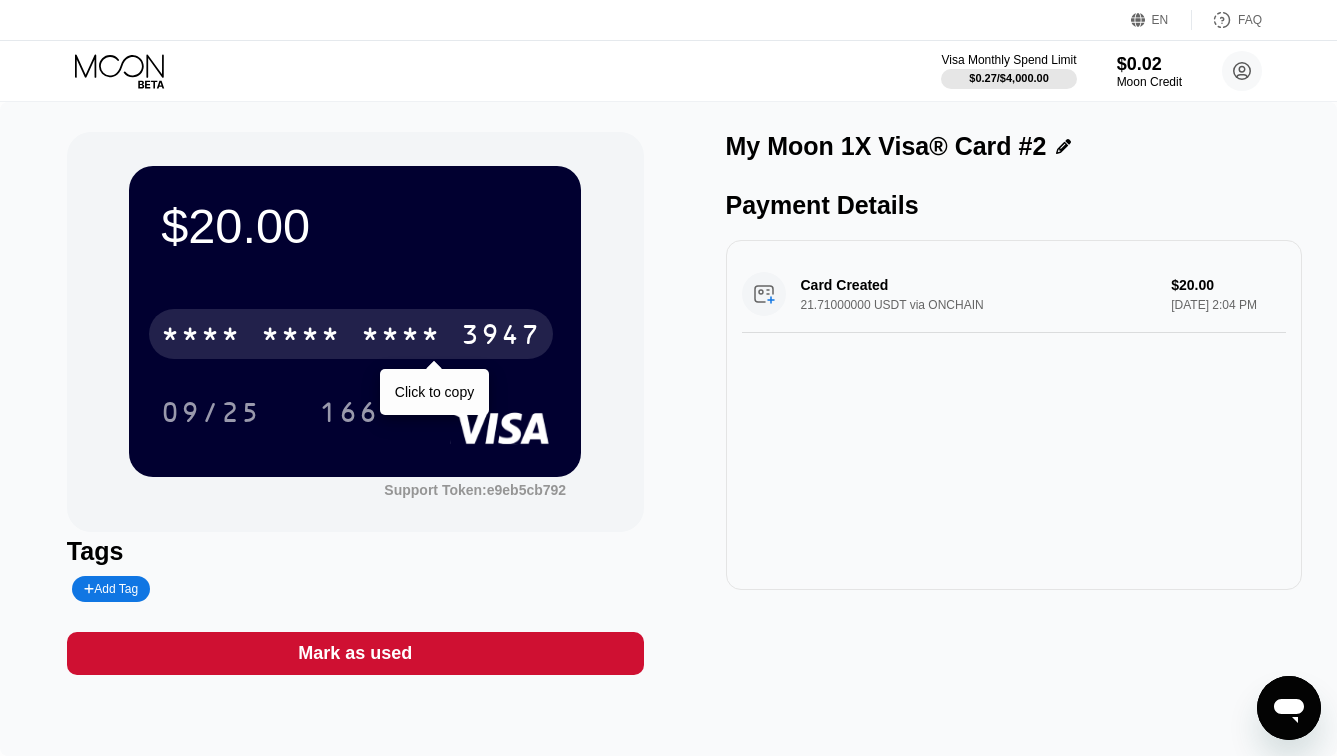 click 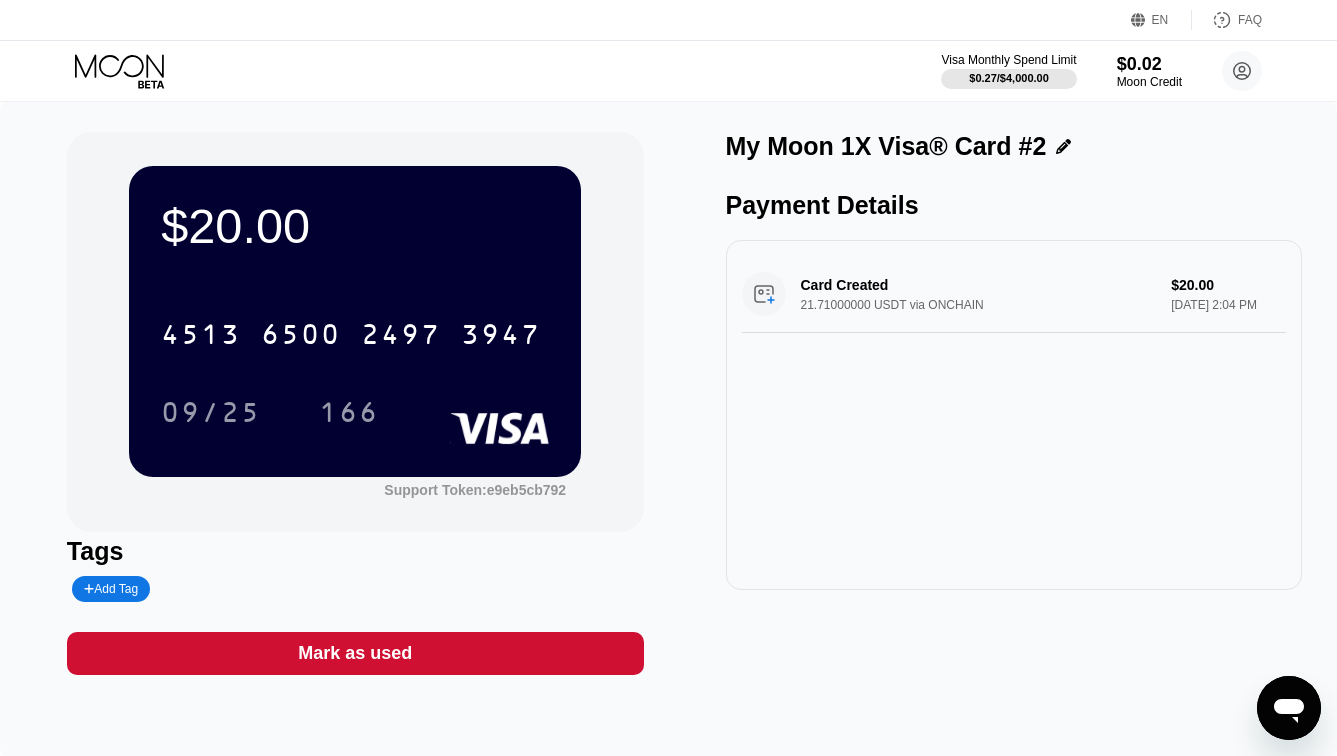 click at bounding box center [1289, 708] 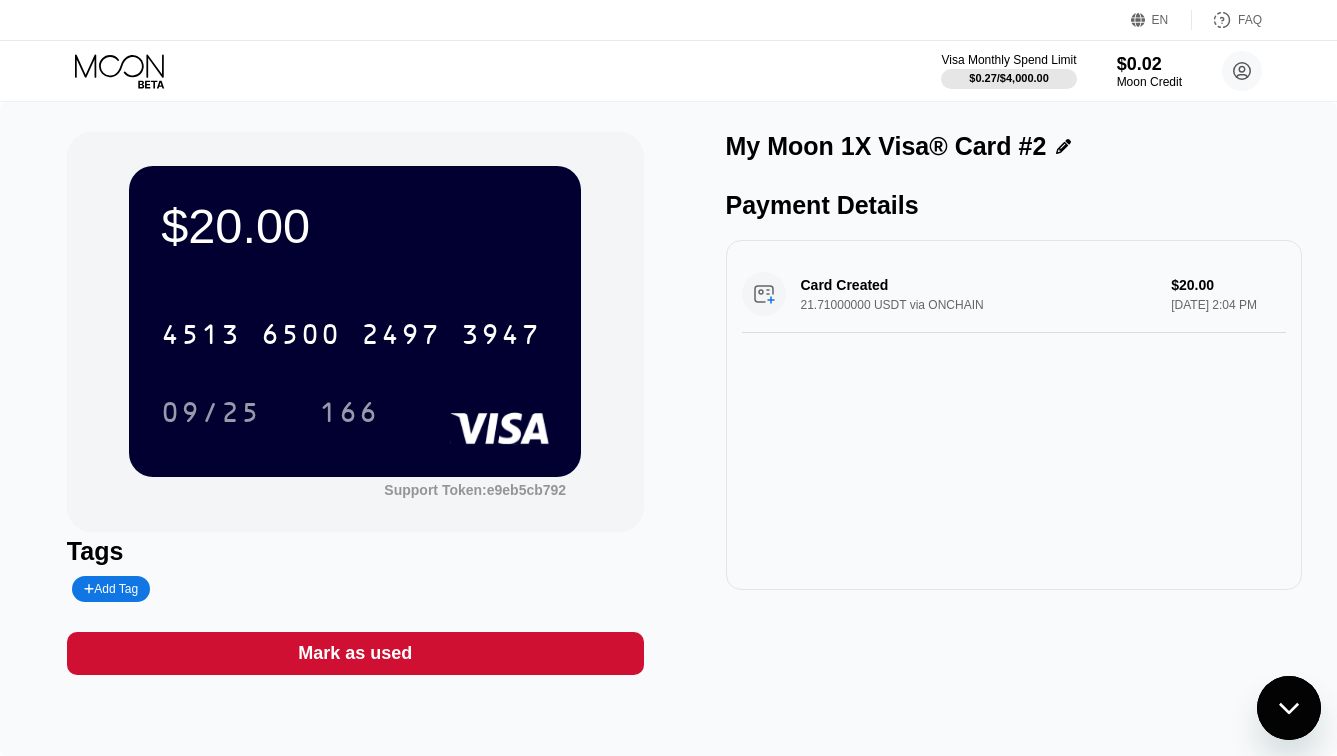 scroll, scrollTop: 0, scrollLeft: 0, axis: both 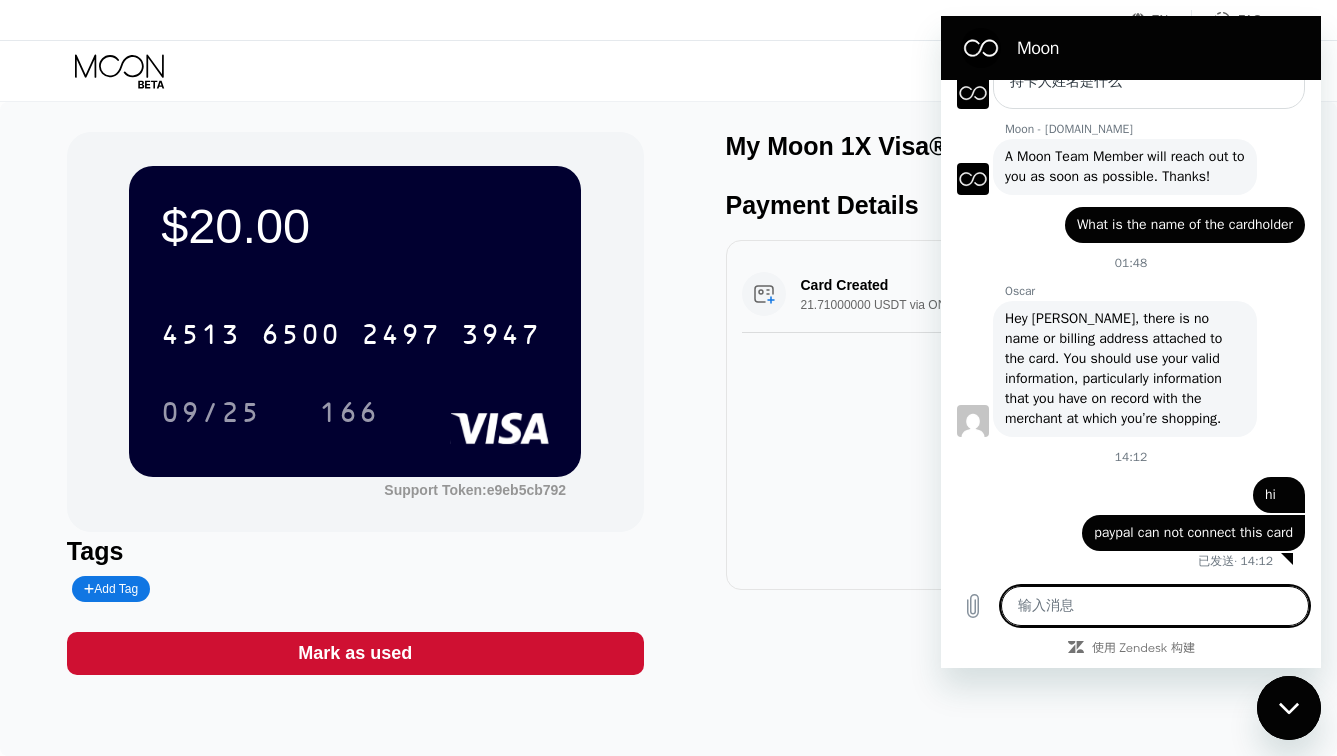 click on "Scott Rich 说： hi" at bounding box center [1123, 489] 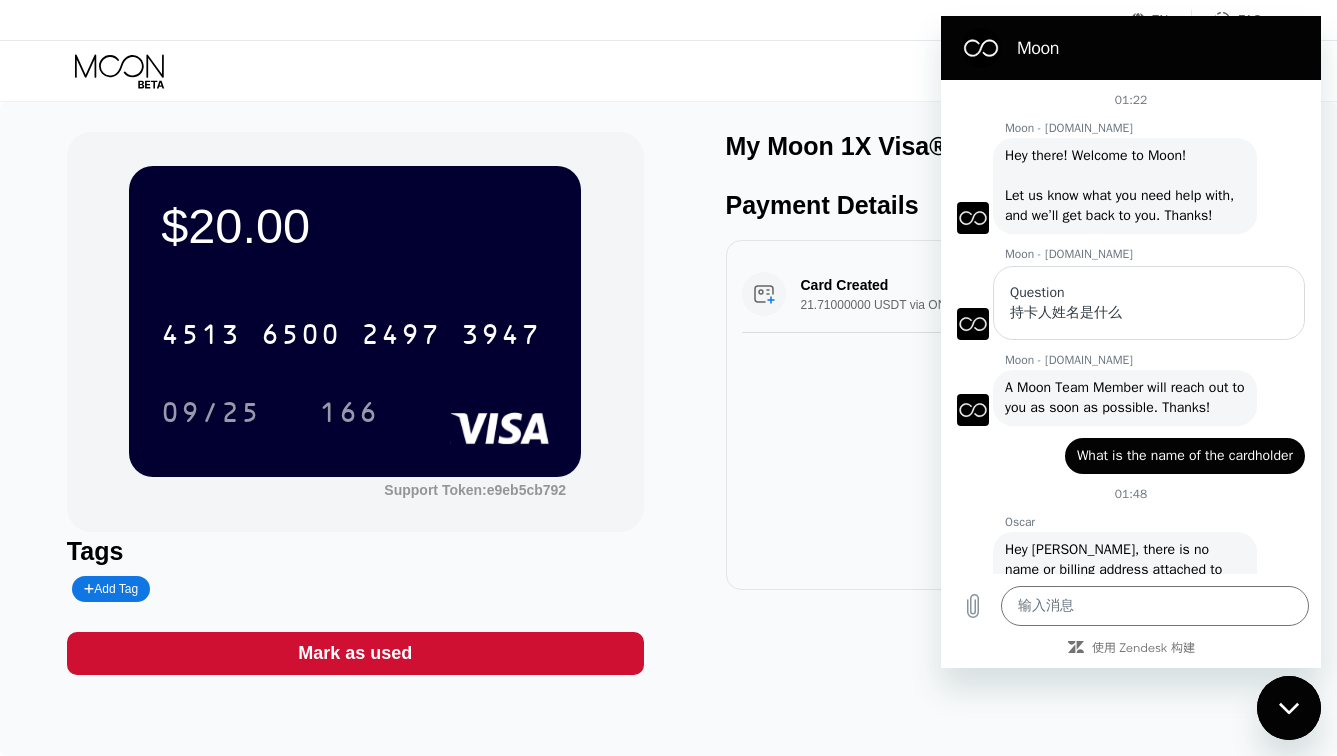 scroll, scrollTop: 291, scrollLeft: 0, axis: vertical 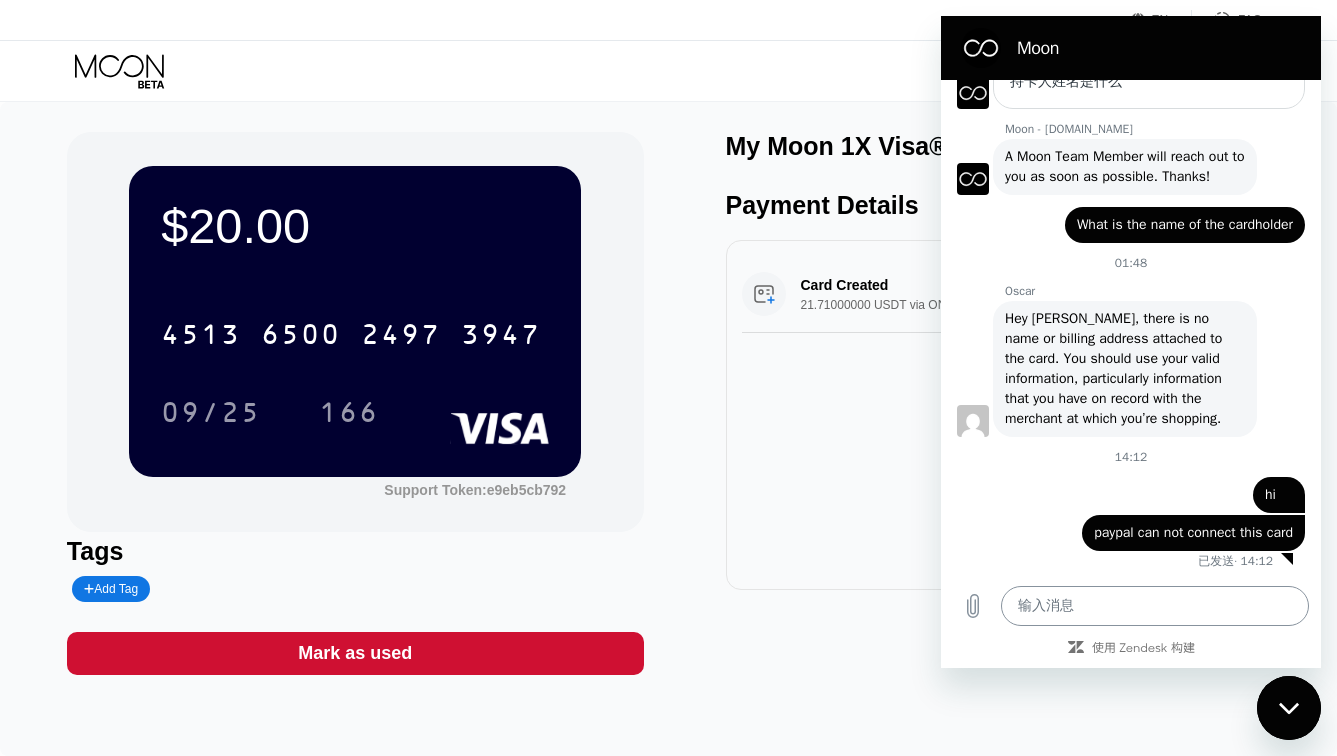 click 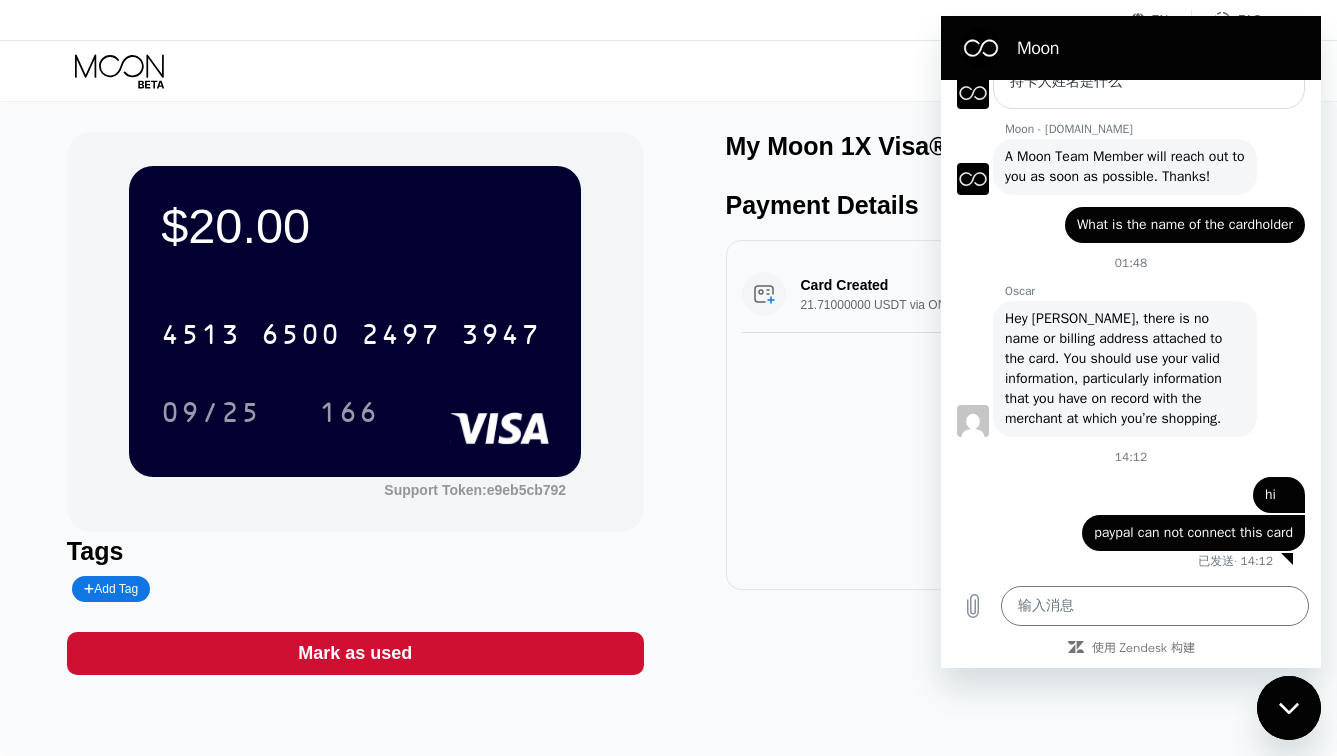 click on "$20.00 4513 6500 2497 3947 09/25 166 Support Token:  e9eb5cb792 Tags  Add Tag Mark as used My Moon 1X Visa® Card #2 Payment Details Card Created 21.71000000 USDT via ONCHAIN $20.00 Jul 12, 2025 2:04 PM" at bounding box center (668, 403) 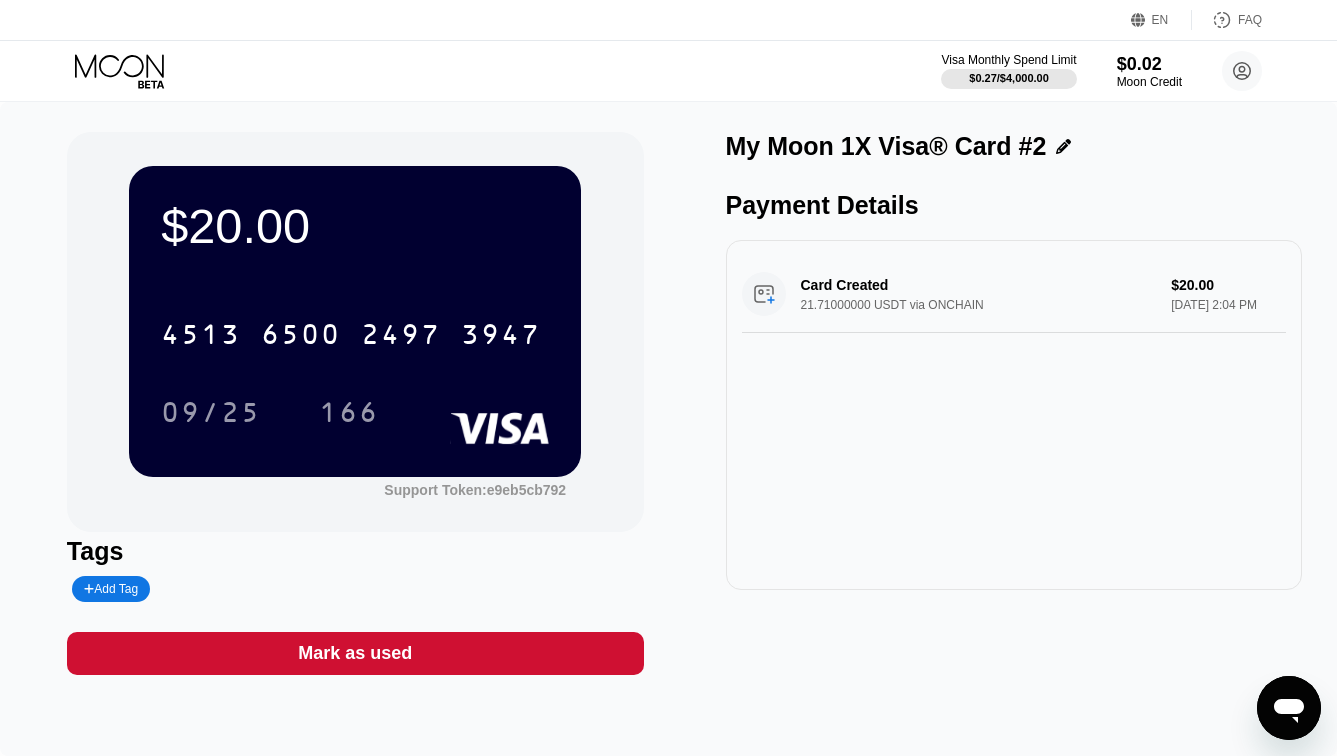 type on "x" 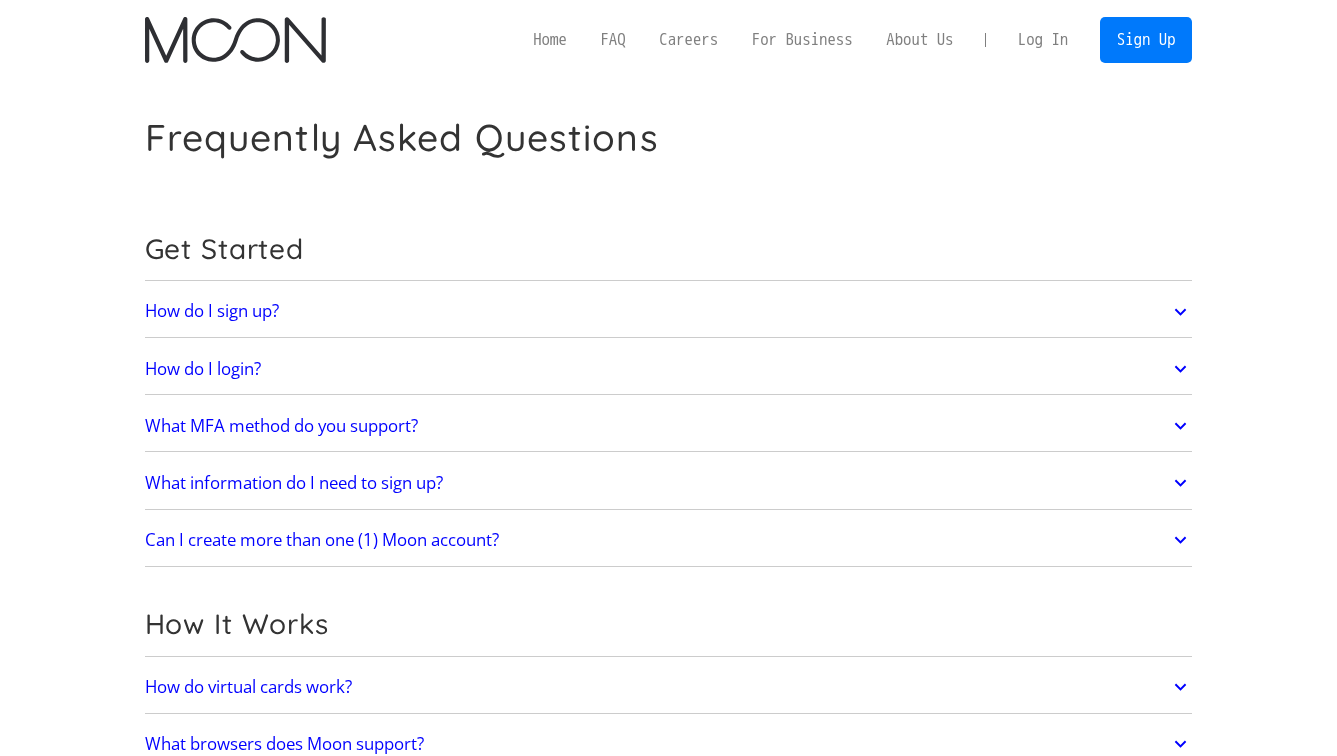 scroll, scrollTop: 0, scrollLeft: 0, axis: both 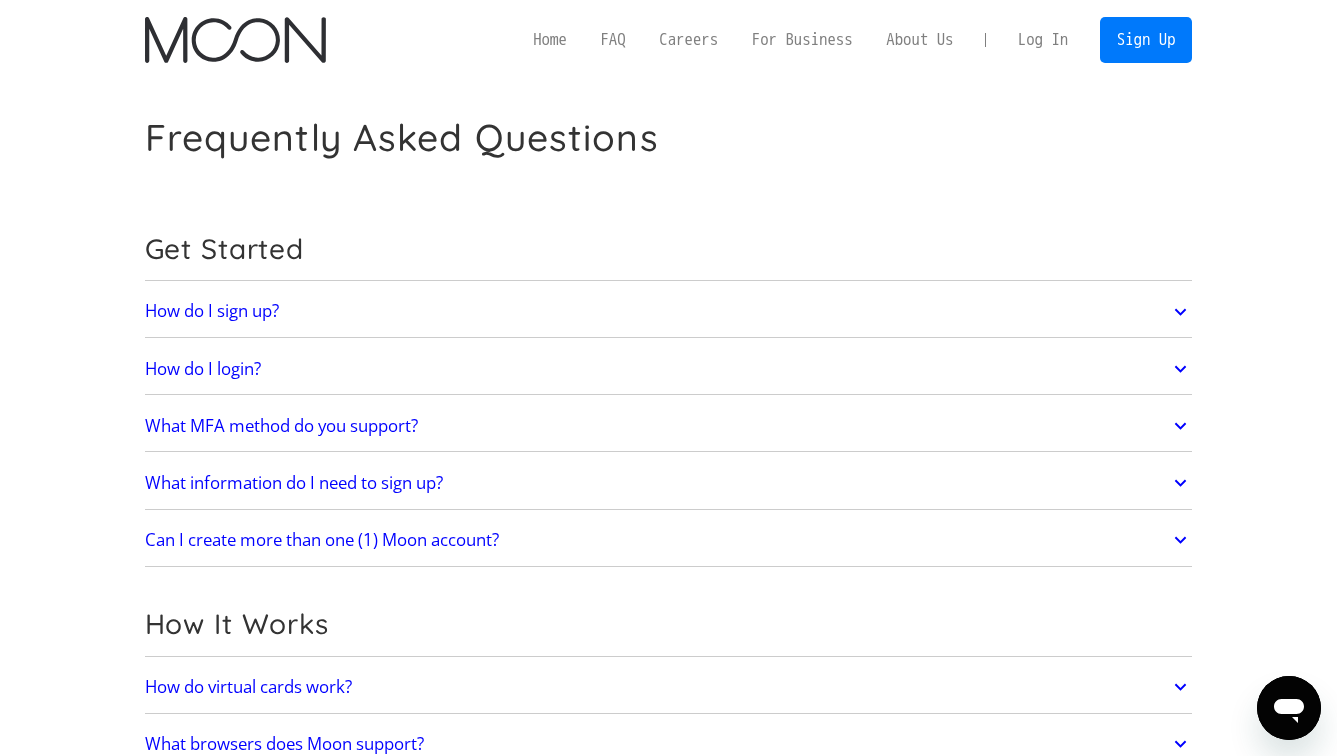 click on "Get Started
How do I sign up? Head to  [DOMAIN_NAME][URL]  to get started.
How do I login? Head to  [DOMAIN_NAME][URL]  to get started.
What MFA method do you support? Moon supports account verification via email only. Email account verification is not needed for "Log in with Google".
What information do I need to sign up? To create a Moon account you need to provide an email address and a password. The email address you use to create your account will be used to receive 2FA codes, so please ensure you do not lose access to your email inbox.
Can I create more than one (1) Moon account? No. Each user may only have one account.
How It Works
How do virtual cards work? Virtual cards are just like regular cards, except there is no physical plastic. By entering virtual card details where you would normally input your credit or debit card details, you can complete purchases without giving out your personal card details.
What browsers does Moon support? Safari Chrome Firefox Brave Opera" at bounding box center (669, 2514) 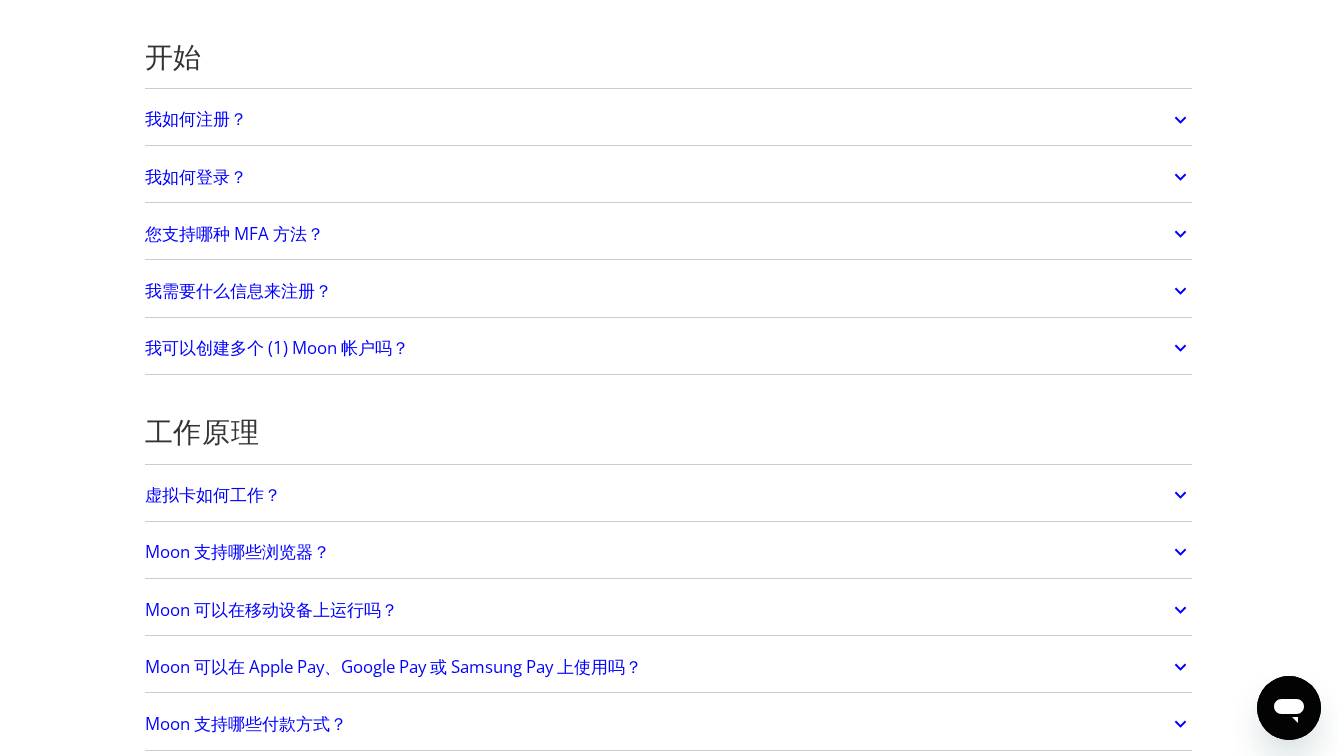 scroll, scrollTop: 308, scrollLeft: 0, axis: vertical 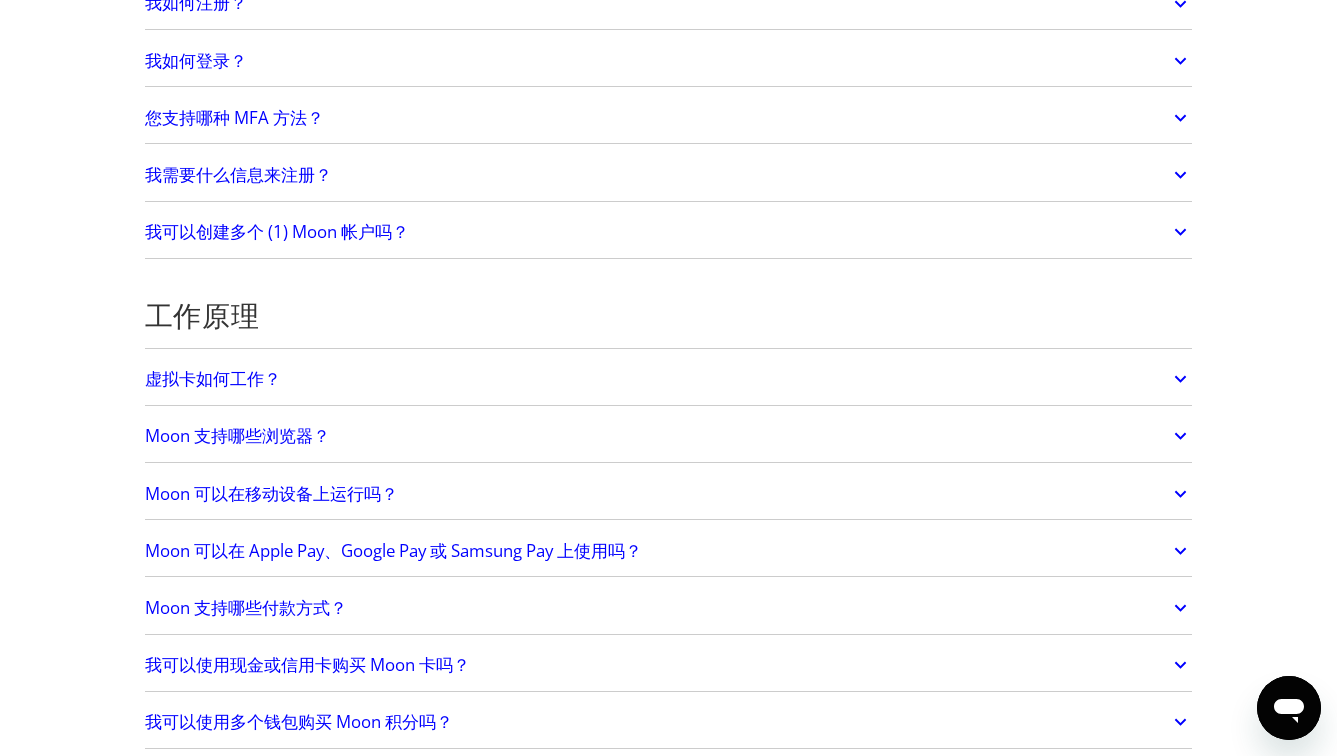 click on "我需要什么信息来注册？" at bounding box center (238, 174) 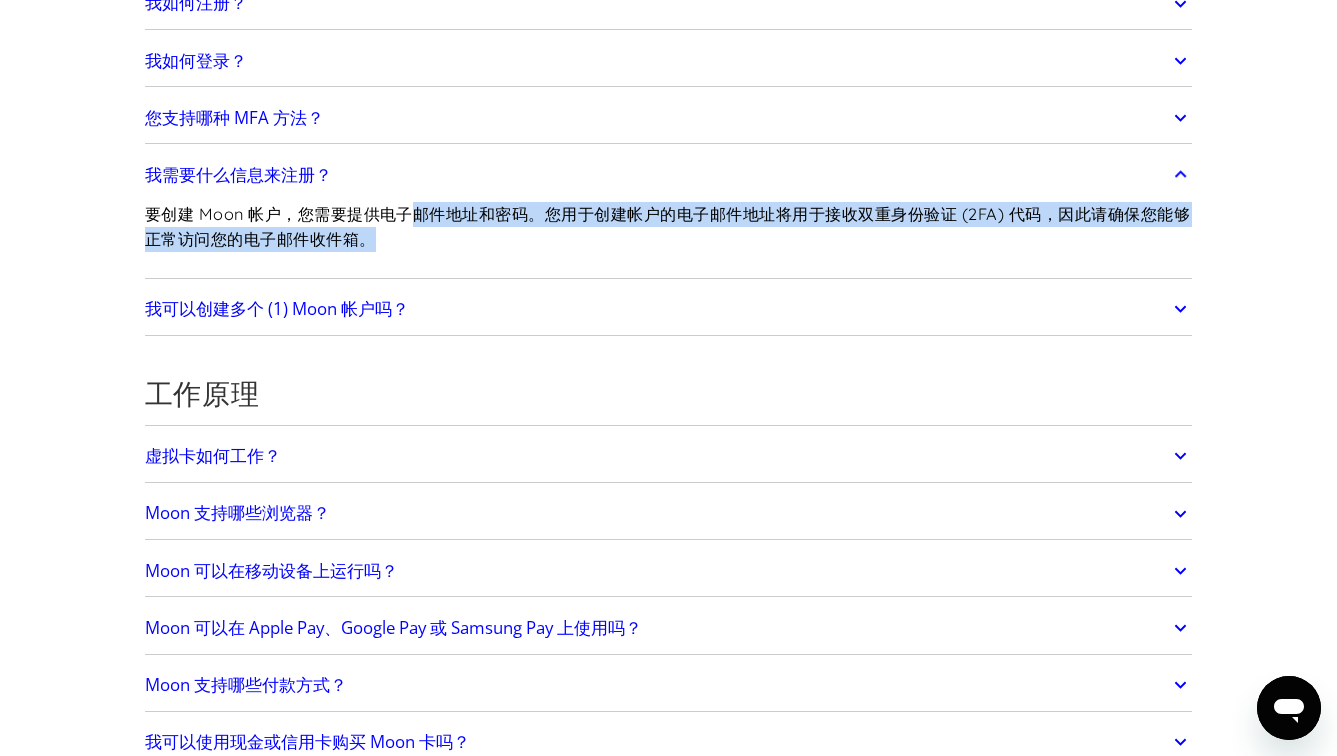 drag, startPoint x: 425, startPoint y: 210, endPoint x: 610, endPoint y: 239, distance: 187.25919 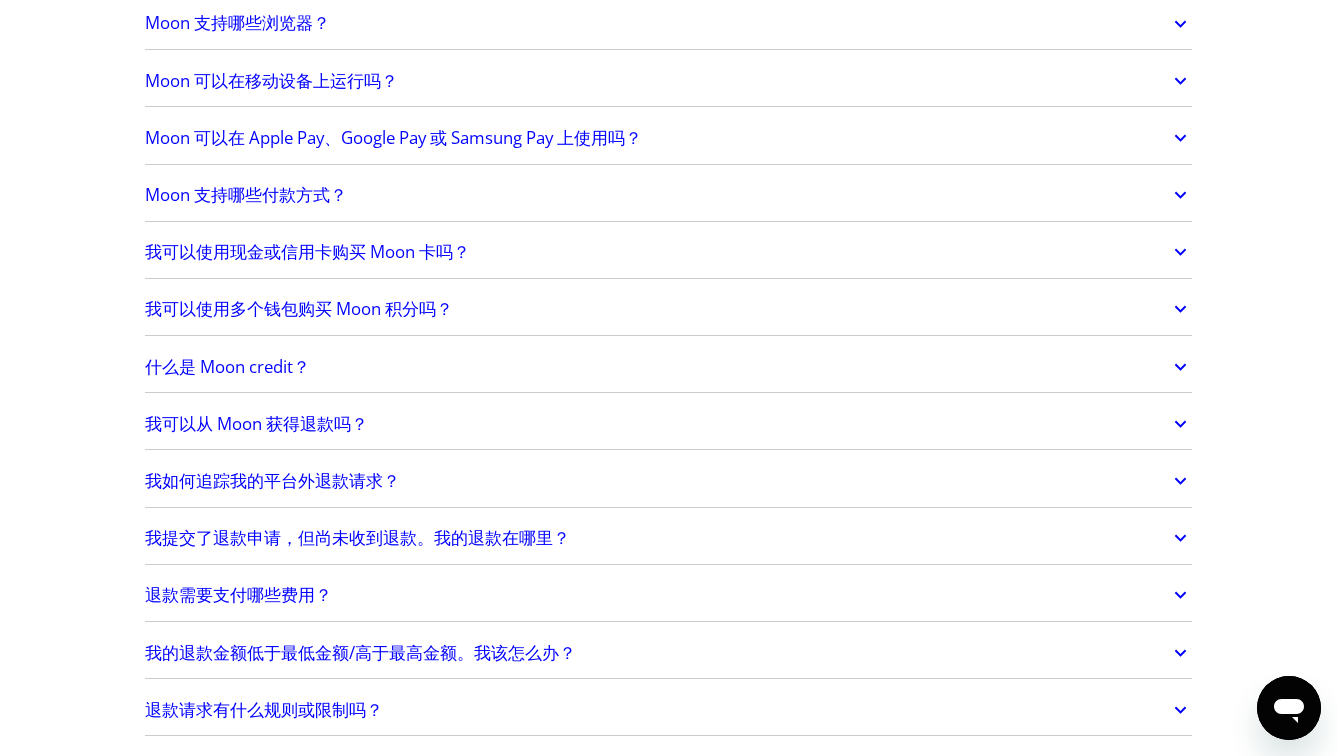 scroll, scrollTop: 875, scrollLeft: 0, axis: vertical 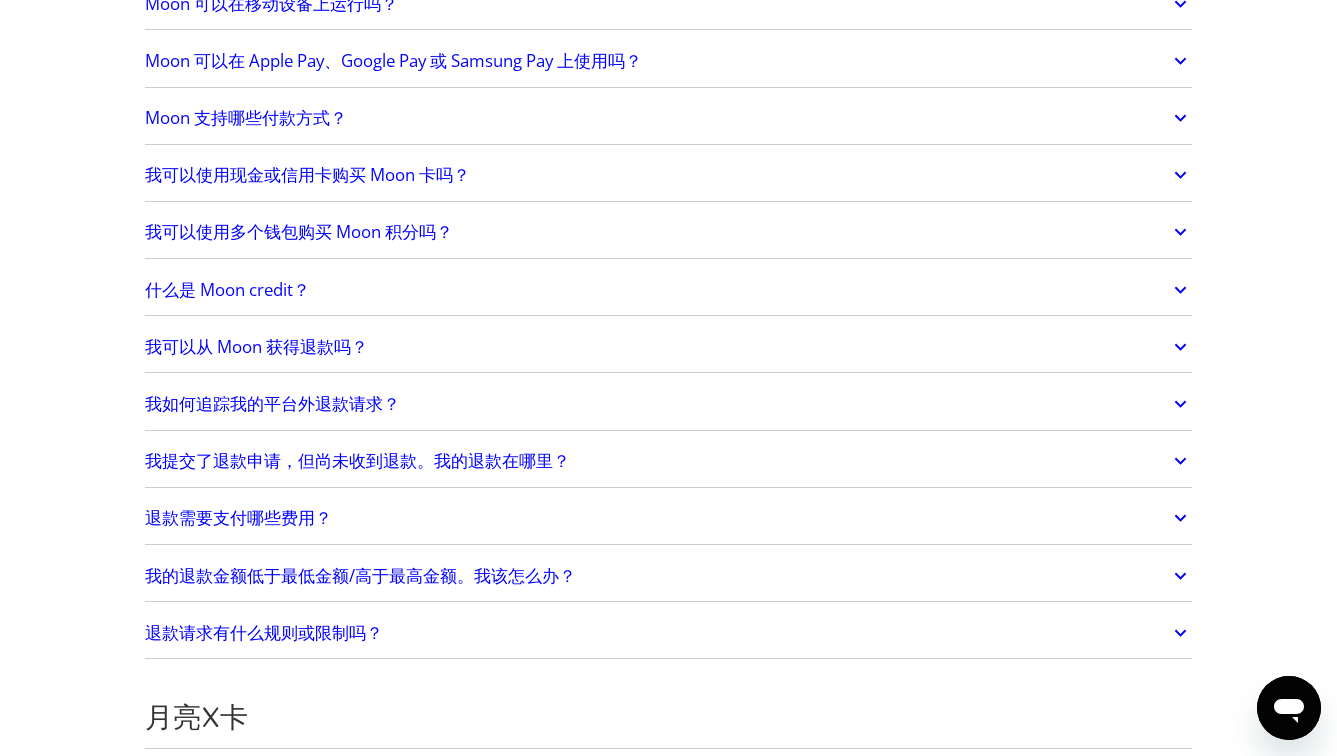 click on "退款请求有什么规则或限制吗？" at bounding box center (264, 632) 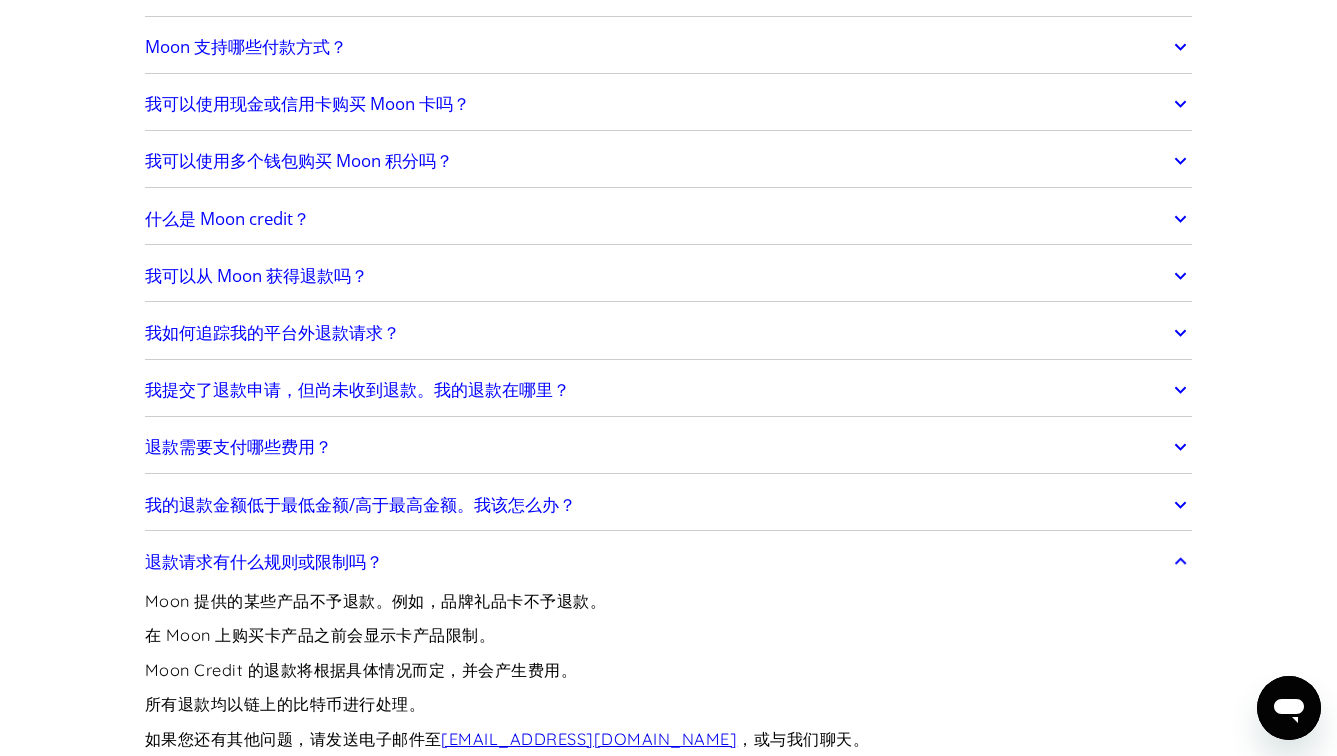 scroll, scrollTop: 1021, scrollLeft: 0, axis: vertical 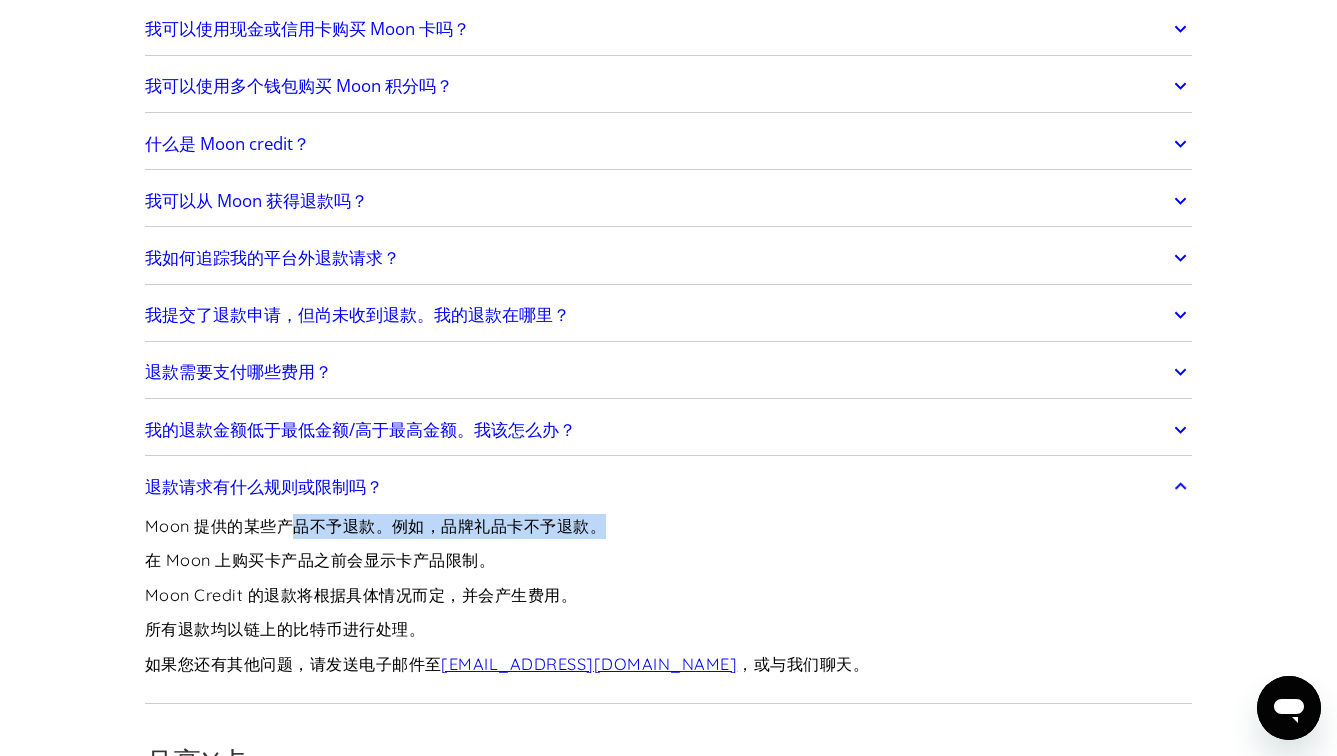 drag, startPoint x: 296, startPoint y: 538, endPoint x: 446, endPoint y: 539, distance: 150.00333 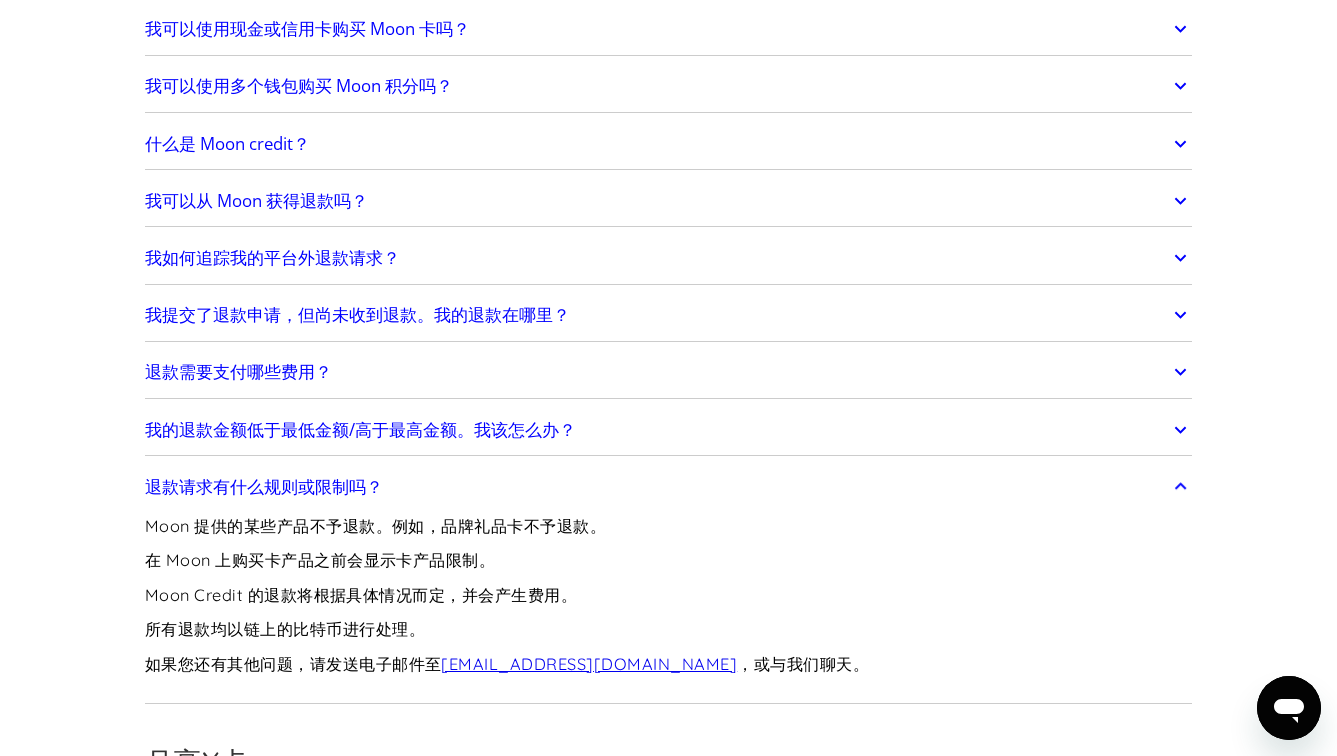 drag, startPoint x: 498, startPoint y: 556, endPoint x: 299, endPoint y: 573, distance: 199.72481 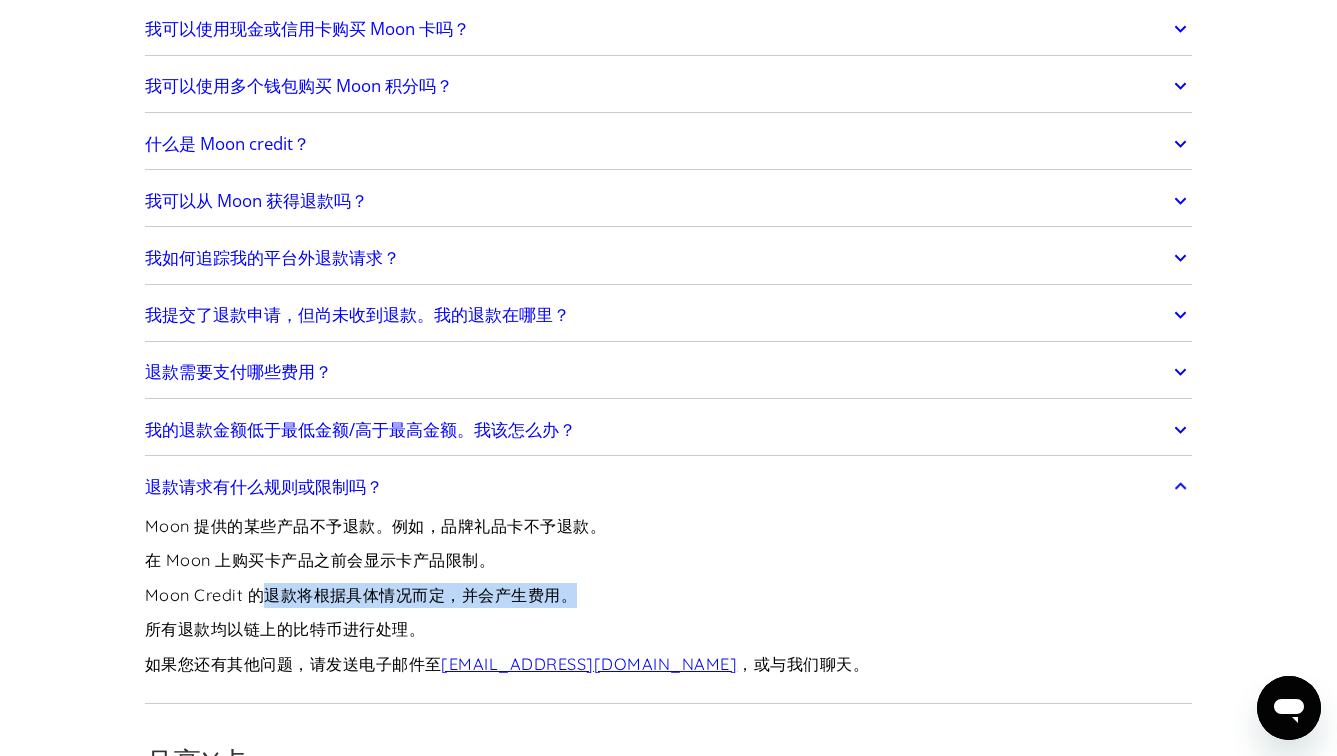 drag, startPoint x: 269, startPoint y: 592, endPoint x: 586, endPoint y: 597, distance: 317.03943 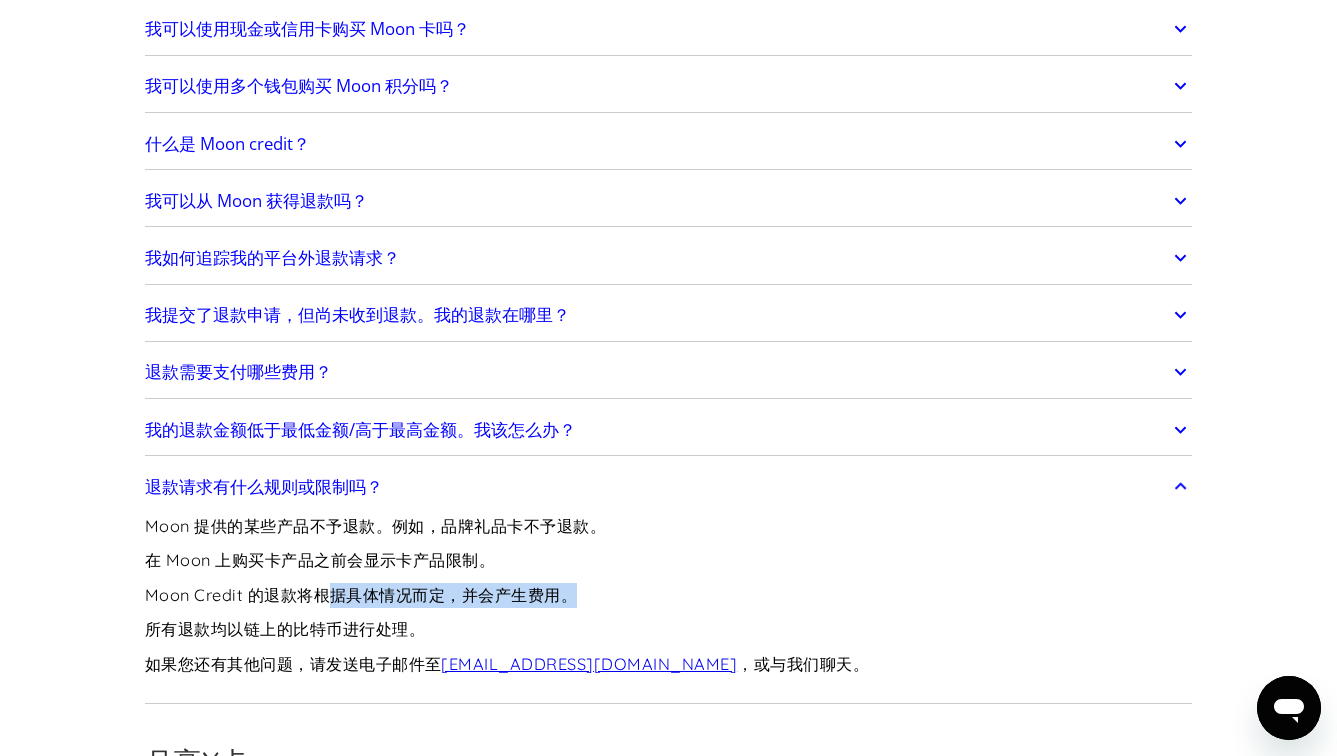 drag, startPoint x: 542, startPoint y: 596, endPoint x: 277, endPoint y: 603, distance: 265.09244 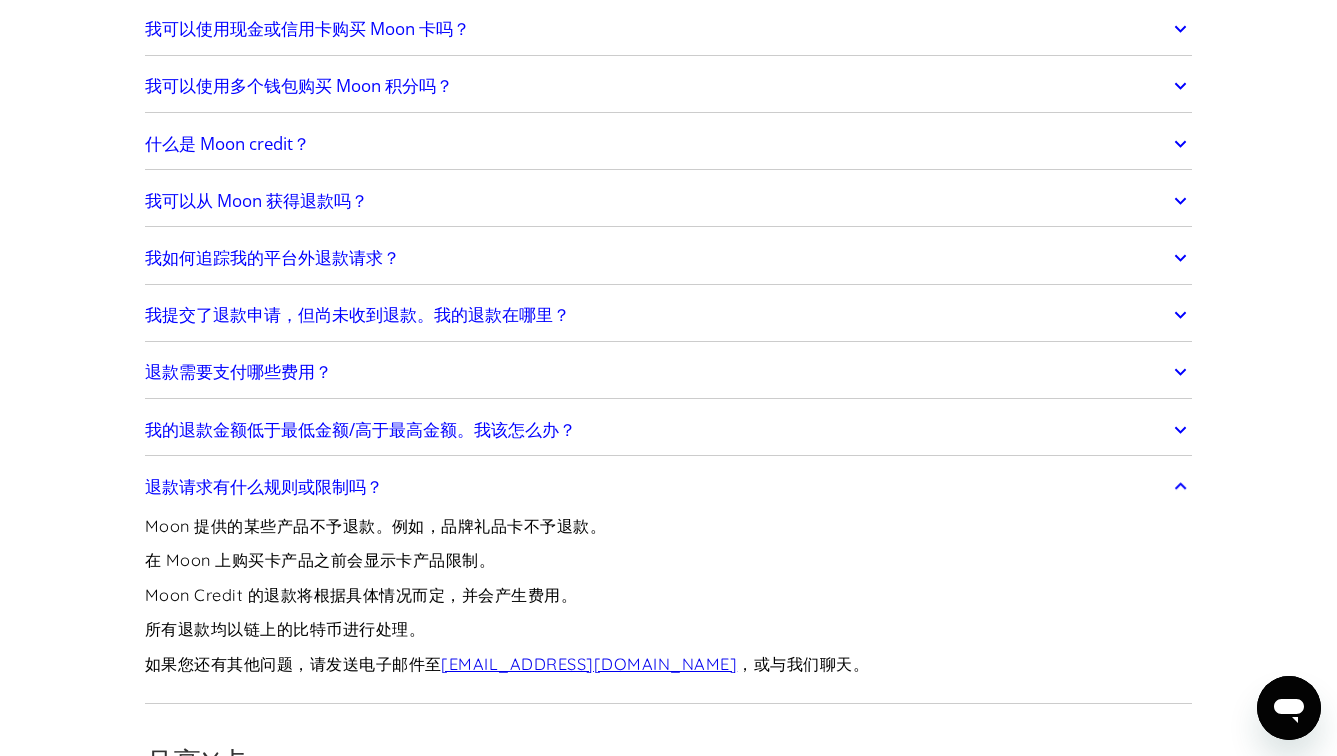click on "Moon Credit 的退款将根据具体情况而定，并会产生费用。" at bounding box center (361, 595) 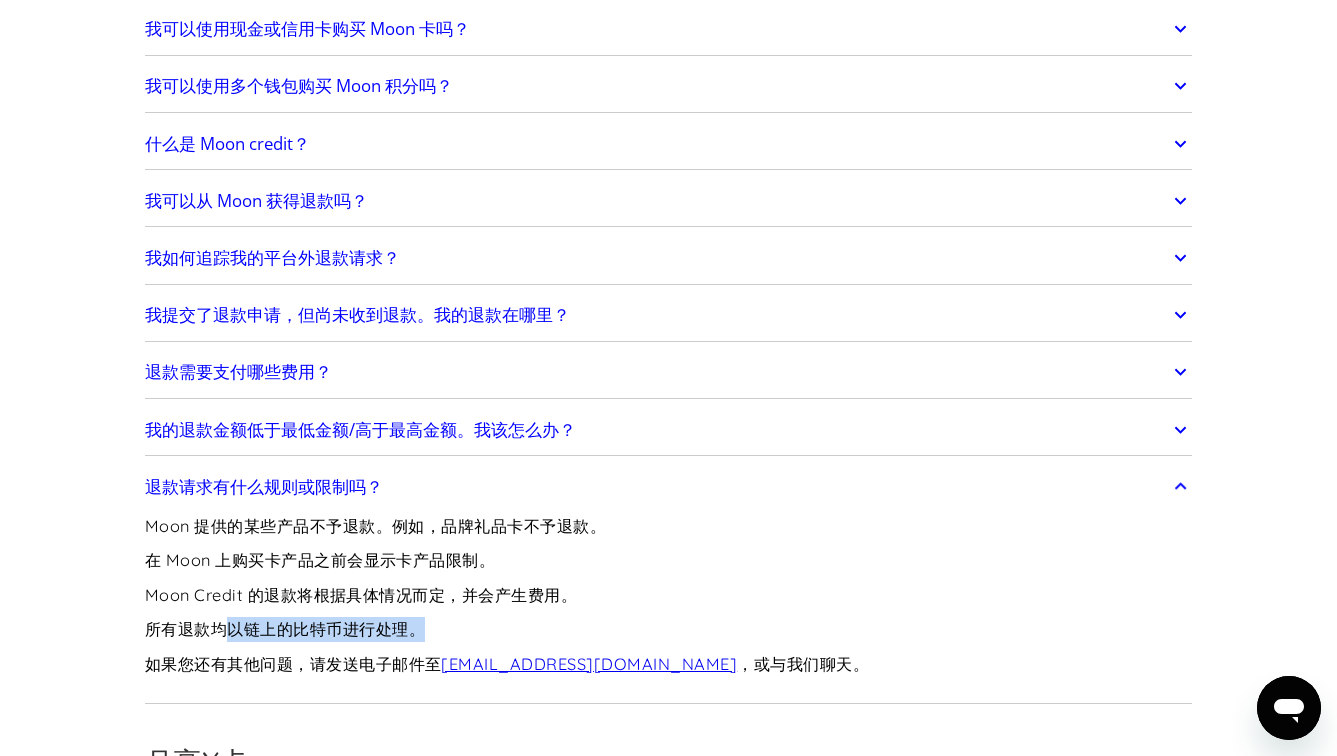 drag, startPoint x: 234, startPoint y: 633, endPoint x: 481, endPoint y: 627, distance: 247.07286 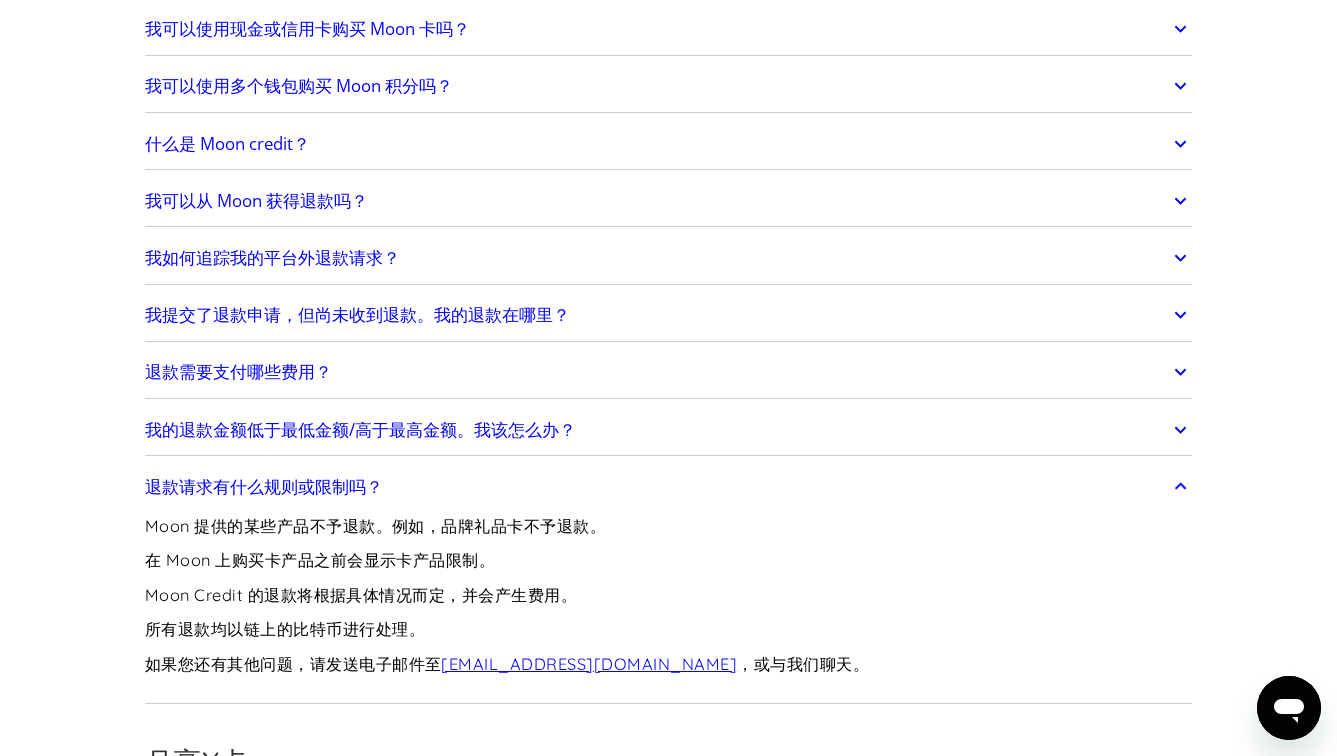 scroll, scrollTop: 1009, scrollLeft: 0, axis: vertical 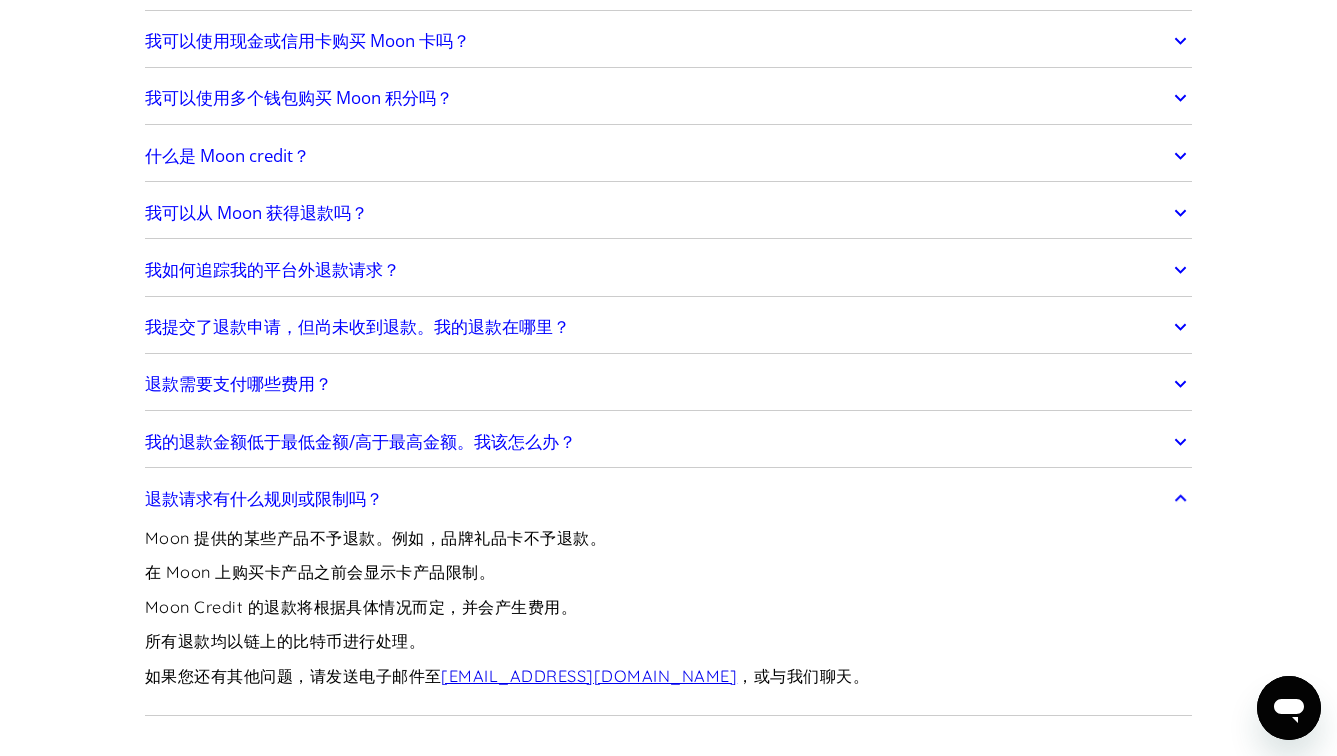 click on "我的退款金额低于最低金额/高于最高金额。我该怎么办？" at bounding box center (360, 441) 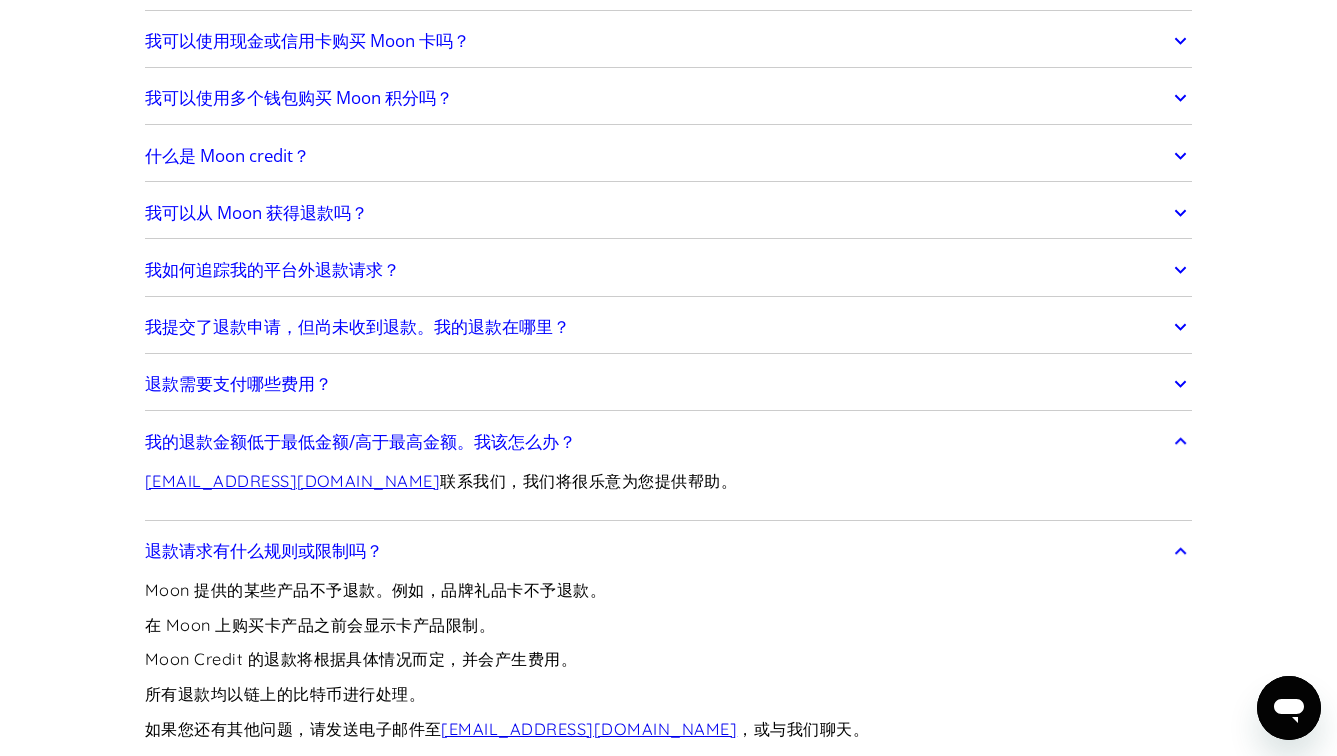 click on "退款需要支付哪些费用？" at bounding box center (669, 384) 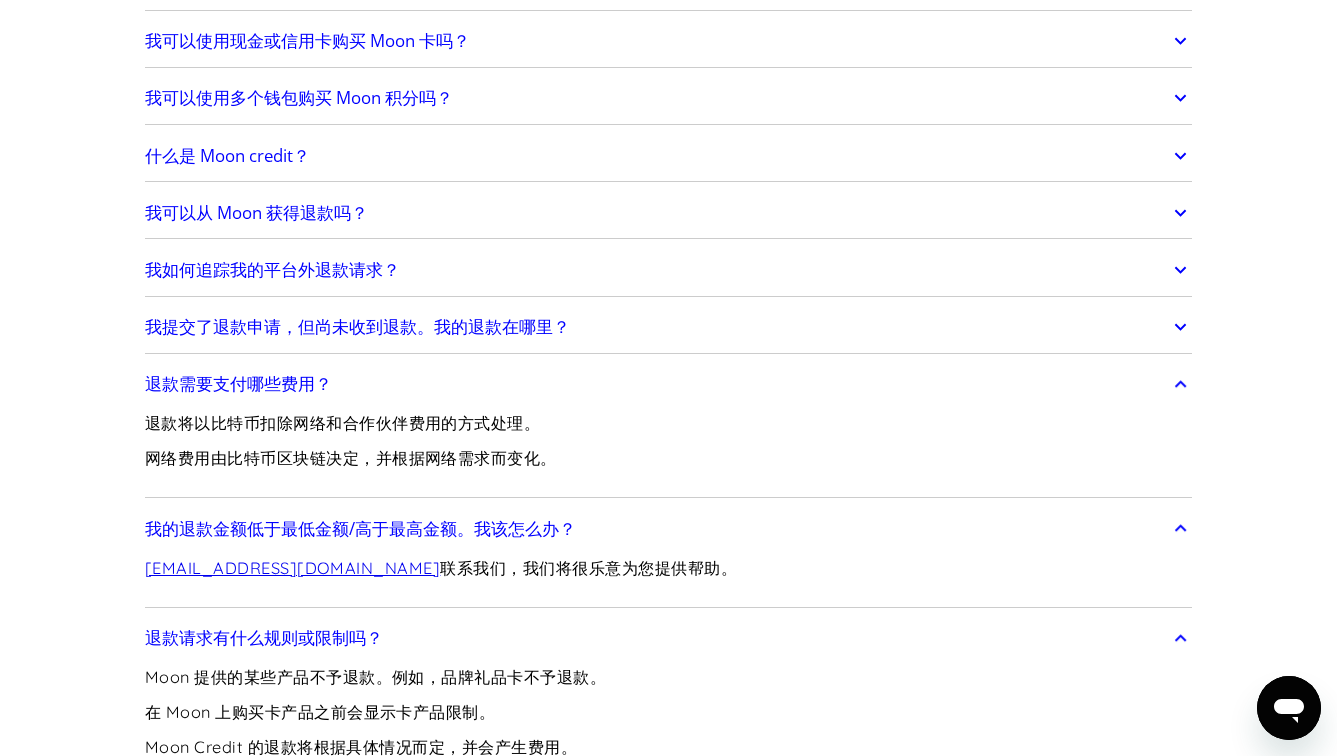click on "我提交了退款申请，但尚未收到退款。我的退款在哪里？" at bounding box center (357, 326) 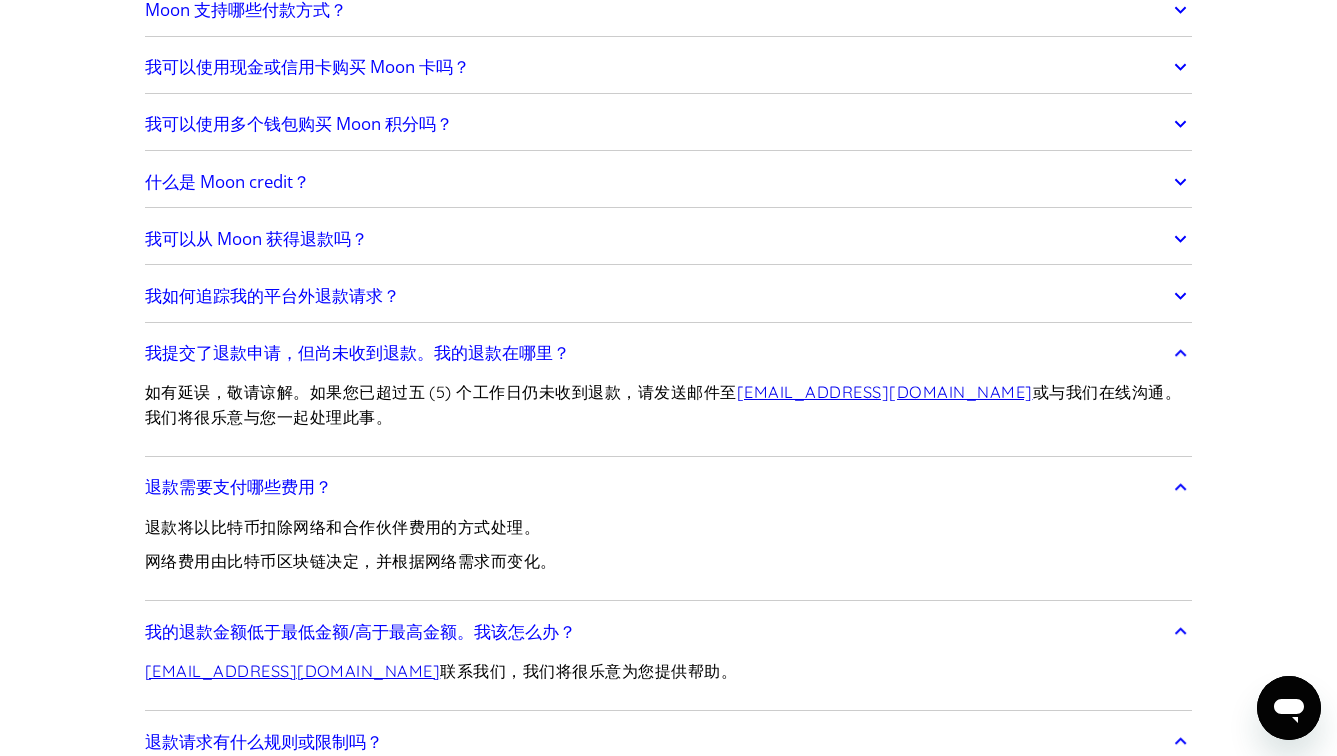 scroll, scrollTop: 957, scrollLeft: 0, axis: vertical 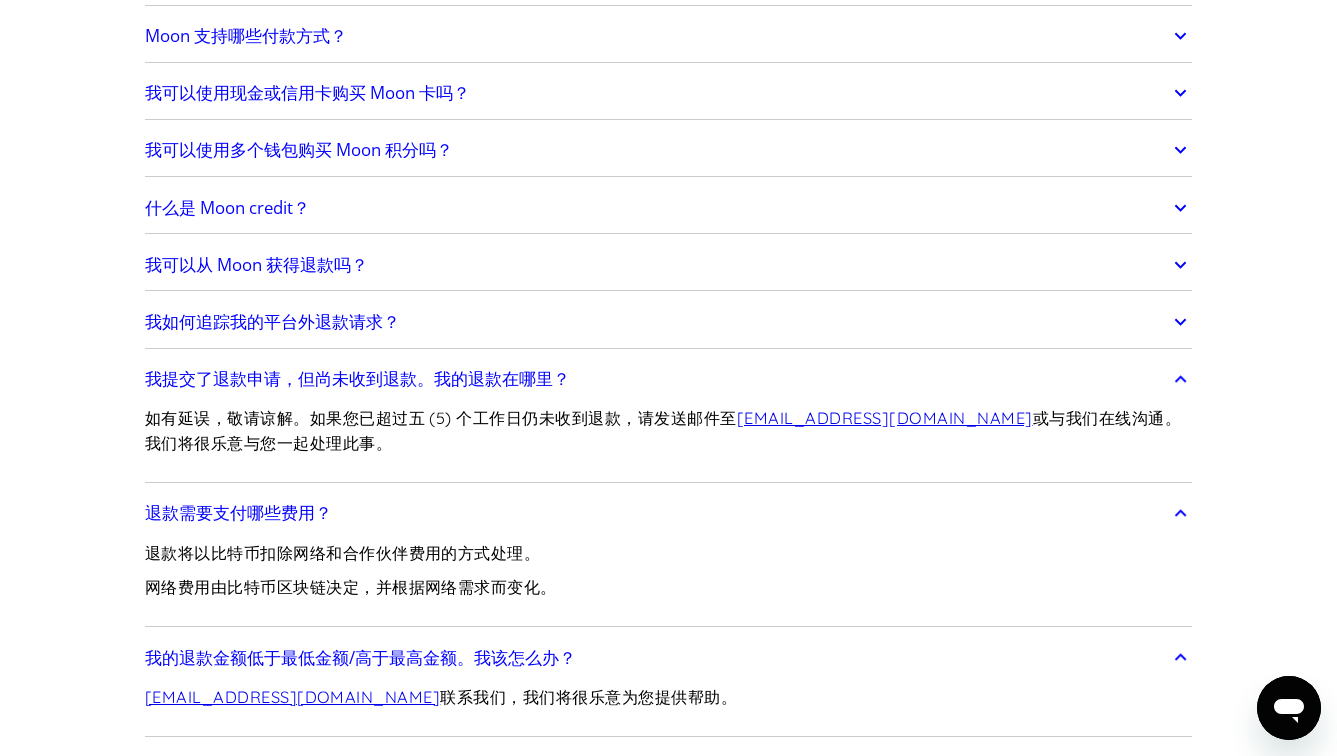 click on "我可以从 Moon 获得退款吗？" at bounding box center [256, 264] 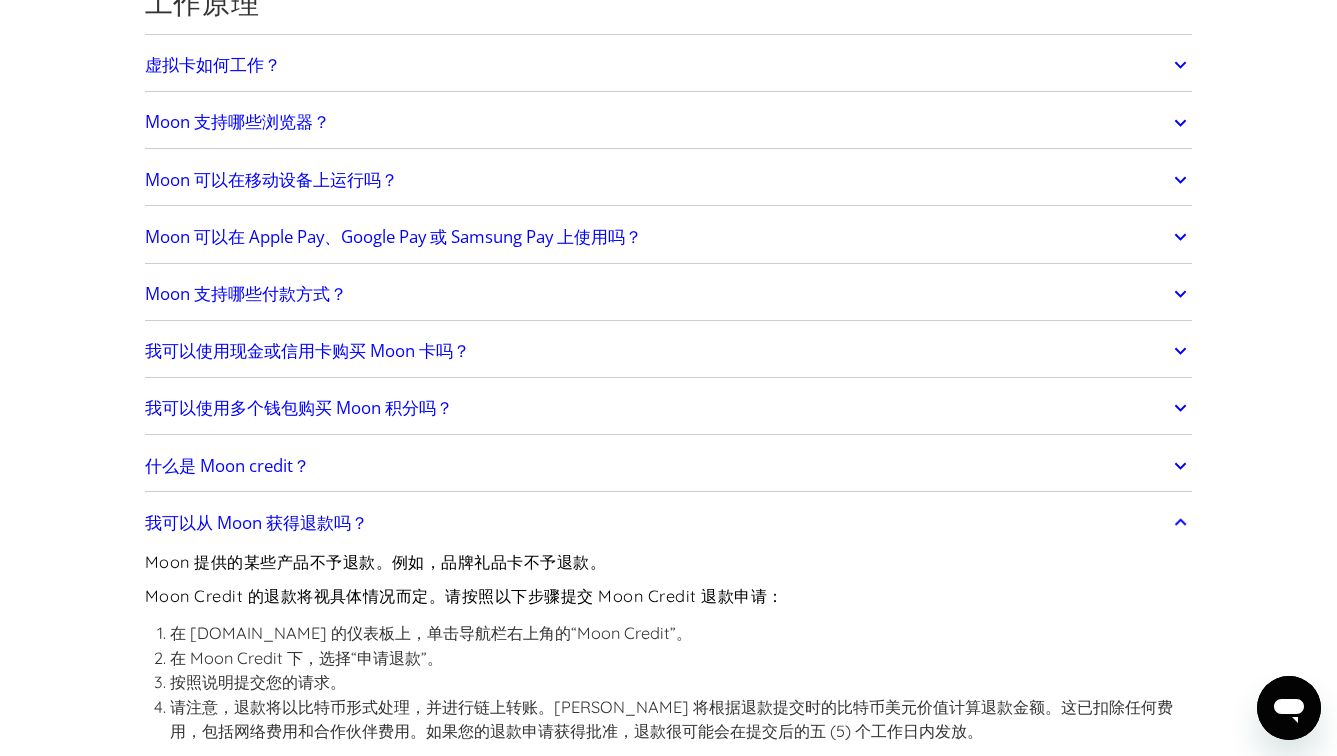 scroll, scrollTop: 673, scrollLeft: 0, axis: vertical 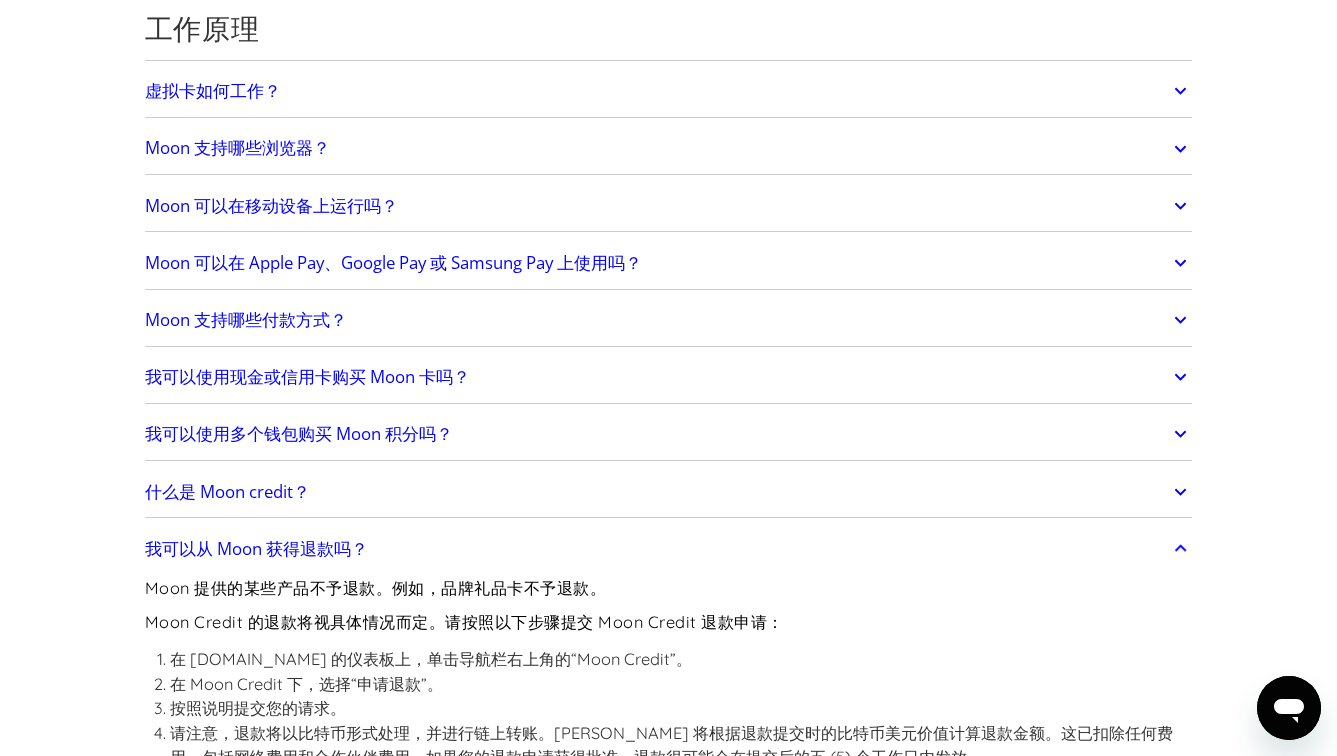 click on "虚拟卡如何工作？" at bounding box center (213, 90) 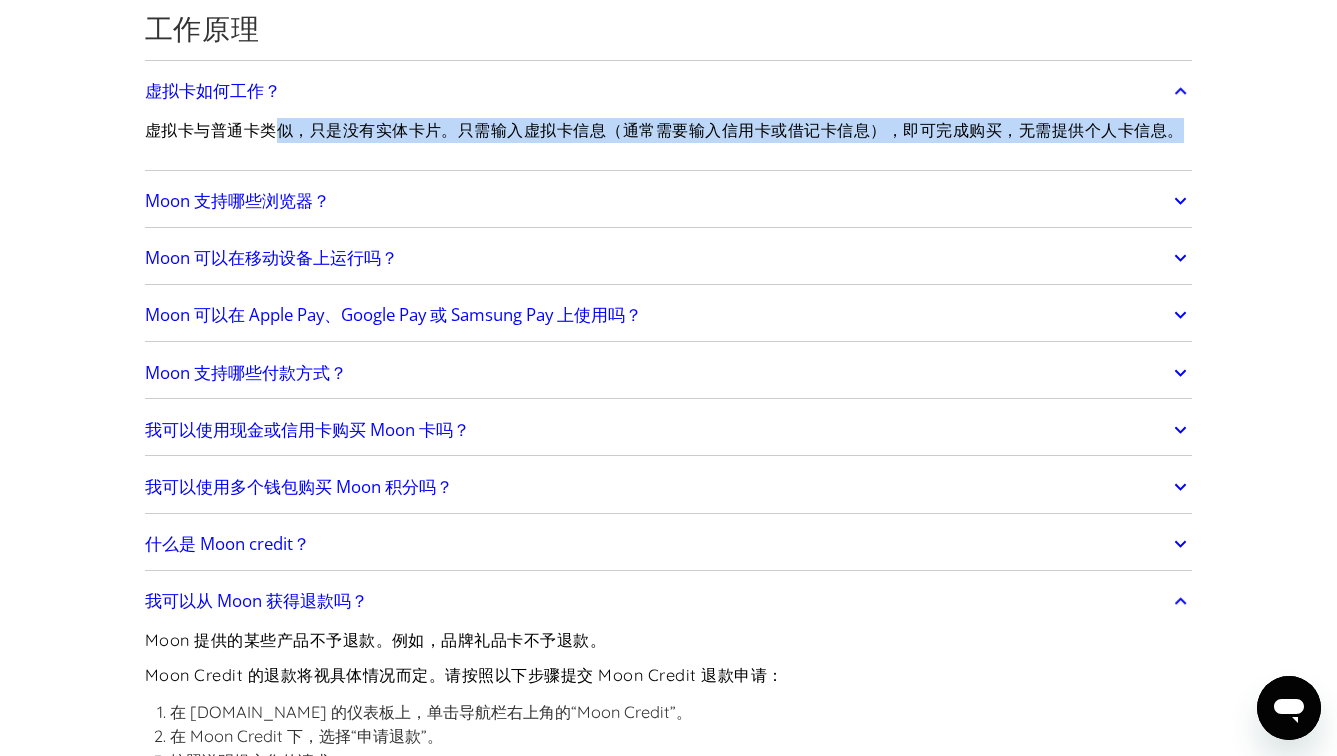drag, startPoint x: 280, startPoint y: 127, endPoint x: 582, endPoint y: 157, distance: 303.48642 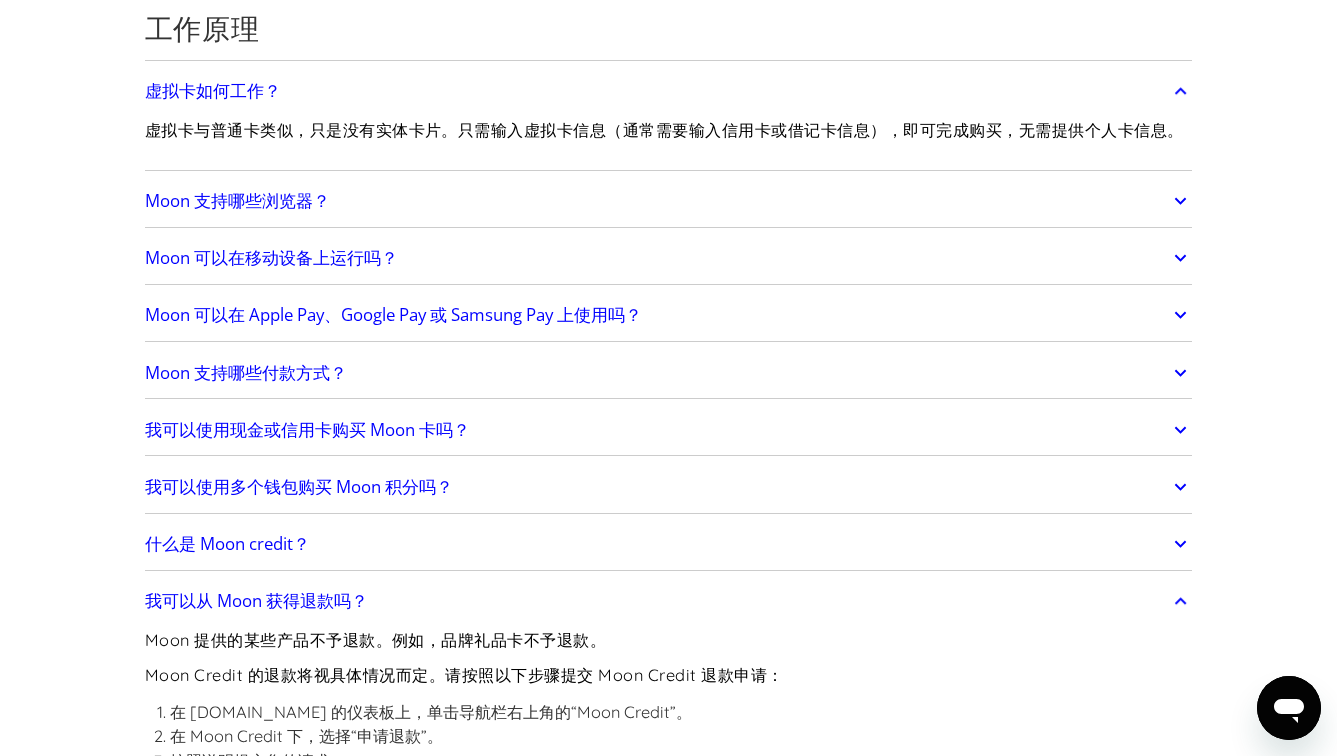 click on "Moon 支持哪些浏览器？" at bounding box center [669, 201] 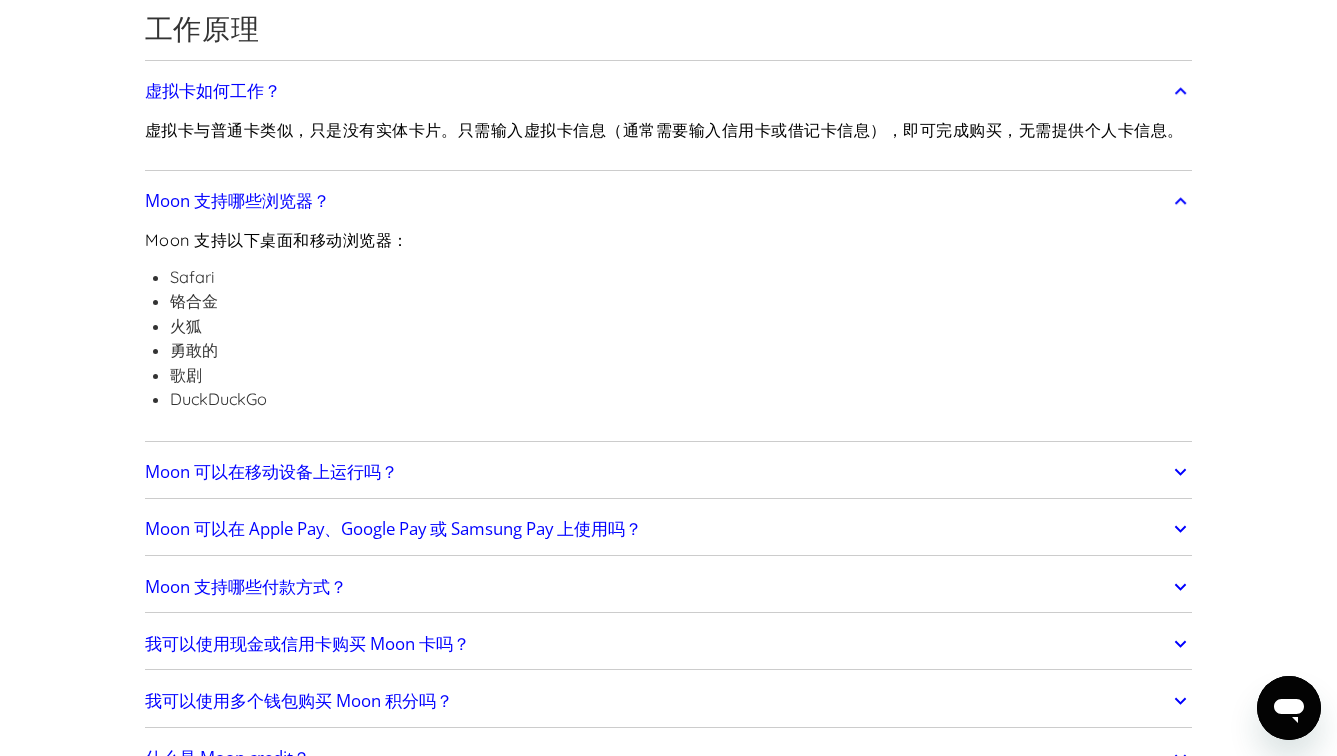 click on "Moon 可以在移动设备上运行吗？" at bounding box center [669, 472] 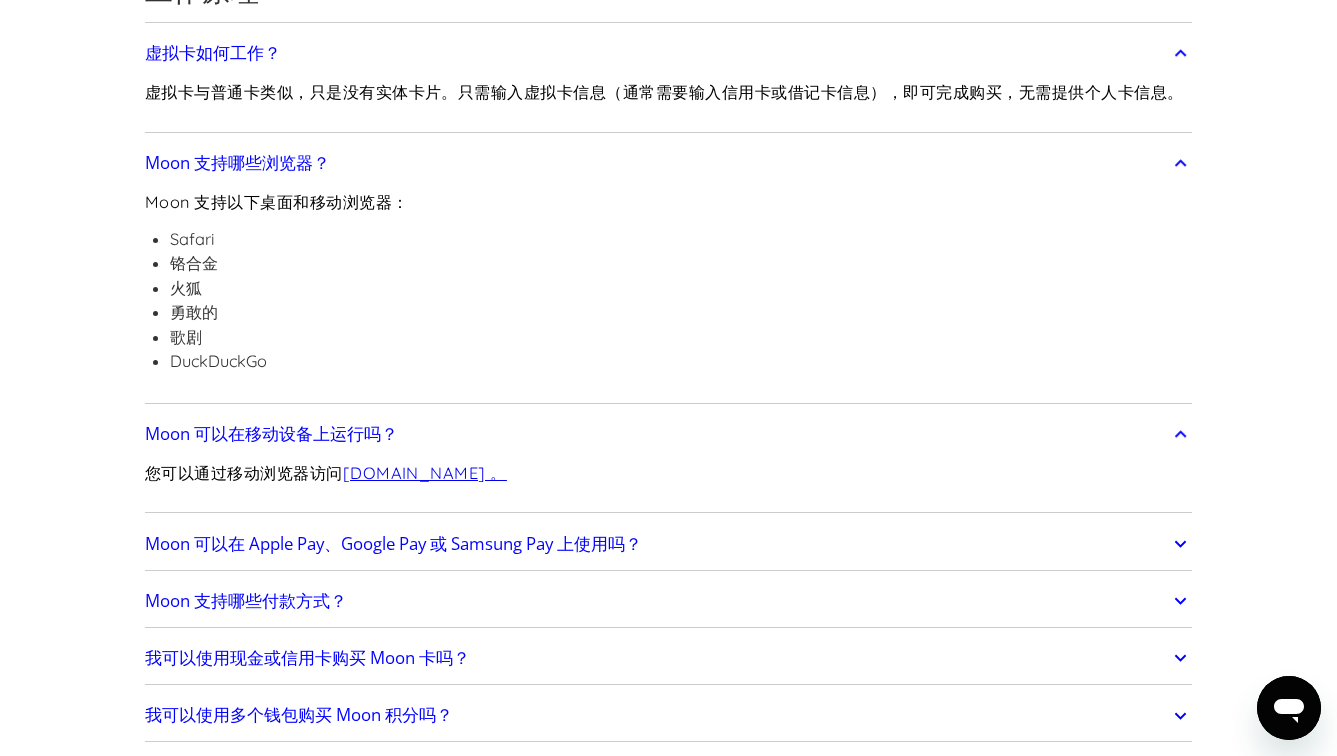 click on "Moon 可以在 Apple Pay、Google Pay 或 Samsung Pay 上使用吗？" at bounding box center [669, 544] 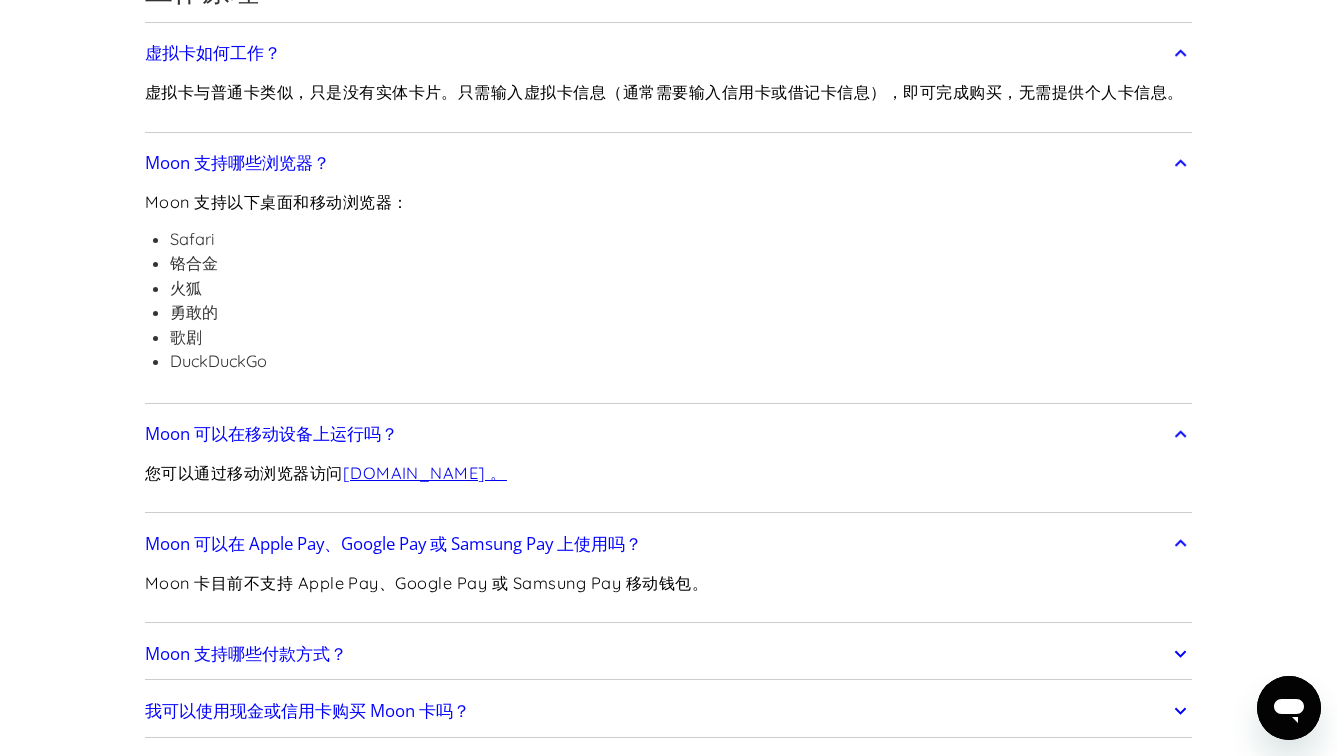 scroll, scrollTop: 737, scrollLeft: 0, axis: vertical 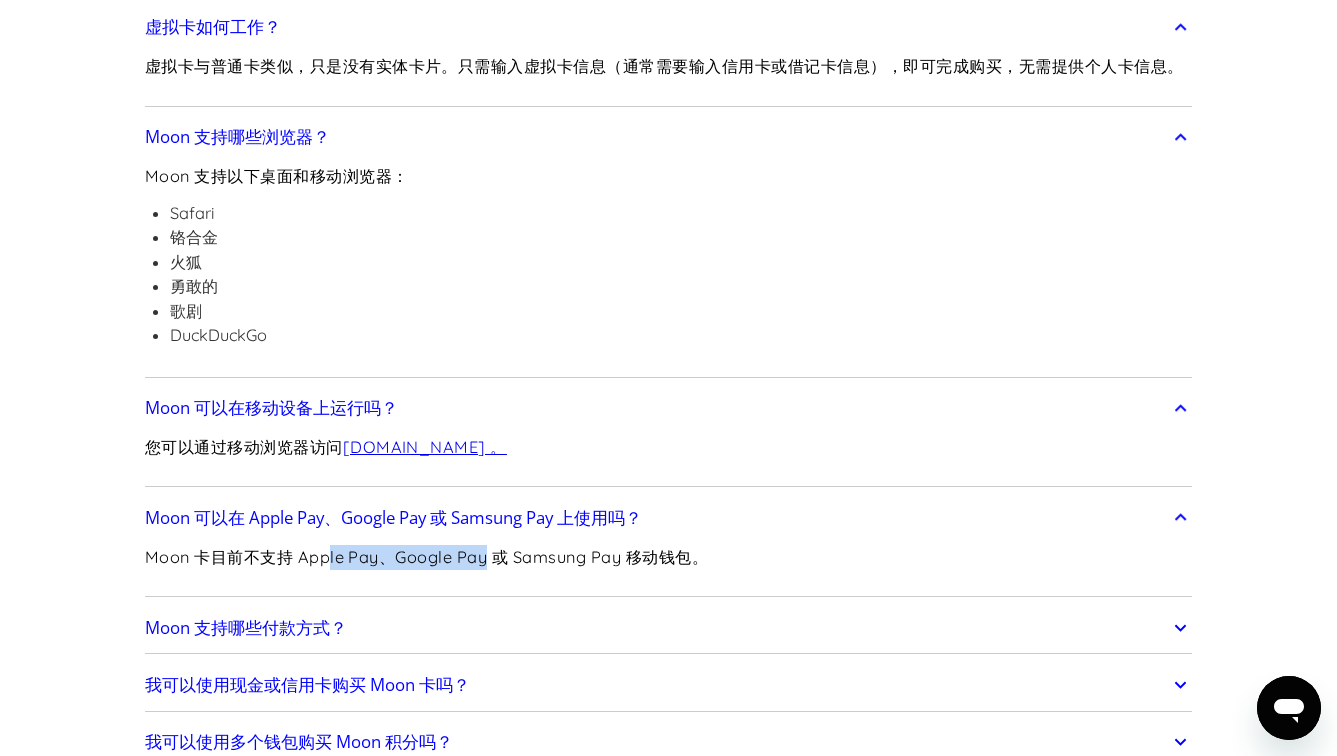drag, startPoint x: 462, startPoint y: 587, endPoint x: 296, endPoint y: 591, distance: 166.04819 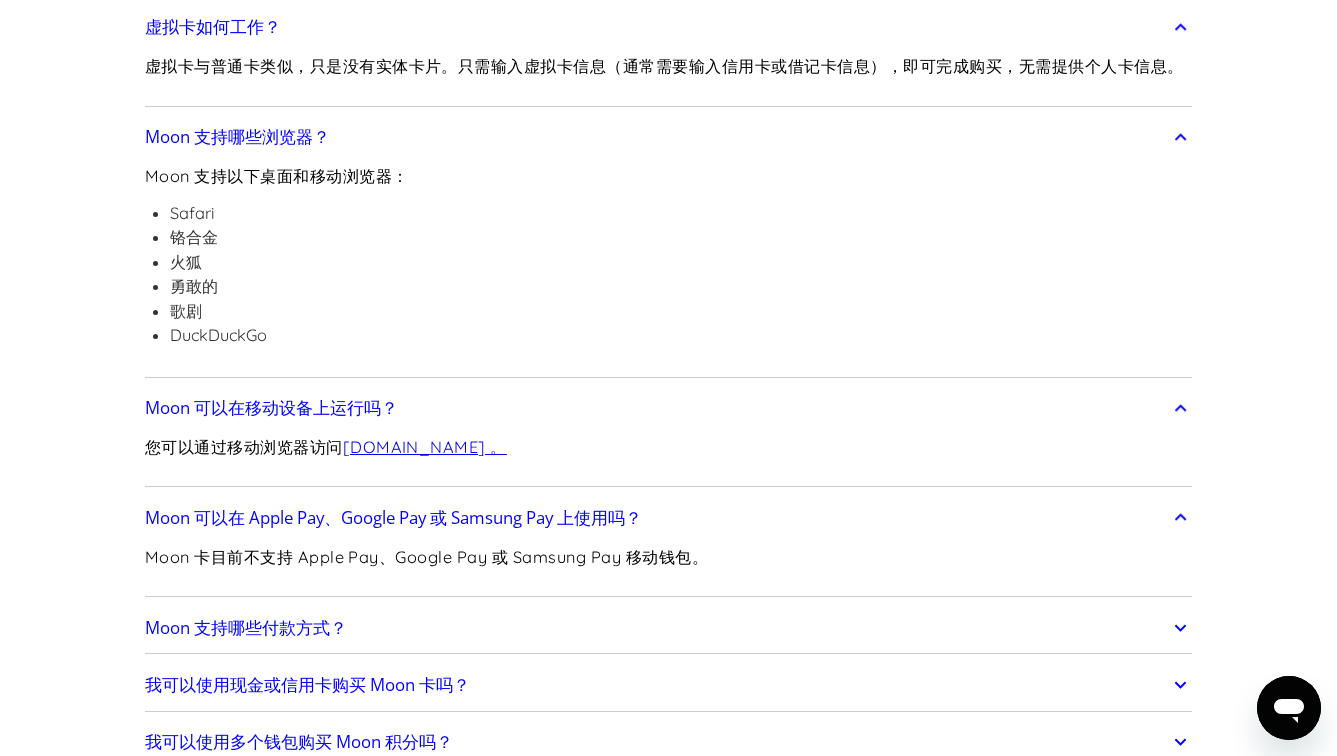 click on "Moon 卡目前不支持 Apple Pay、Google Pay 或 Samsung Pay 移动钱包。" at bounding box center [427, 557] 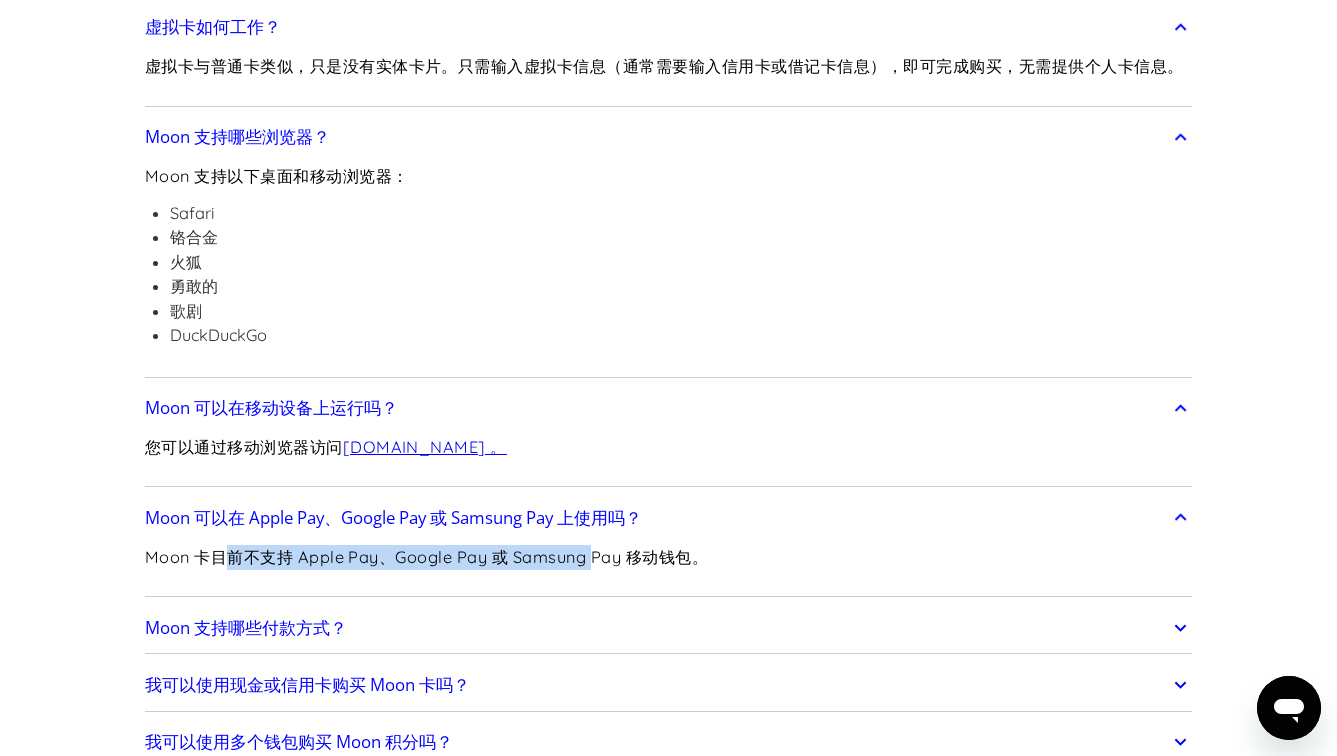 drag, startPoint x: 279, startPoint y: 589, endPoint x: 601, endPoint y: 587, distance: 322.00623 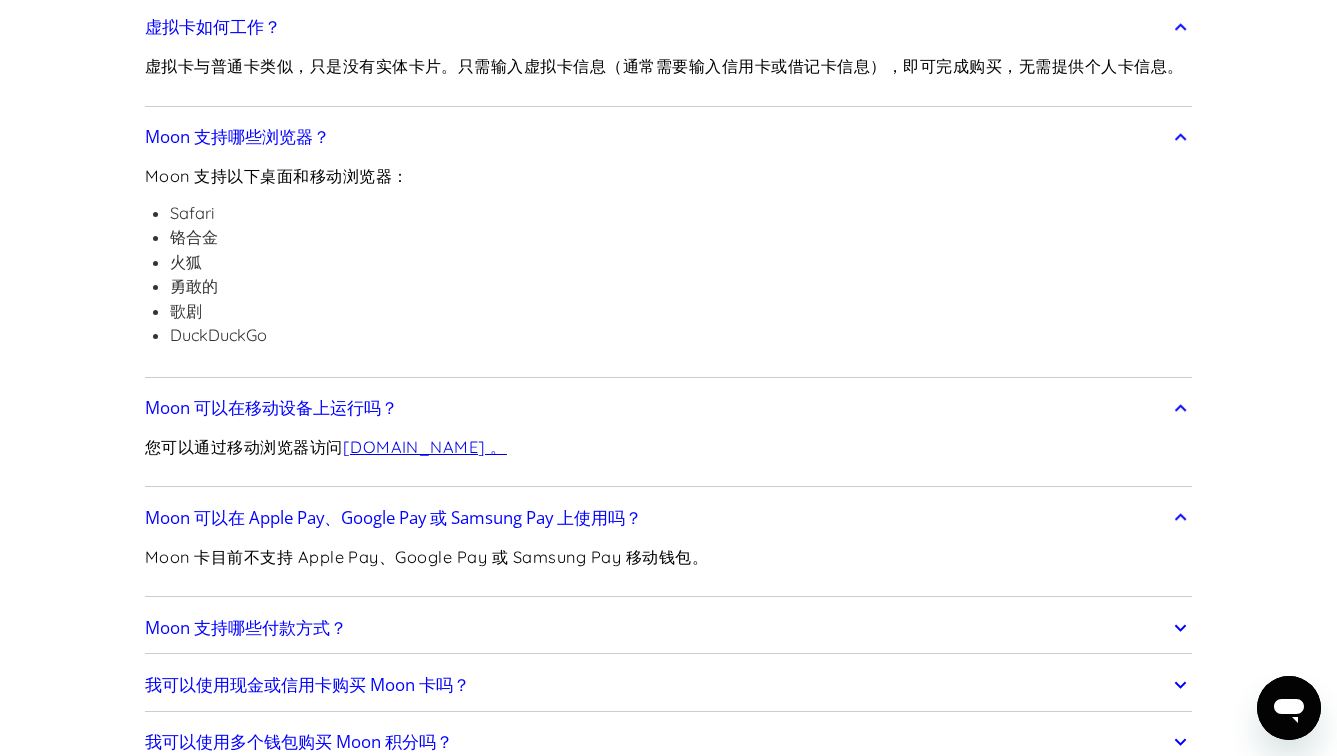 drag, startPoint x: 601, startPoint y: 587, endPoint x: 629, endPoint y: 592, distance: 28.442924 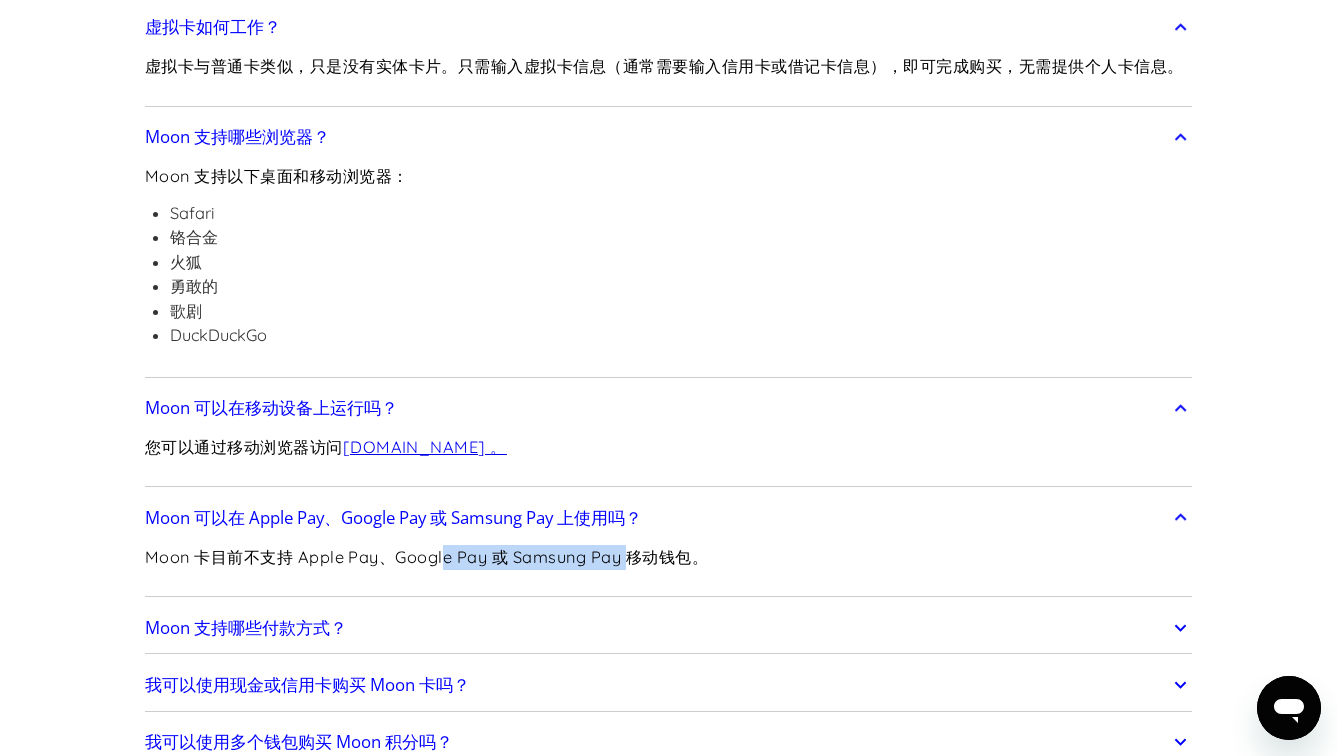 drag, startPoint x: 633, startPoint y: 589, endPoint x: 372, endPoint y: 590, distance: 261.00192 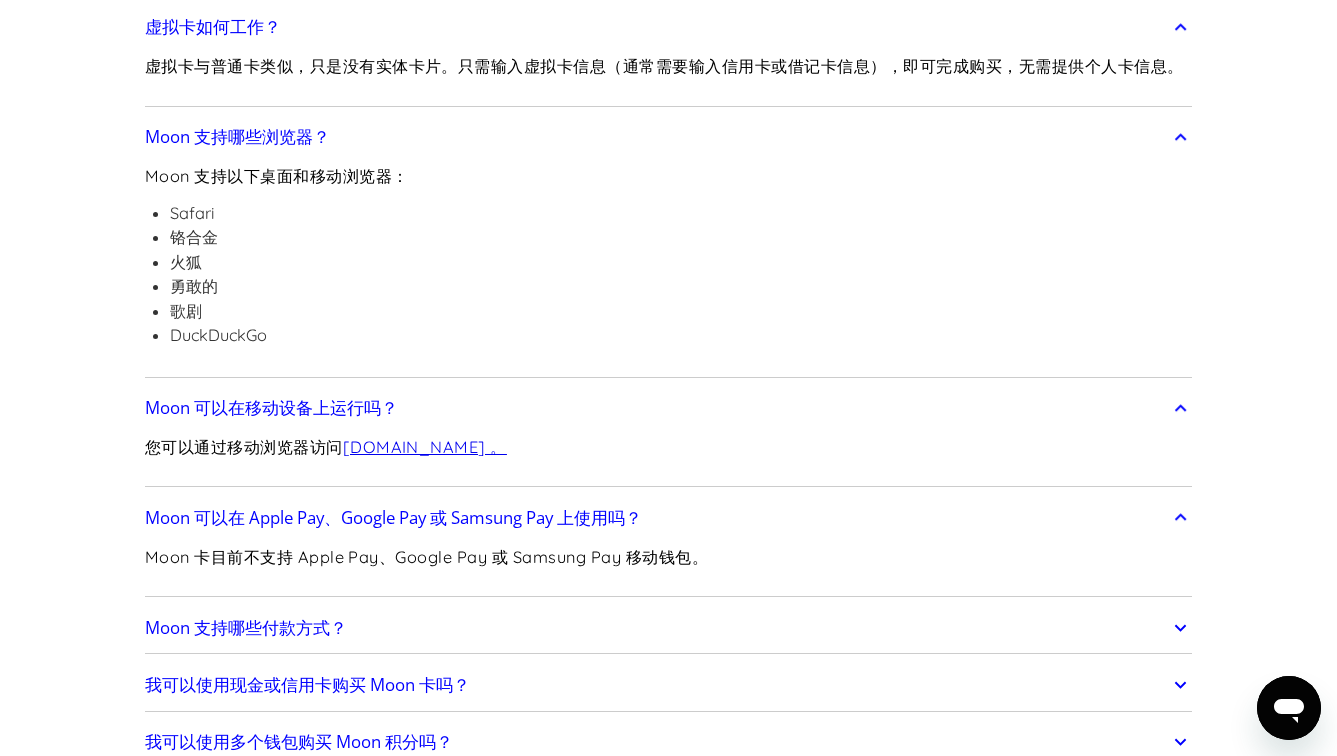 click on "Moon 卡目前不支持 Apple Pay、Google Pay 或 Samsung Pay 移动钱包。" at bounding box center [427, 557] 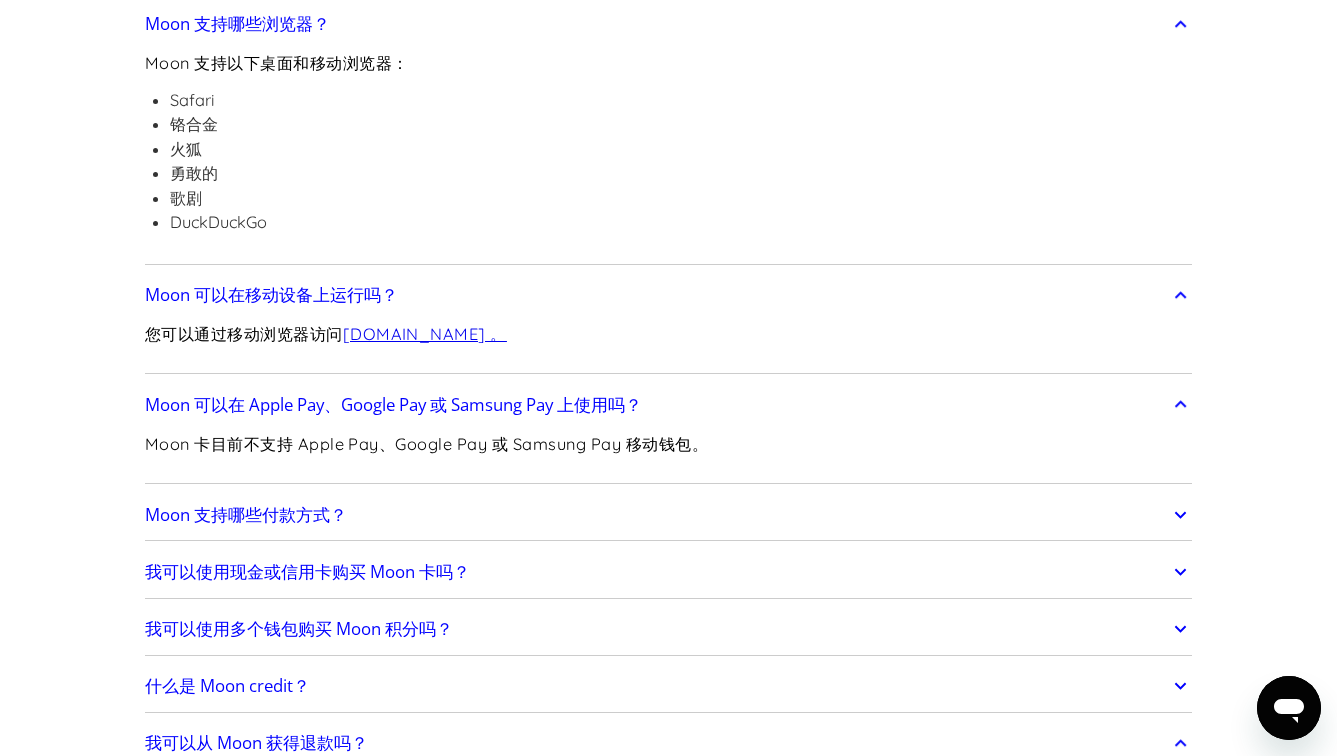scroll, scrollTop: 950, scrollLeft: 0, axis: vertical 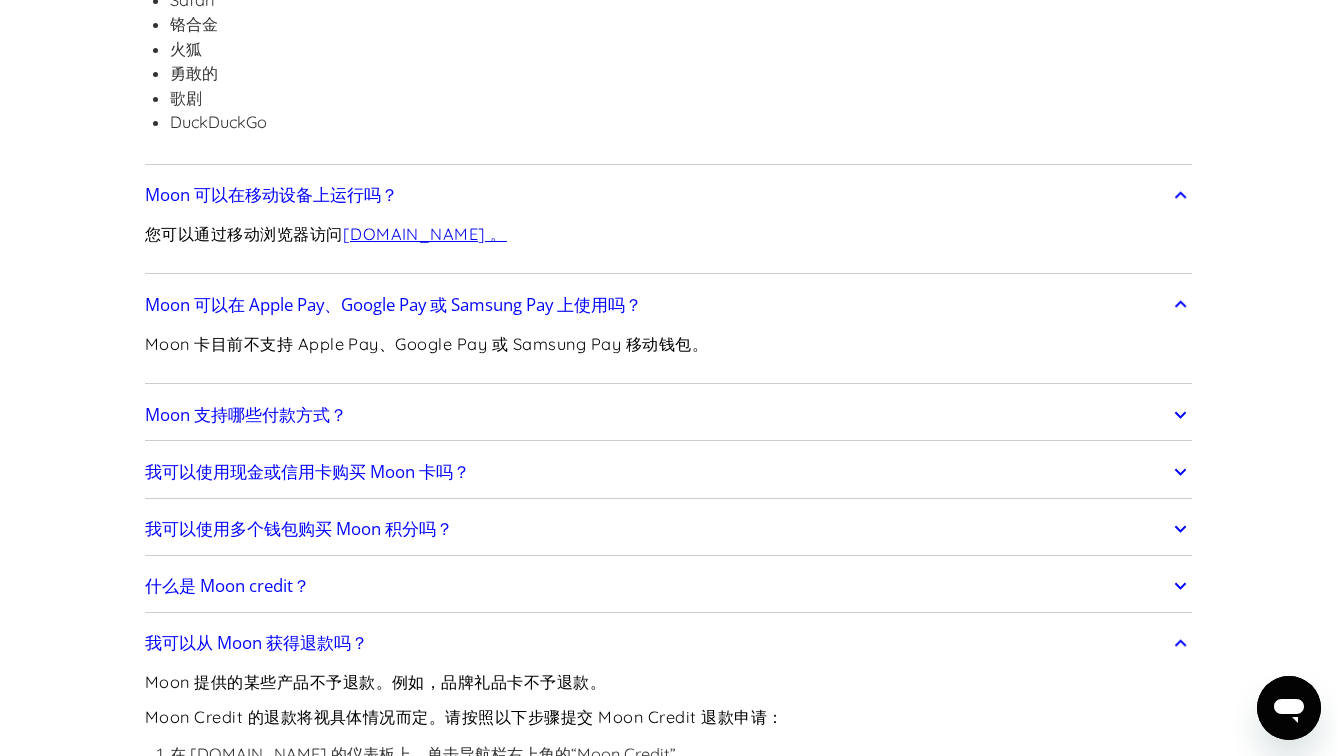 click on "Moon 支持哪些付款方式？" at bounding box center (669, 415) 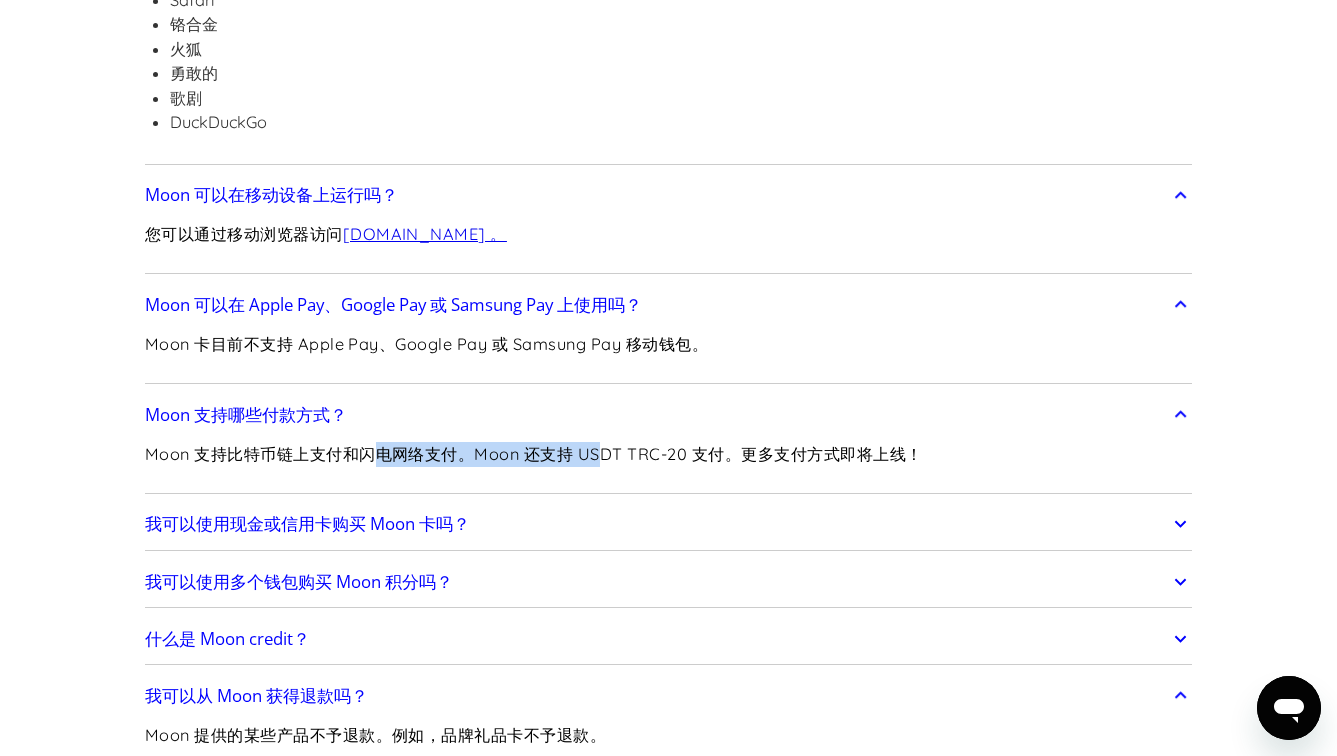 drag, startPoint x: 381, startPoint y: 477, endPoint x: 613, endPoint y: 481, distance: 232.03448 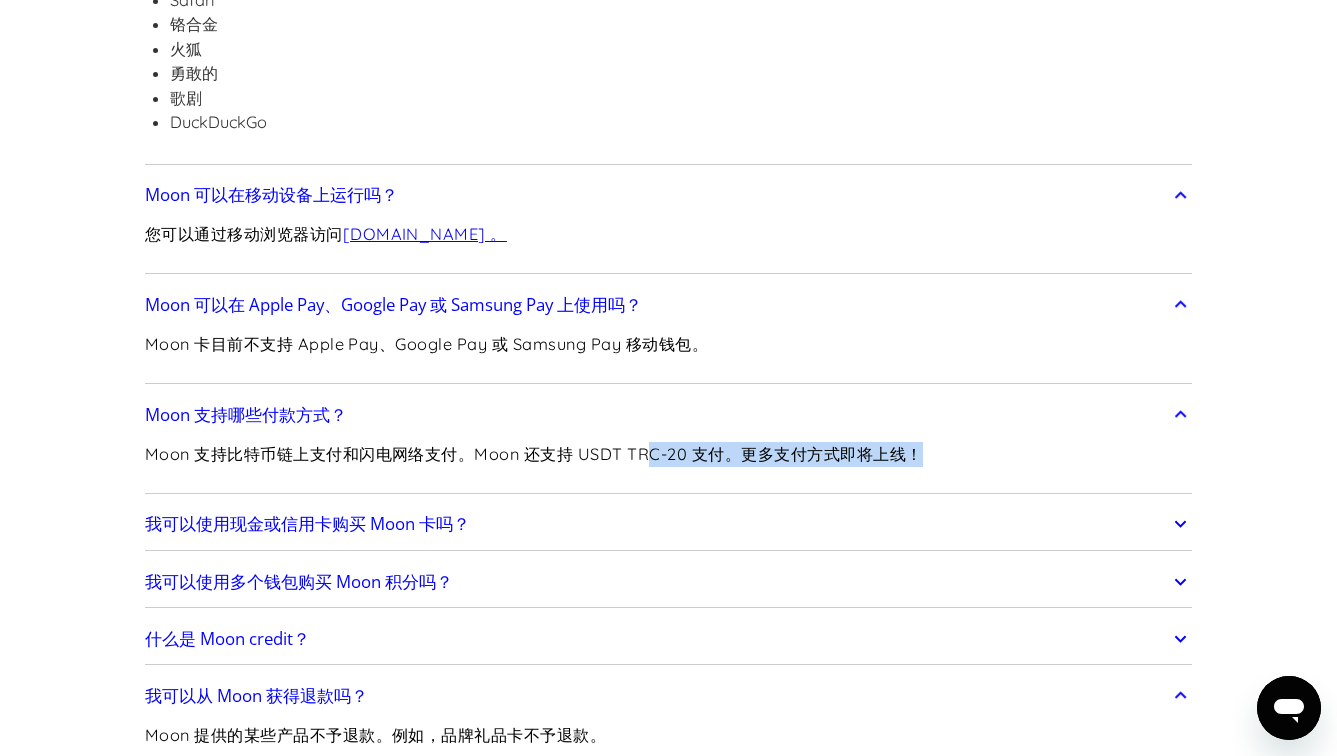 drag, startPoint x: 661, startPoint y: 486, endPoint x: 337, endPoint y: 494, distance: 324.09875 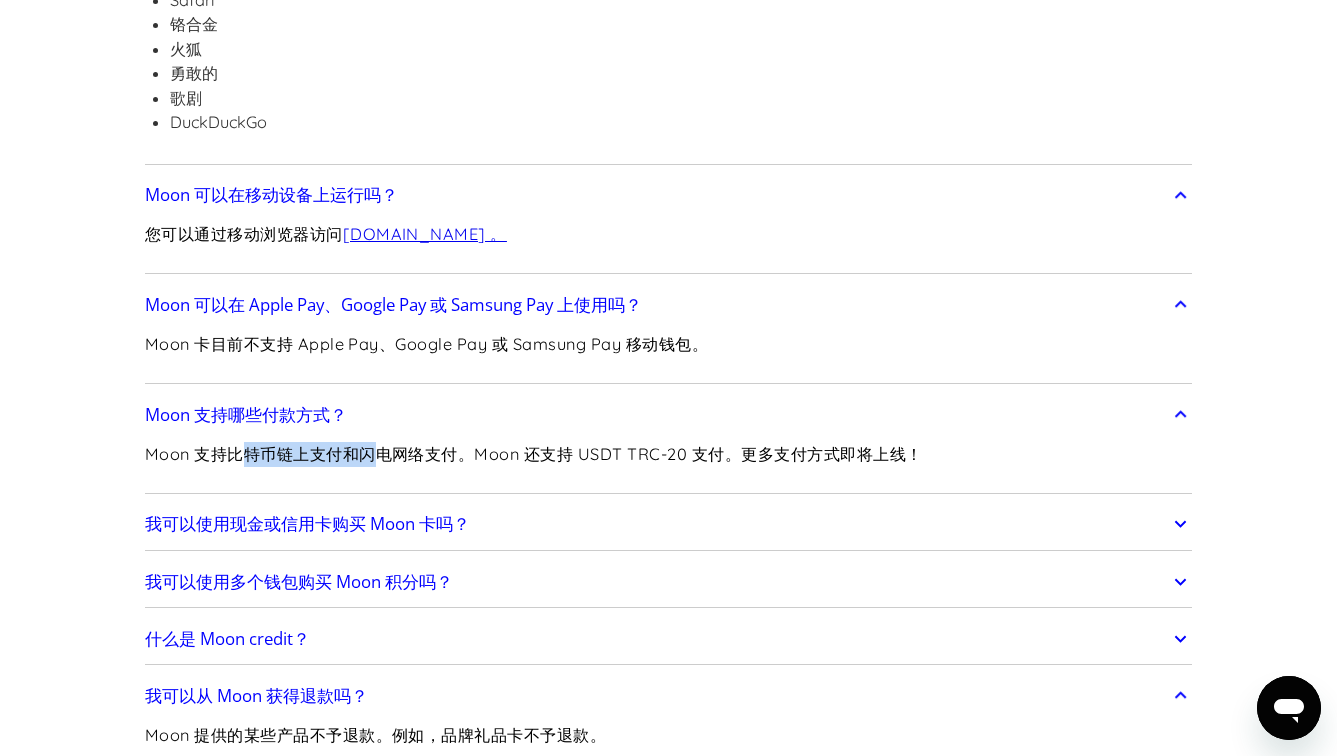 drag, startPoint x: 236, startPoint y: 481, endPoint x: 399, endPoint y: 480, distance: 163.00307 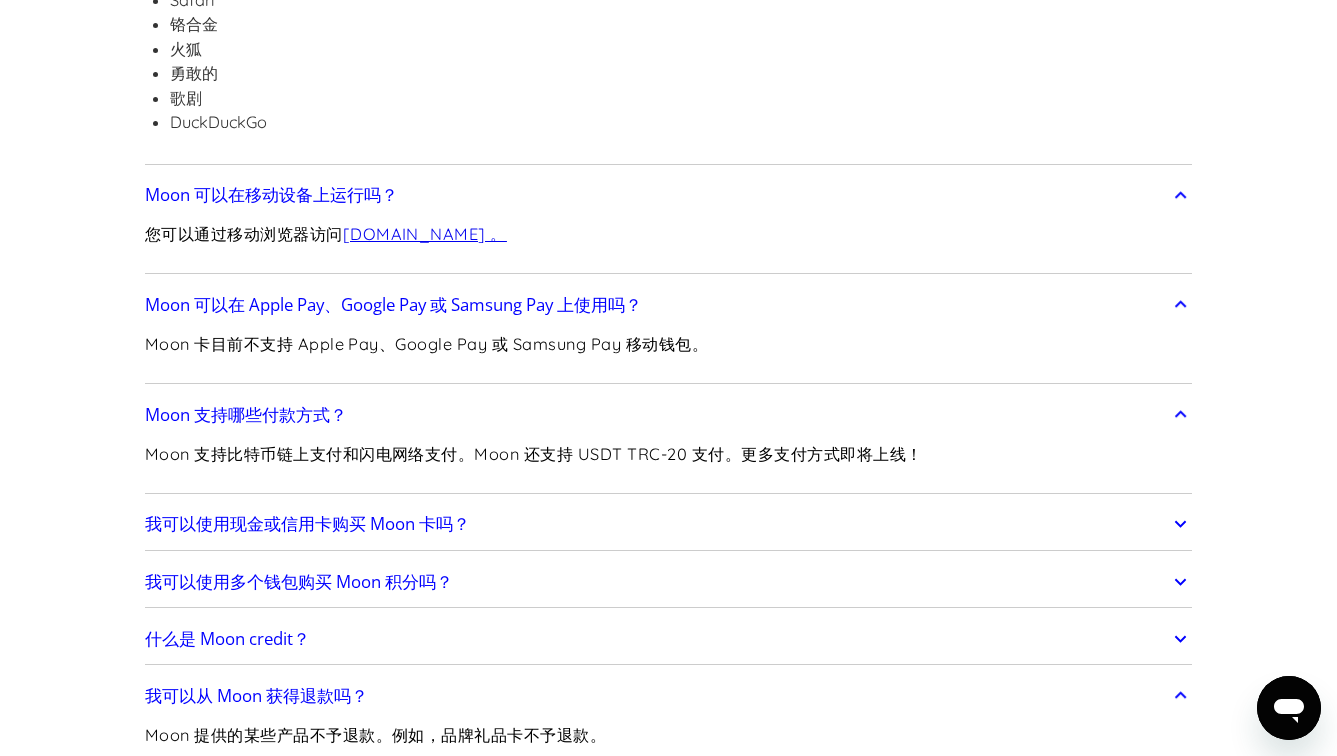 click on "Moon 支持比特币链上支付和闪电网络支付。Moon 还支持 USDT TRC-20 支付。更多支付方式即将上线！" at bounding box center (534, 454) 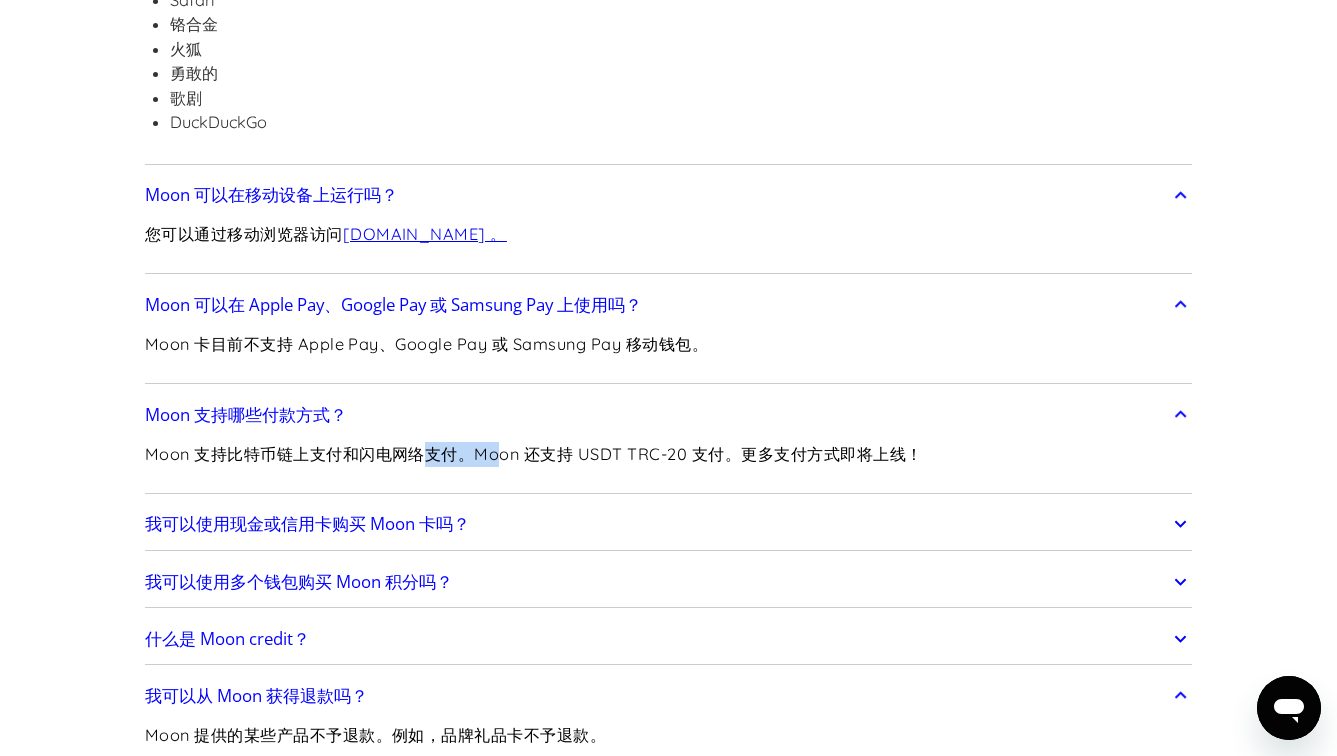 drag, startPoint x: 424, startPoint y: 479, endPoint x: 537, endPoint y: 478, distance: 113.004425 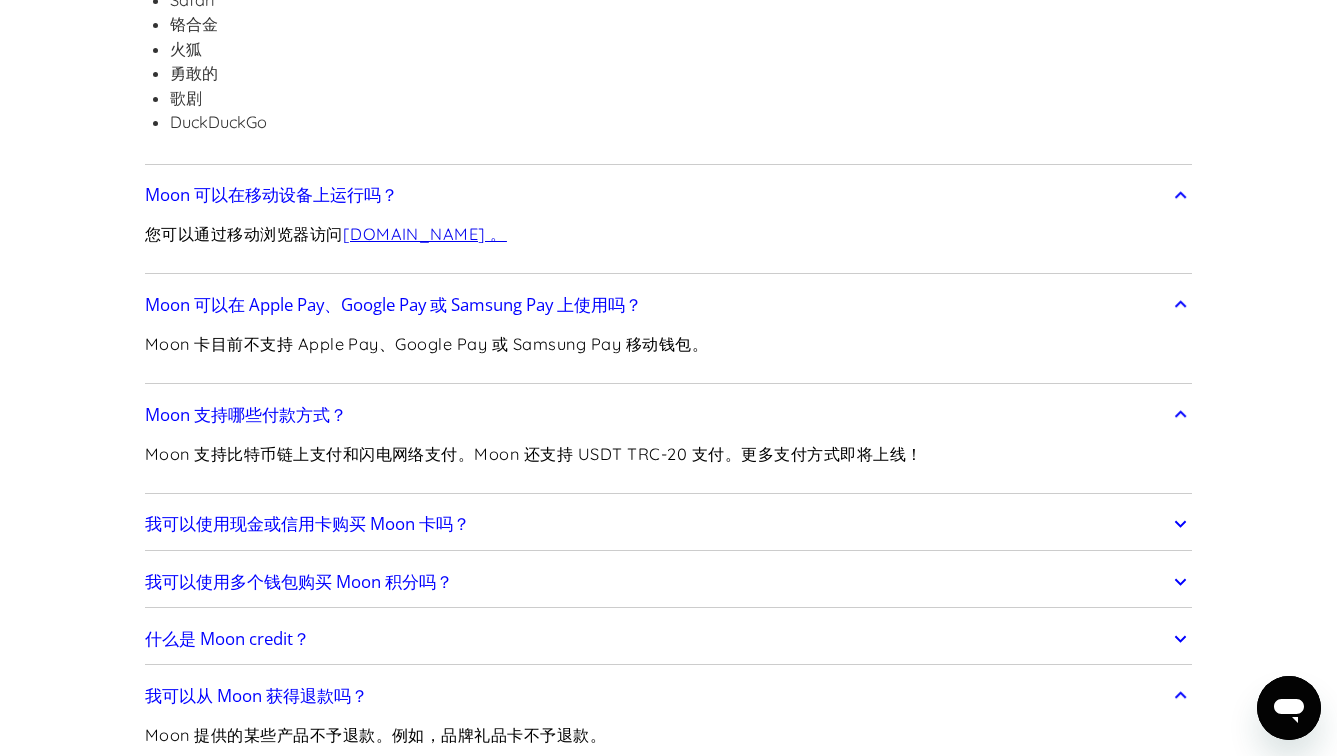 click on "Moon 支持比特币链上支付和闪电网络支付。Moon 还支持 USDT TRC-20 支付。更多支付方式即将上线！" at bounding box center [534, 454] 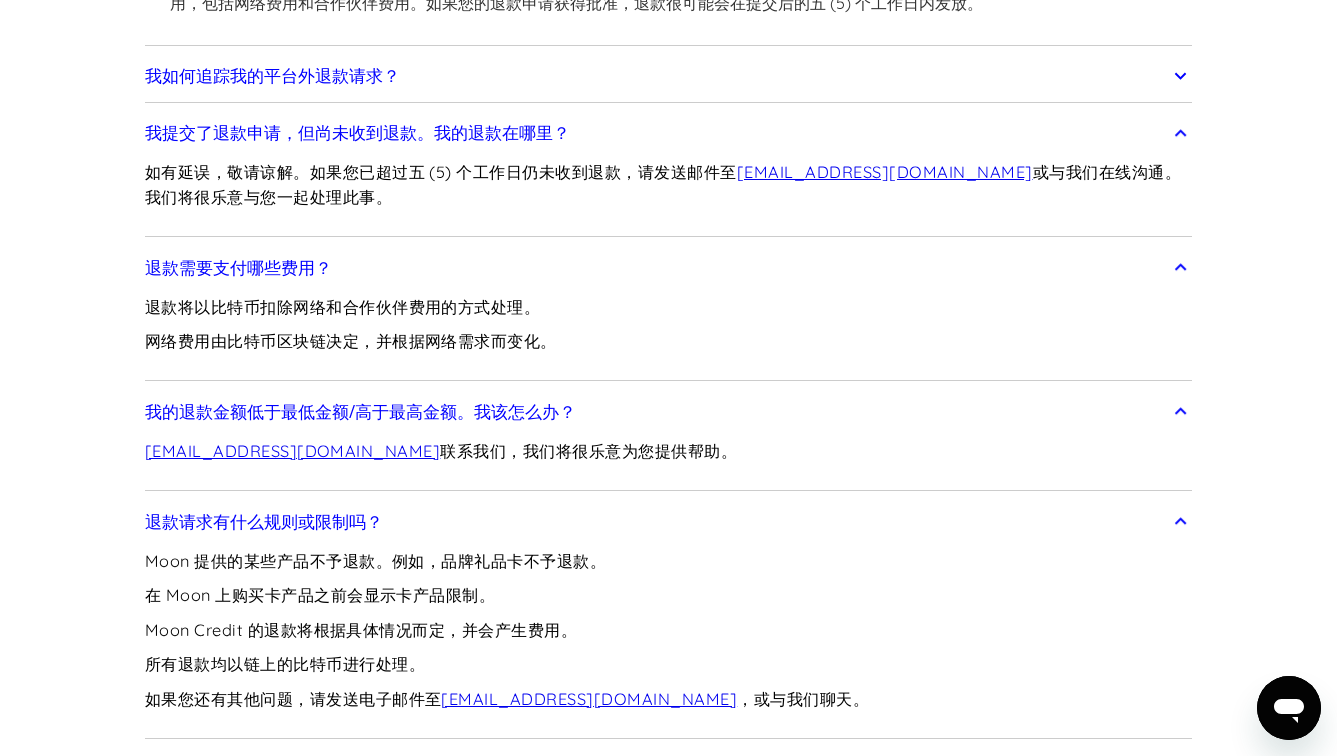 scroll, scrollTop: 2088, scrollLeft: 0, axis: vertical 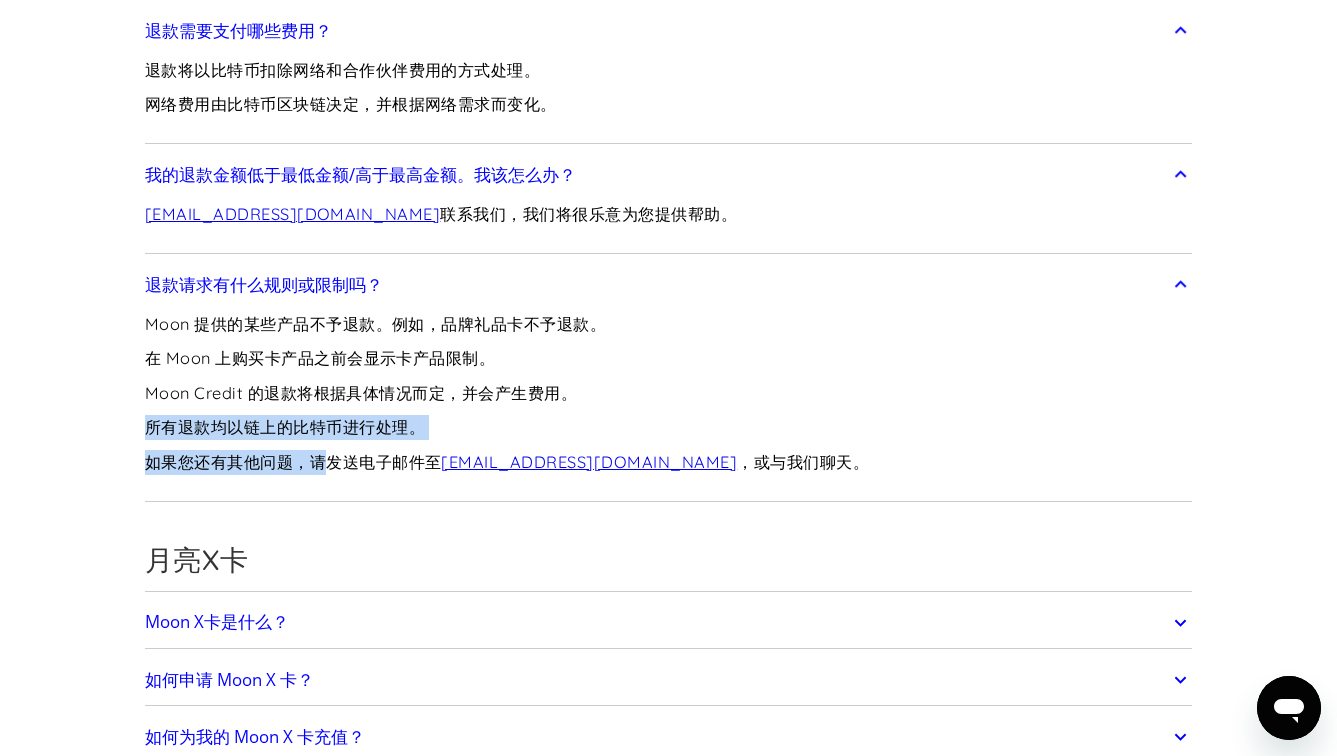drag, startPoint x: 328, startPoint y: 478, endPoint x: 222, endPoint y: 432, distance: 115.55086 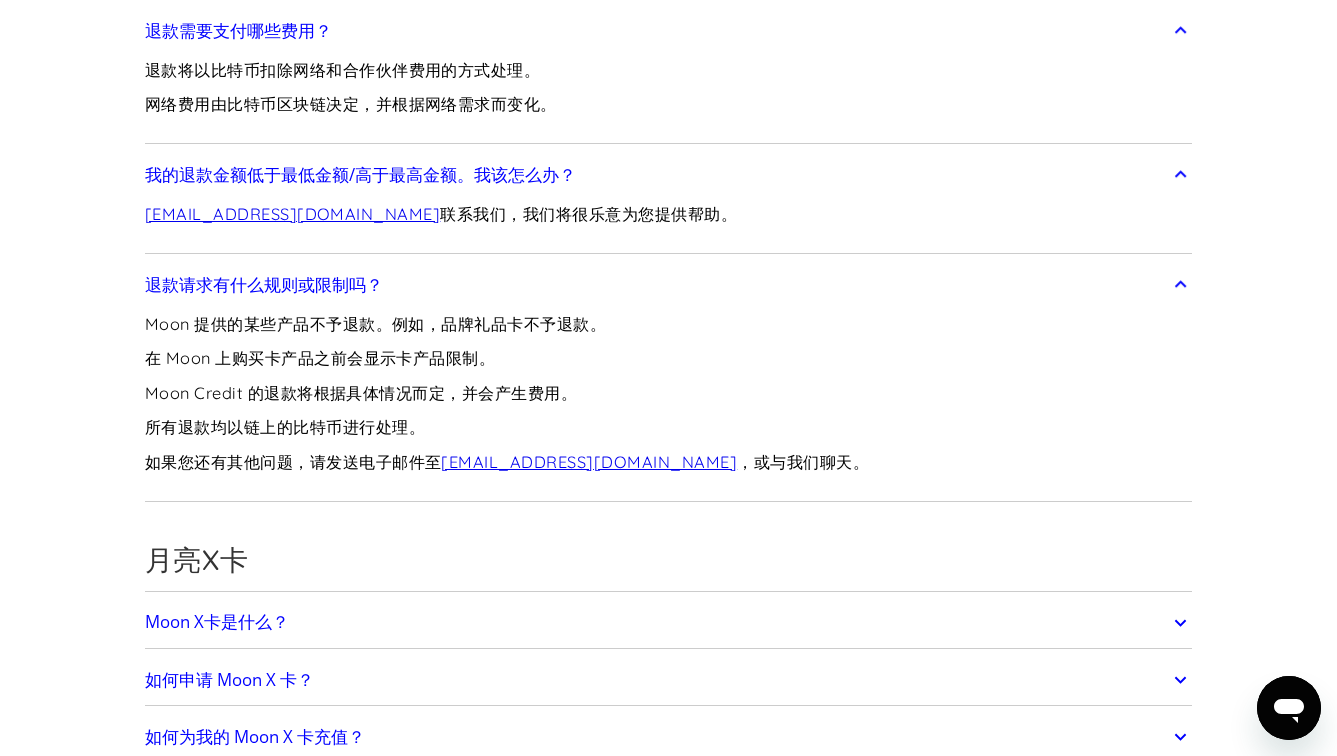 click on "Moon 提供的某些产品不予退款。例如，品牌礼品卡不予退款。 在 Moon 上购买卡产品之前会显示卡产品限制。 Moon Credit 的退款将根据具体情况而定，并会产生费用。 所有退款均以链上的比特币进行处理。 如果您还有其他问题，请发送电子邮件至 support@paywithmoon.com ，或与我们聊天。" at bounding box center (507, 401) 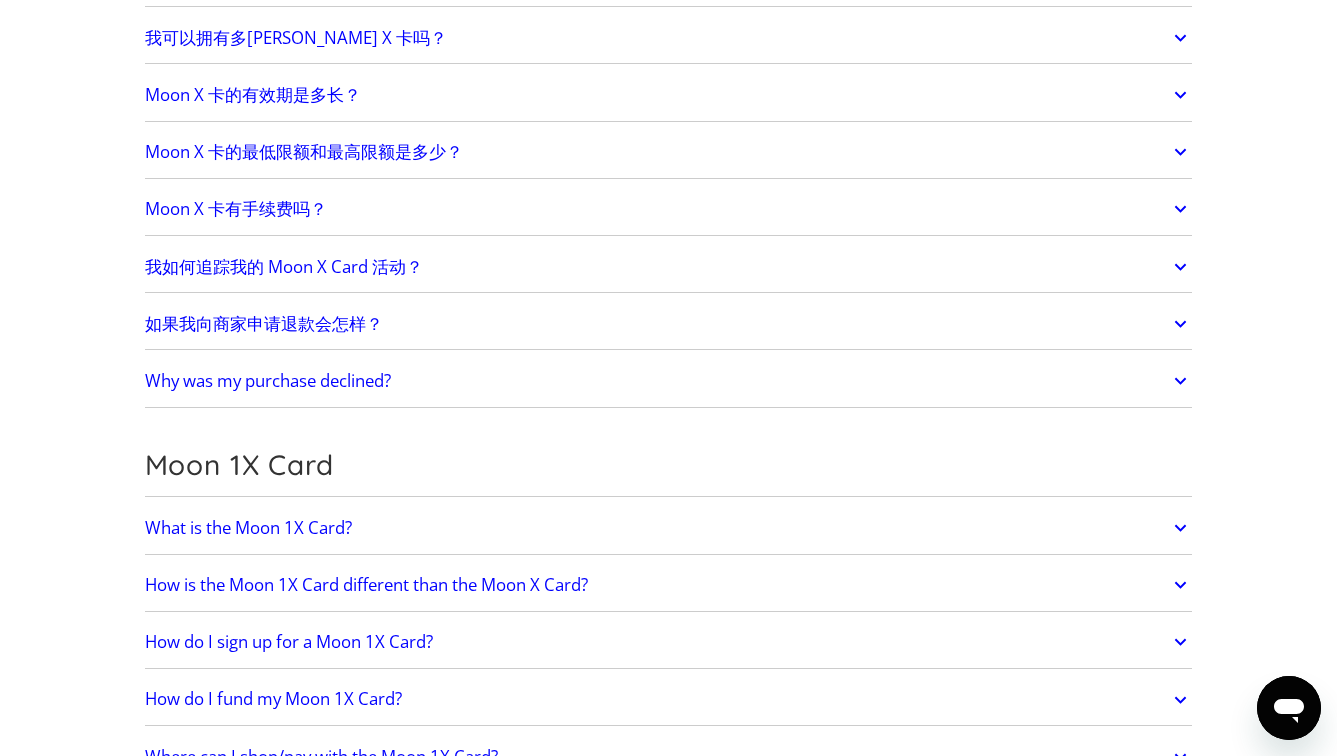 scroll, scrollTop: 3211, scrollLeft: 0, axis: vertical 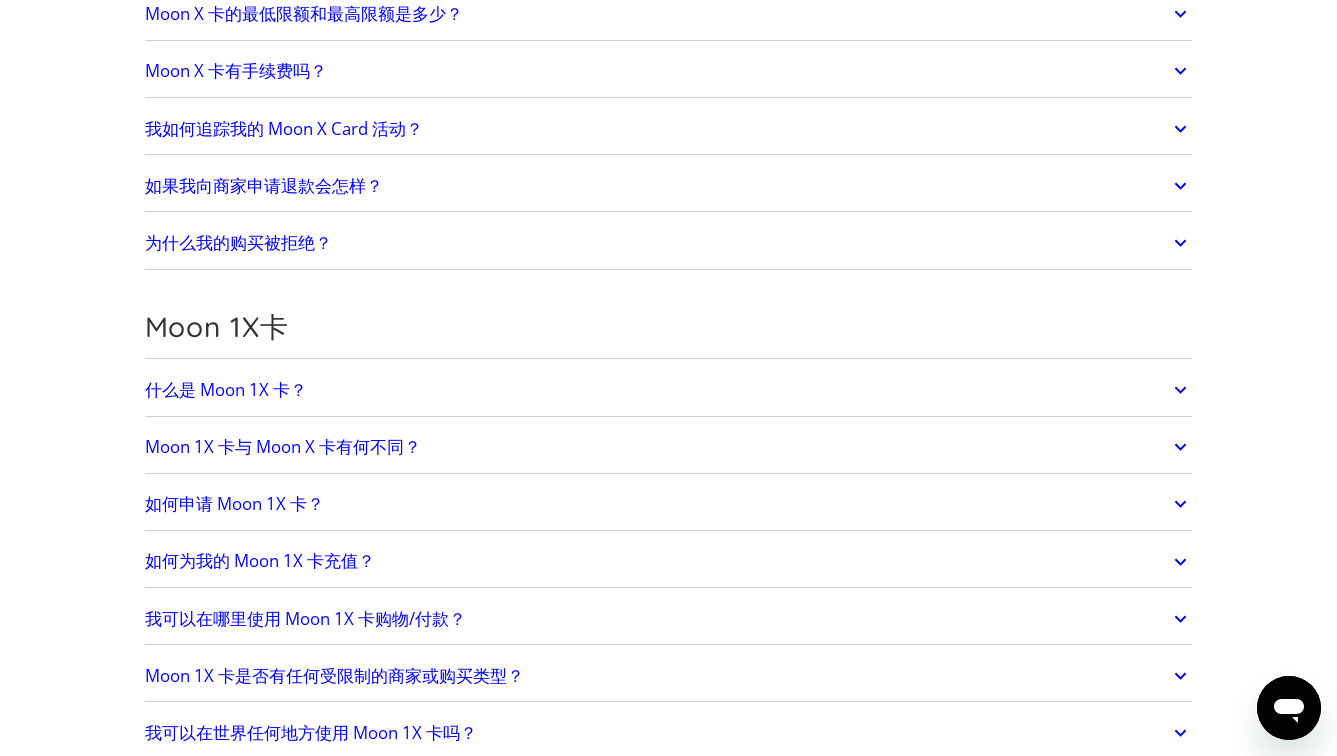 click on "什么是 Moon 1X 卡？" at bounding box center (669, -500) 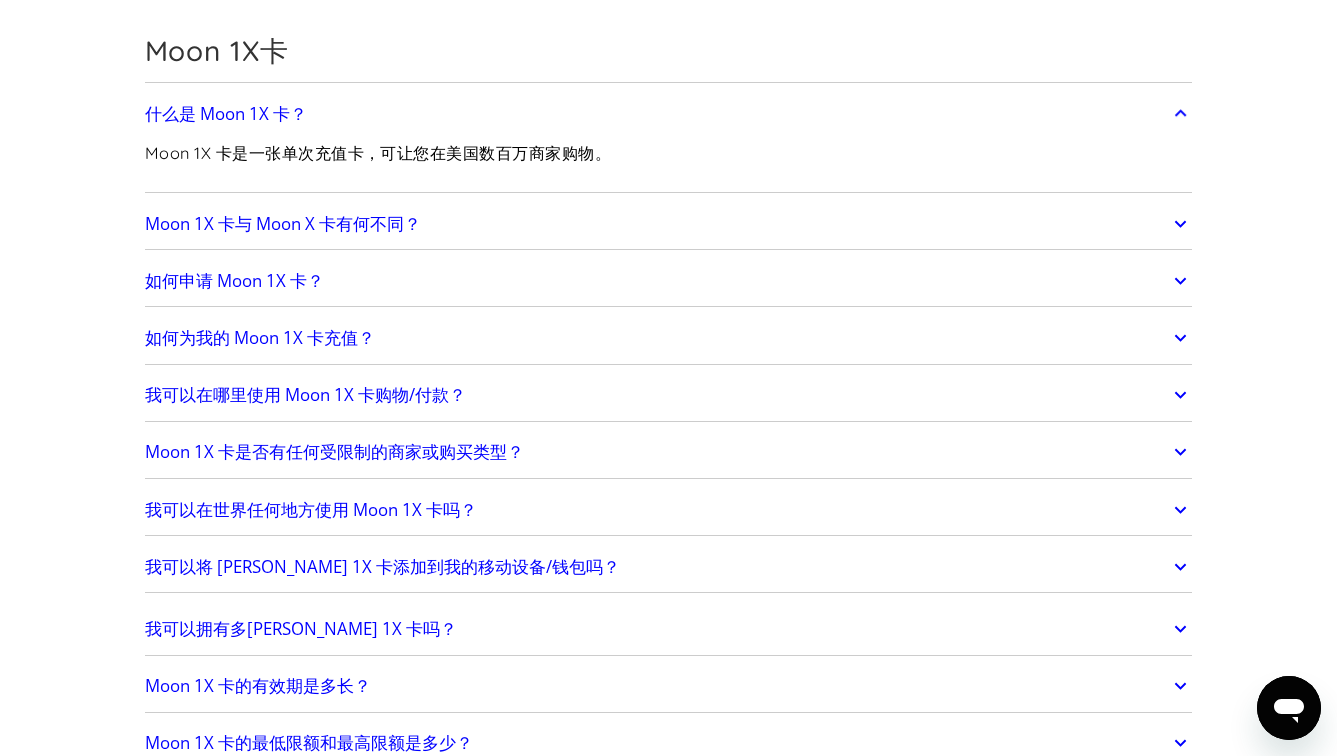 scroll, scrollTop: 3500, scrollLeft: 0, axis: vertical 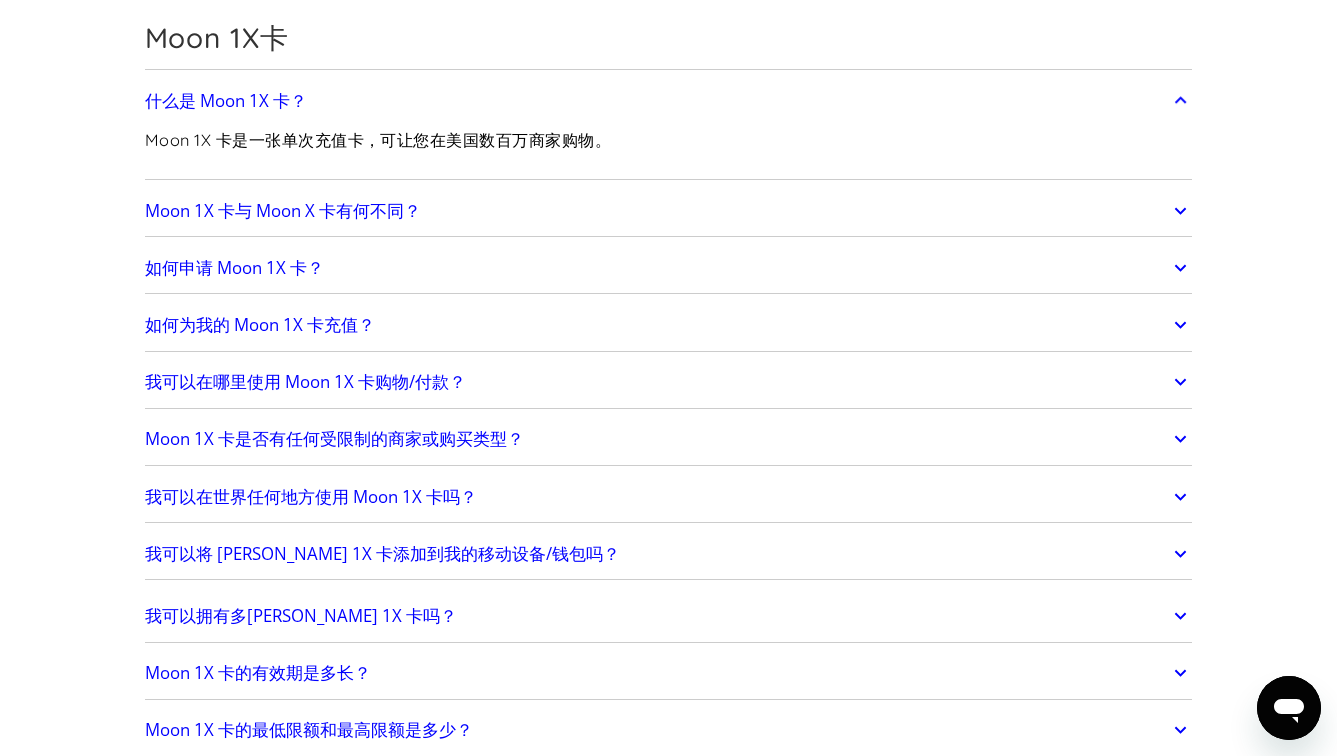 click on "Moon 1X 卡是否有任何受限制的商家或购买类型？" at bounding box center [307, -562] 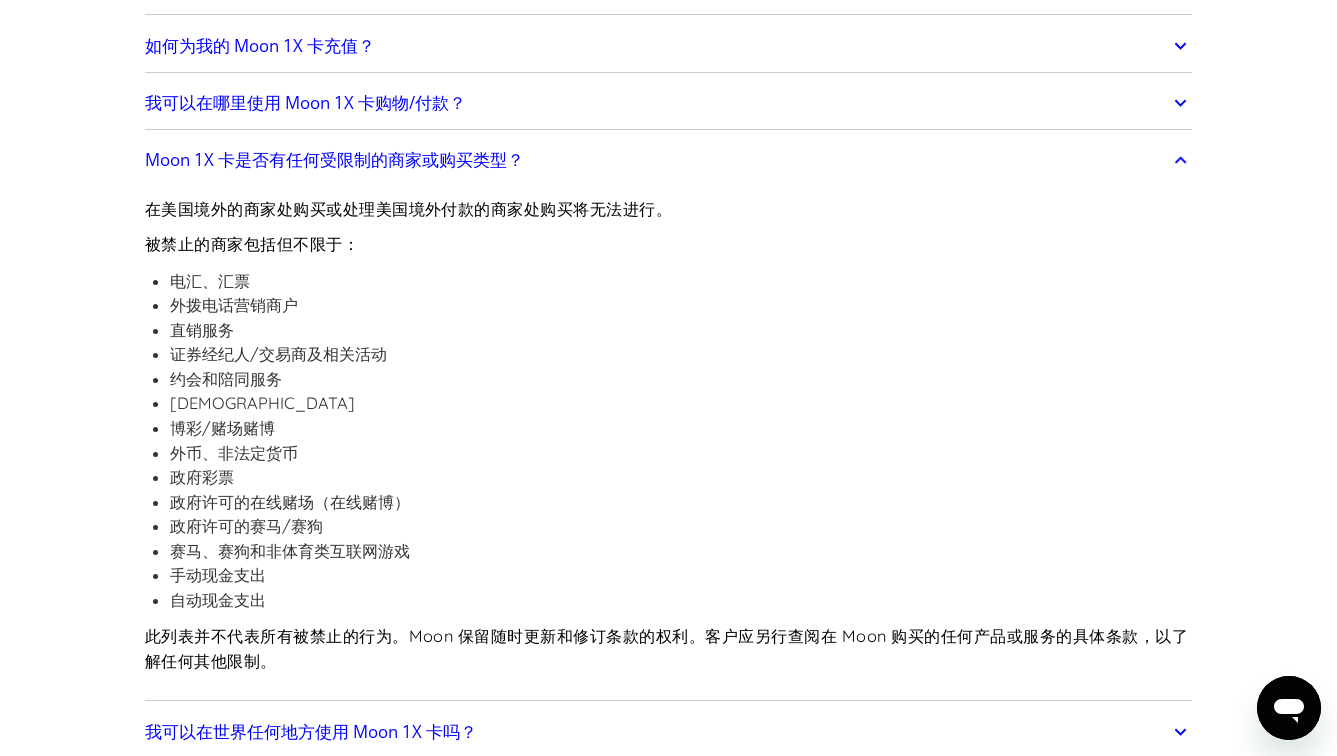 scroll, scrollTop: 3593, scrollLeft: 0, axis: vertical 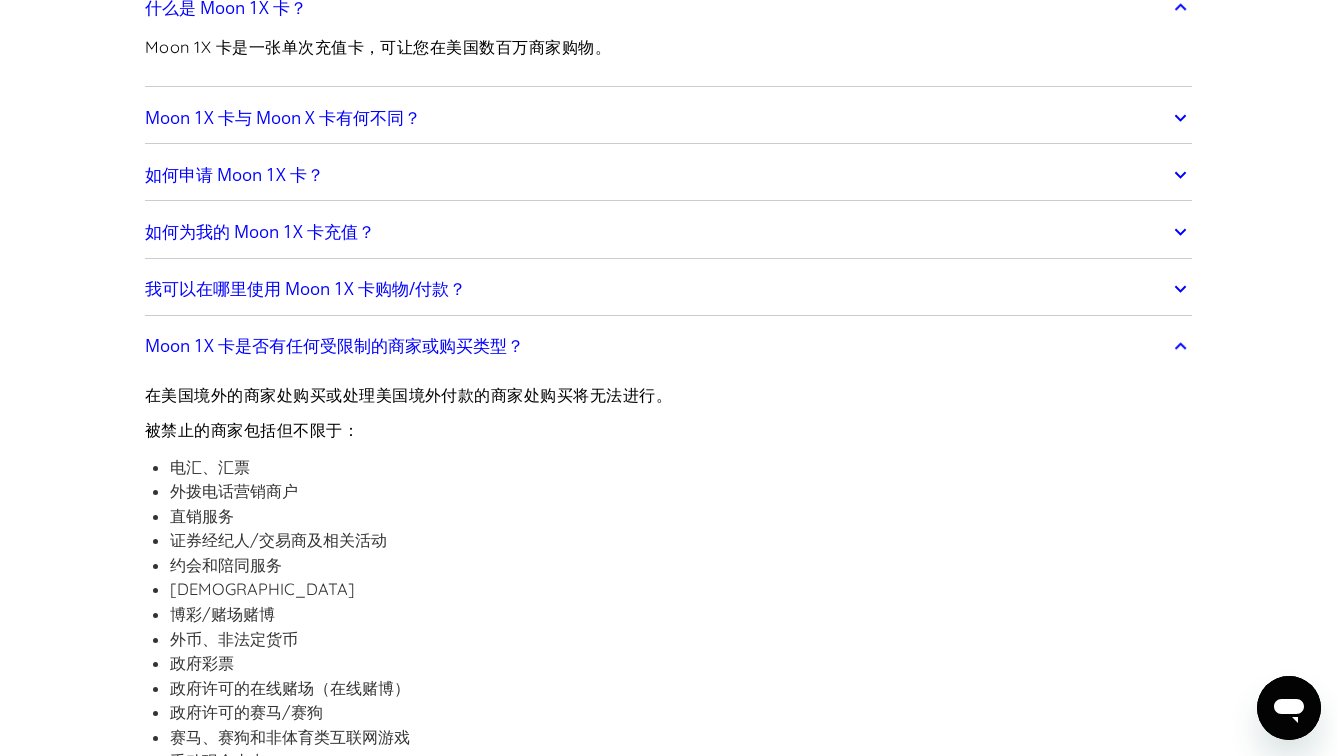 click on "我可以在哪里使用 Moon 1X 卡购物/付款？" at bounding box center [312, -712] 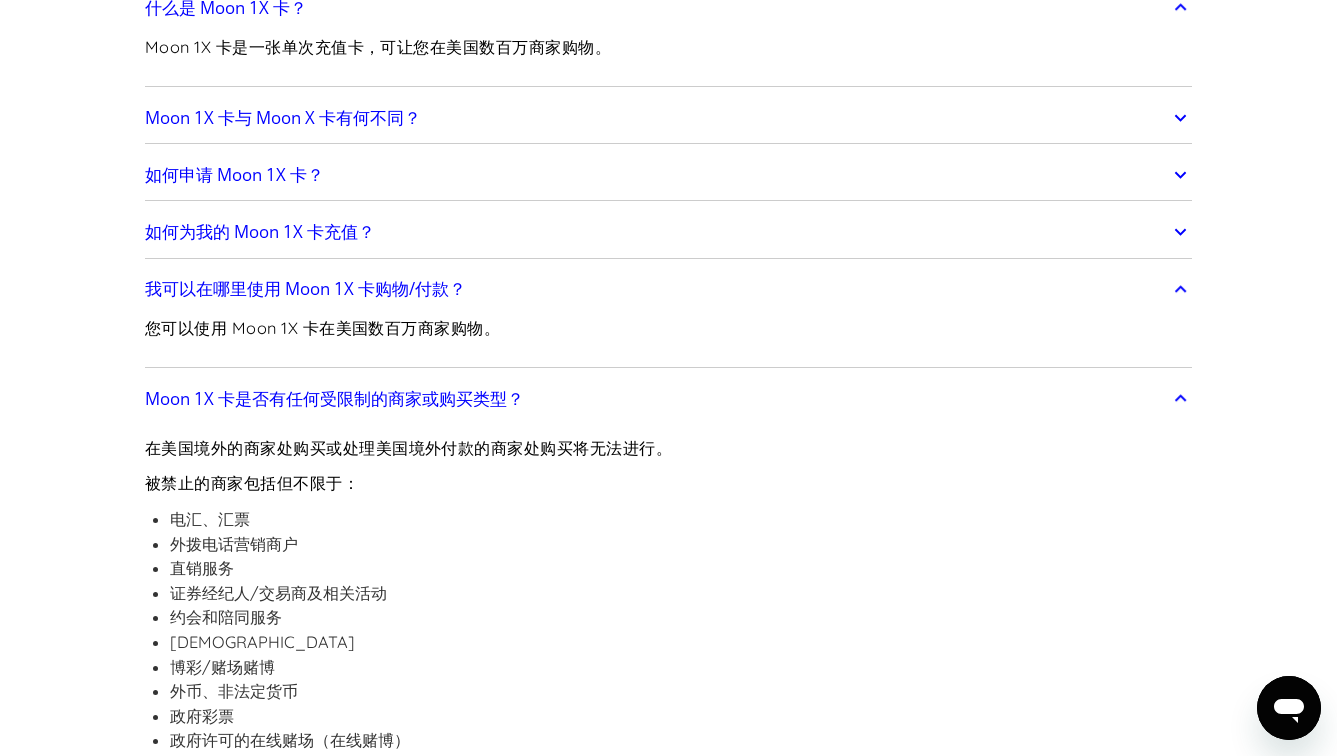 click on "Moon 1X 卡是否有任何受限制的商家或购买类型？" at bounding box center (669, -654) 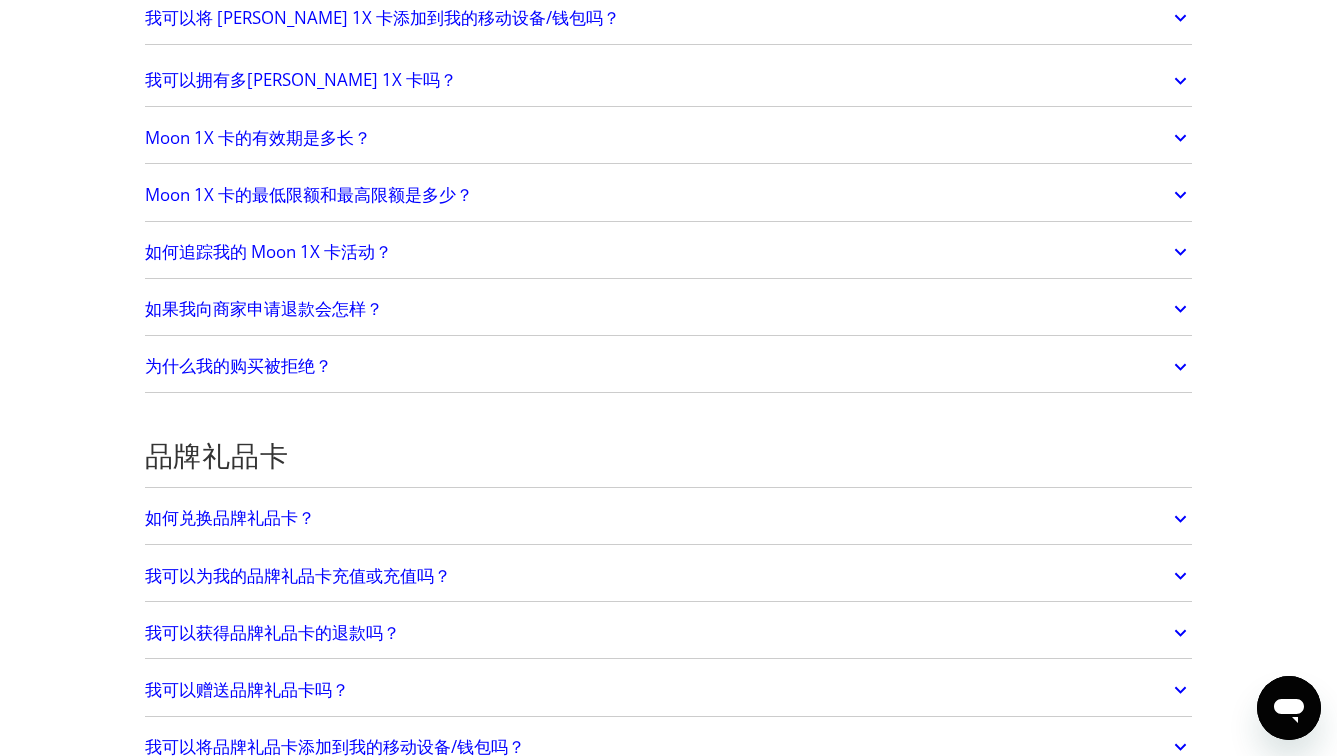 scroll, scrollTop: 4190, scrollLeft: 0, axis: vertical 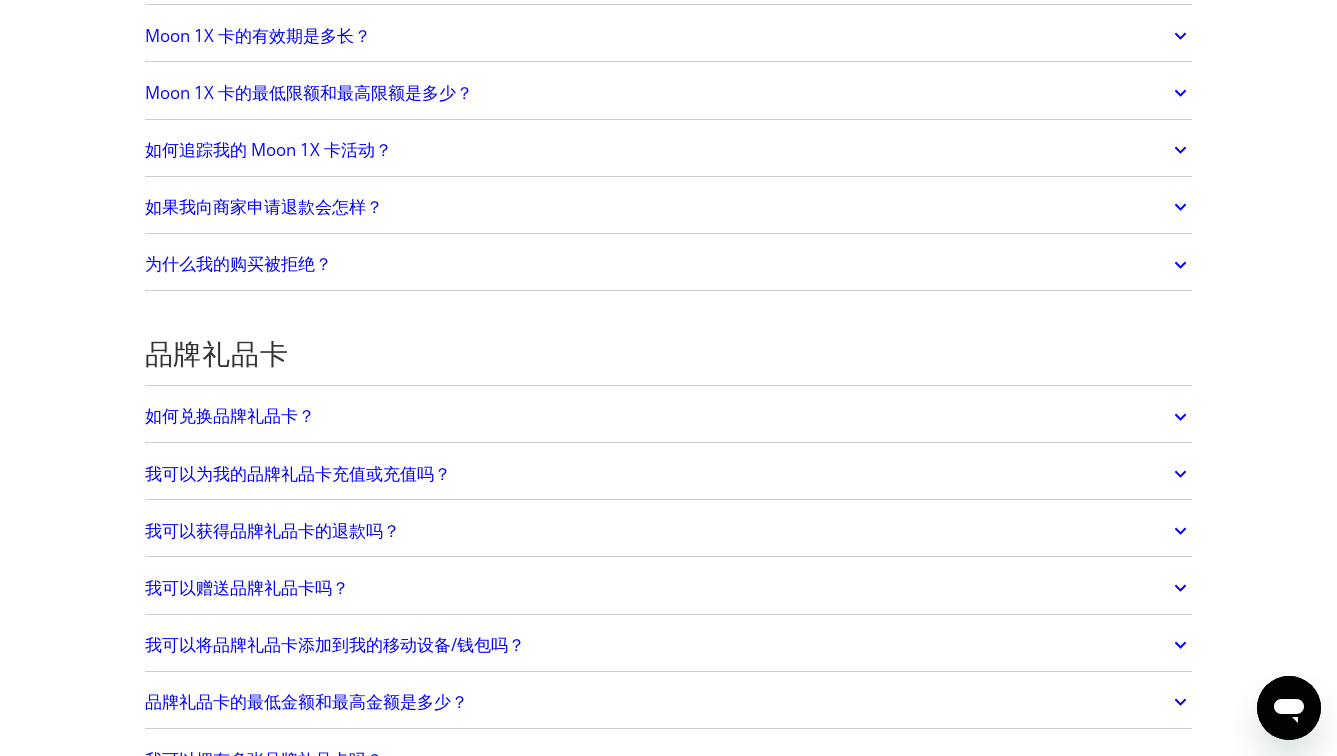 click on "为什么我的购买被拒绝？" at bounding box center [669, 265] 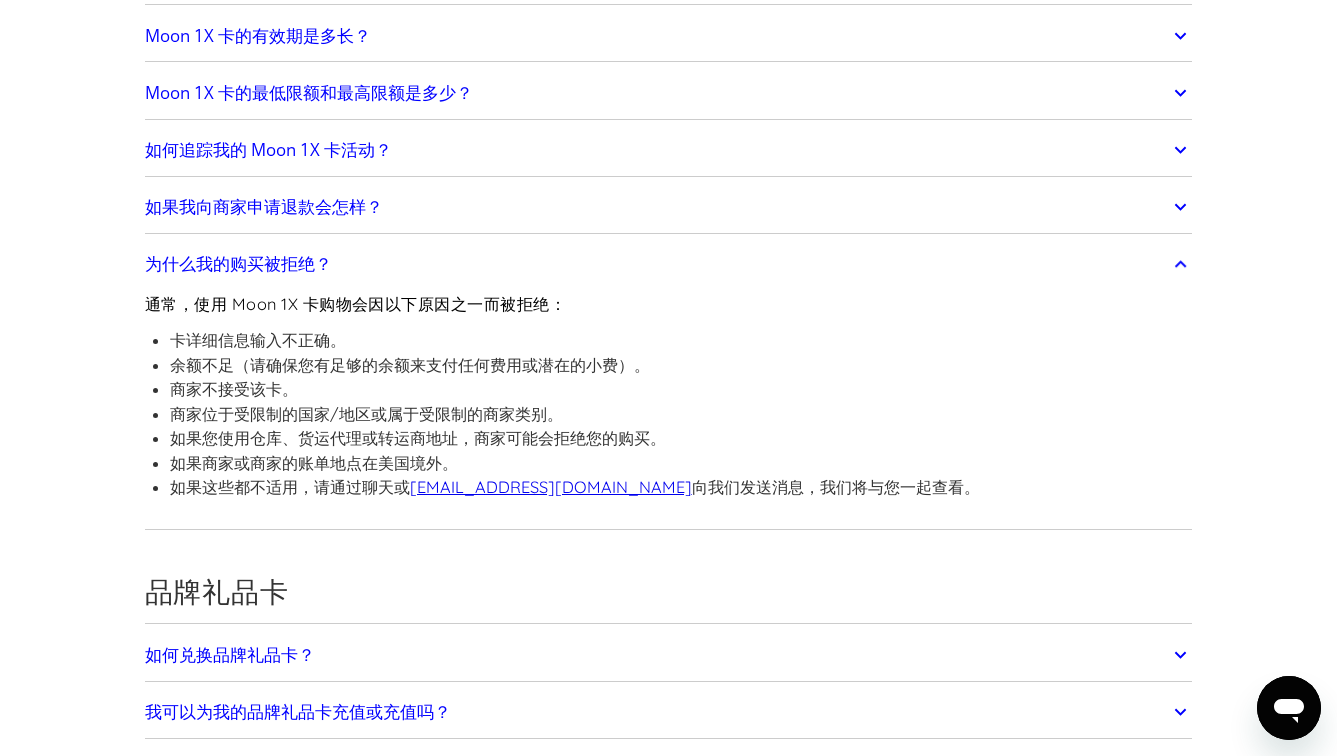 click on "为什么我的购买被拒绝？" at bounding box center [669, 265] 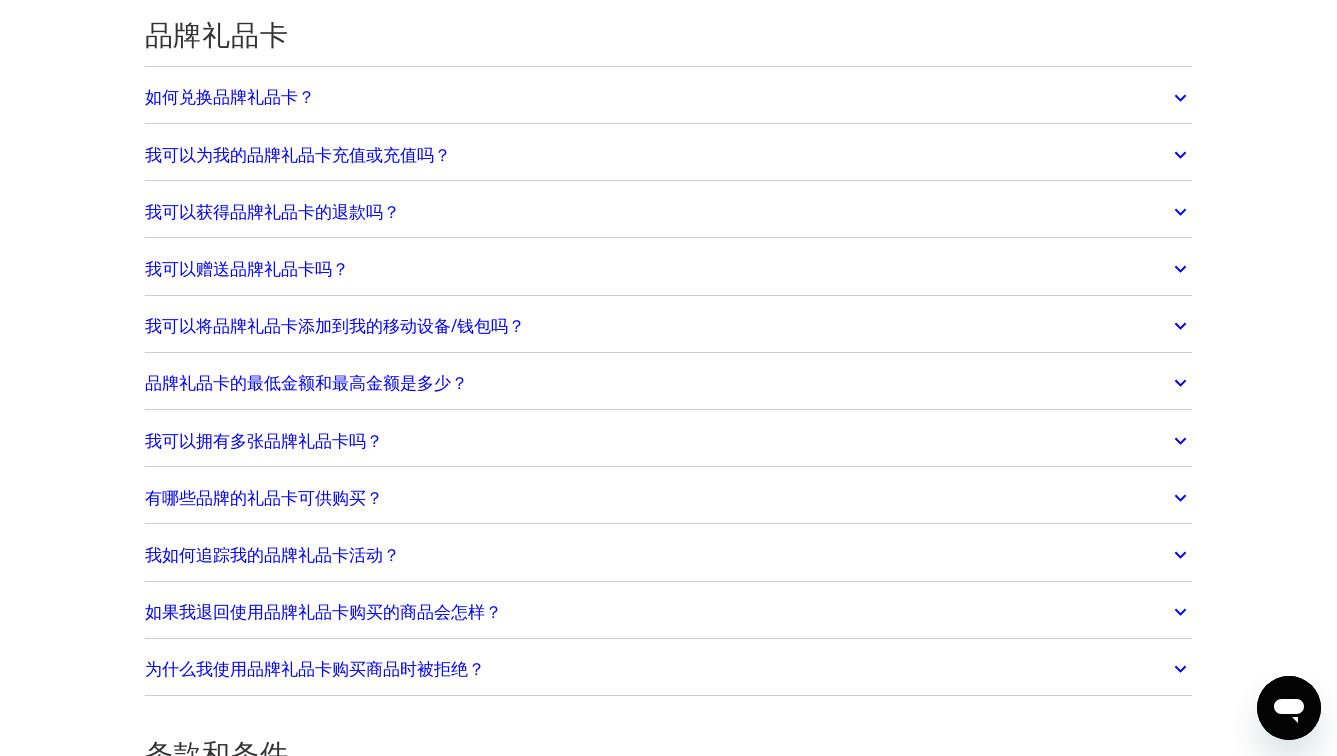 scroll, scrollTop: 5576, scrollLeft: 0, axis: vertical 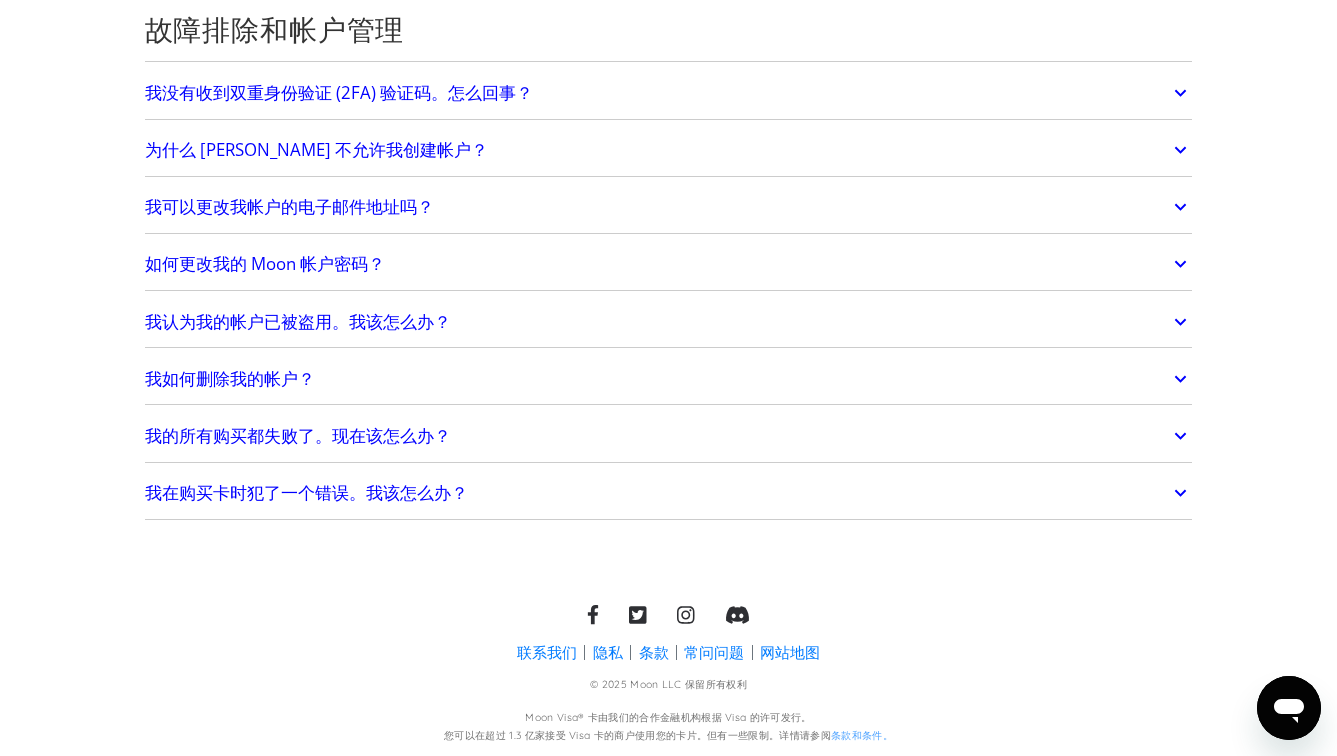 click on "我在购买卡时犯了一个错误。我该怎么办？" at bounding box center [669, 493] 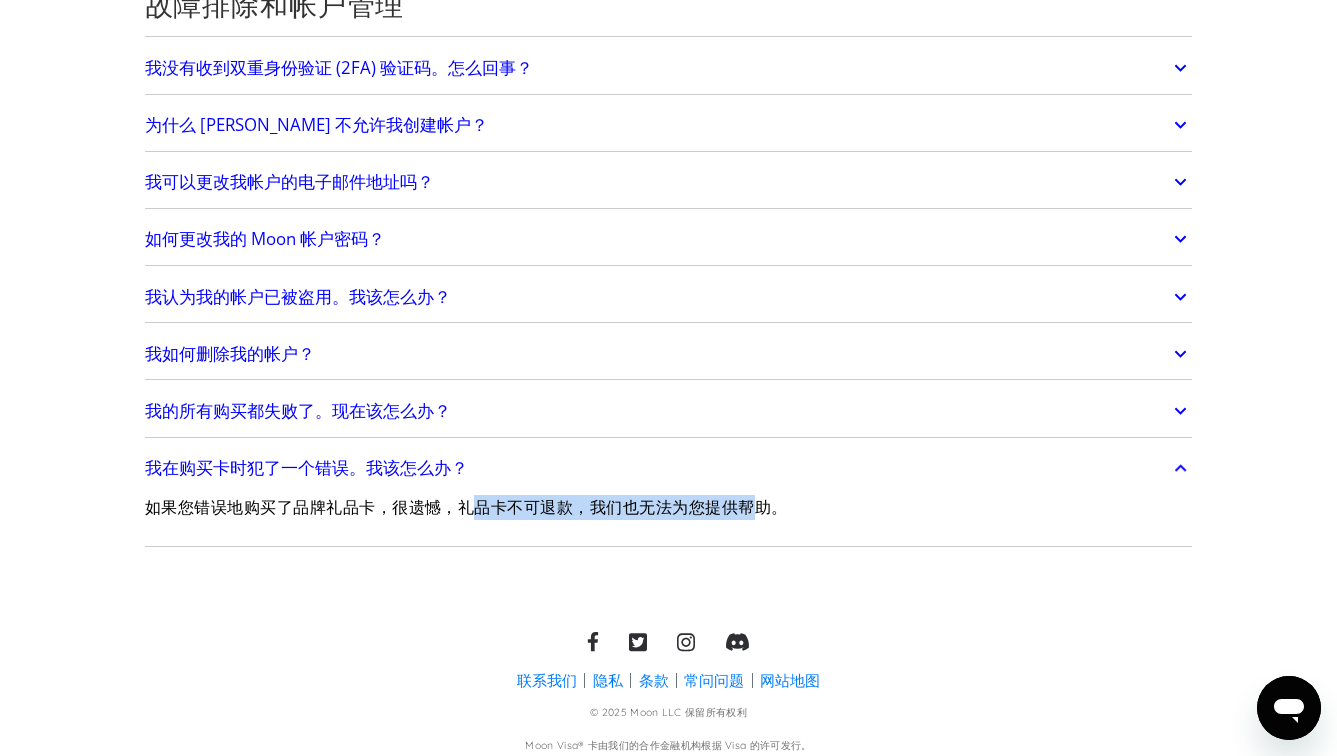 drag, startPoint x: 477, startPoint y: 528, endPoint x: 787, endPoint y: 530, distance: 310.00644 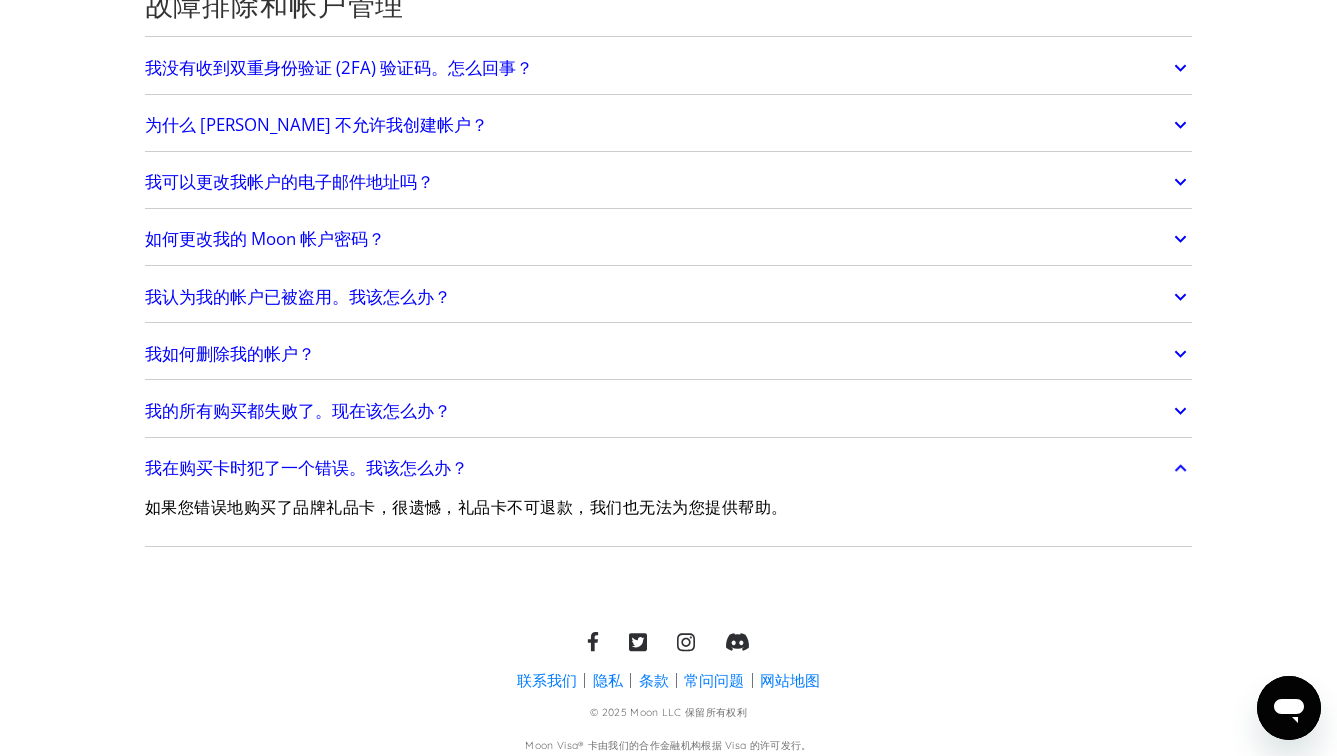 click on "如果您错误地购买了品牌礼品卡，很遗憾，礼品卡不可退款，我们也无法为您提供帮助。" at bounding box center (466, 507) 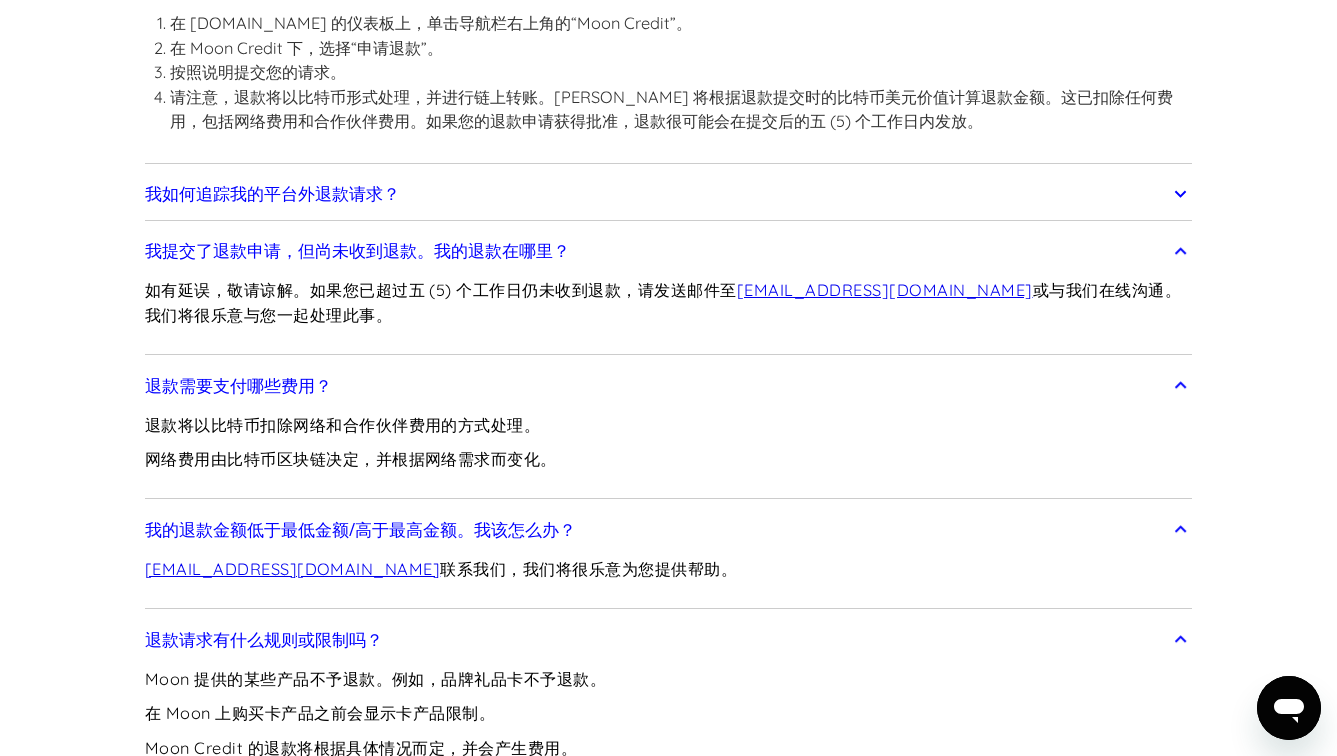 scroll, scrollTop: 0, scrollLeft: 0, axis: both 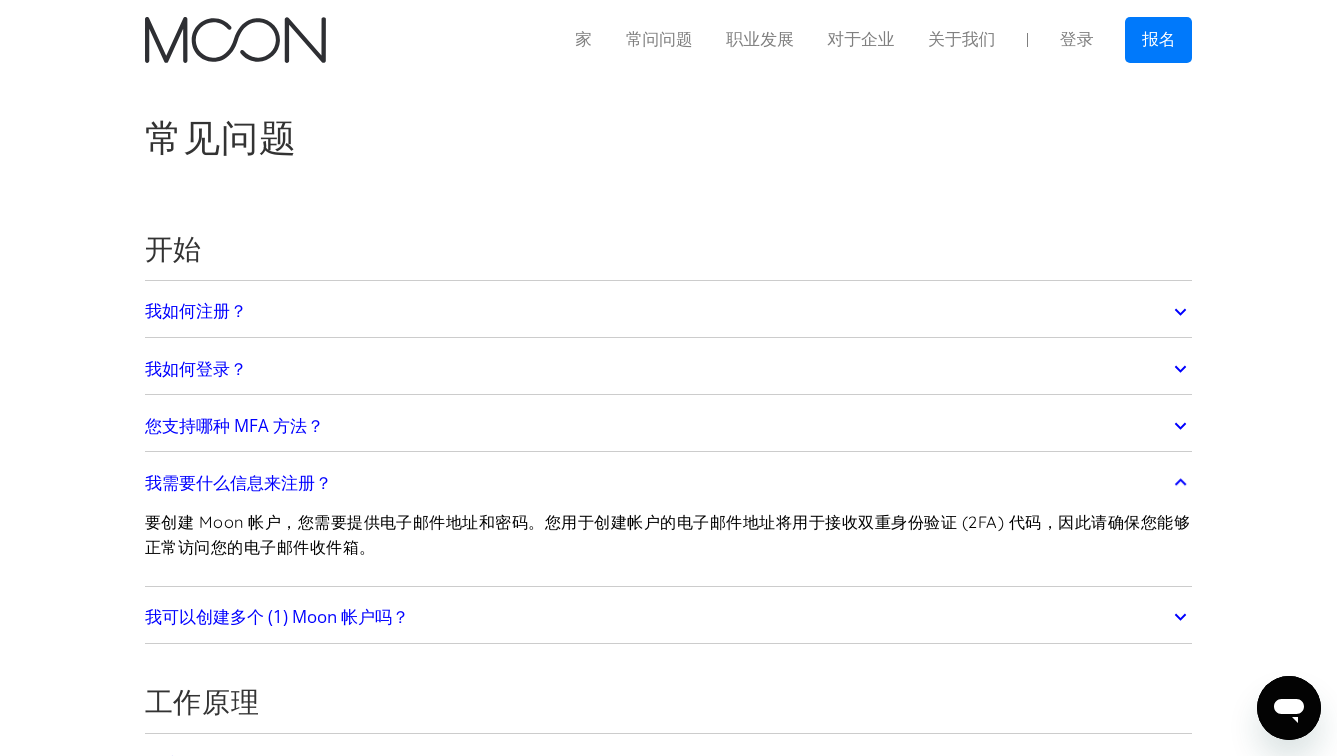 click on "我需要什么信息来注册？" at bounding box center [669, 483] 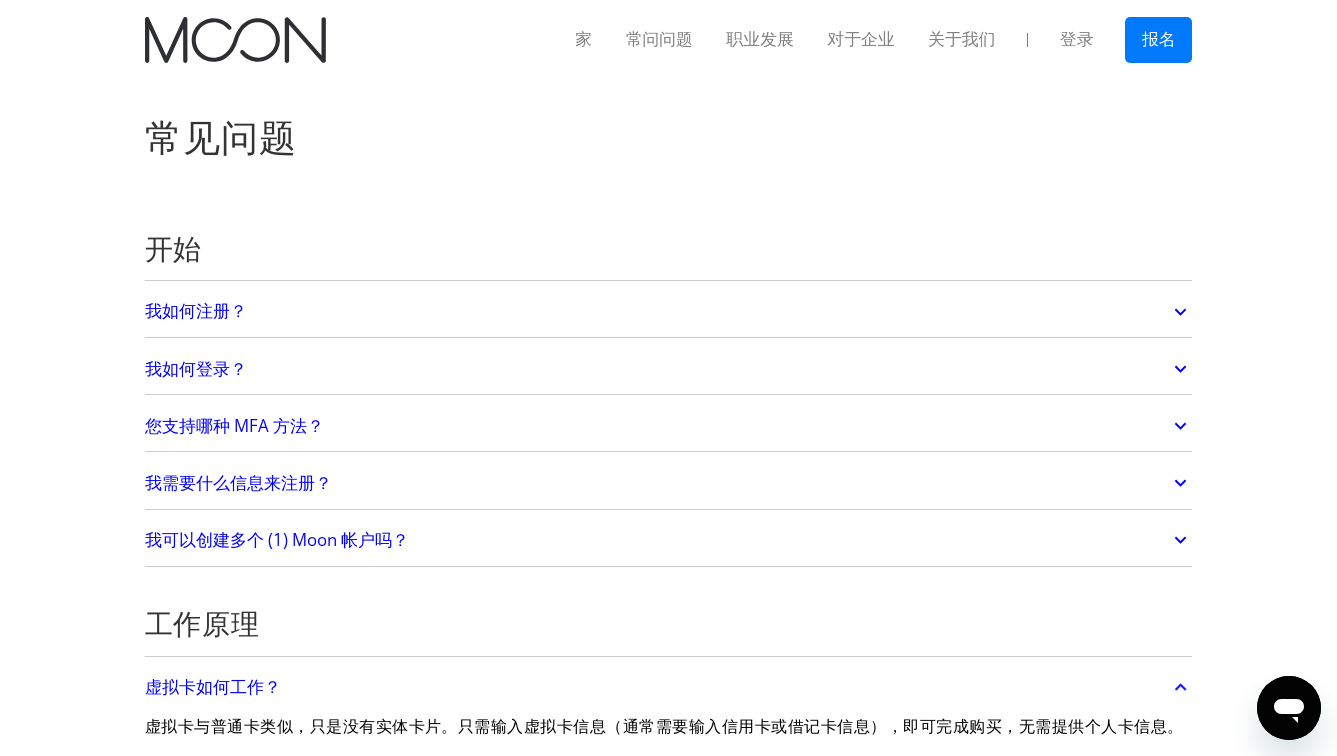 click on "常见问题 开始
我如何注册？ 前往 paywithmoon.com/signup 开始。
我如何登录？ 前往 paywithmoon.com/login 开始。
您支持哪种 MFA 方法？ Moon 仅支持通过电子邮件验证账户。“使用 Google 登录”无需通过电子邮件验证账户。
我需要什么信息来注册？ 要创建 Moon 帐户，您需要提供电子邮件地址和密码。您用于创建帐户的电子邮件地址将用于接收双重身份验证 (2FA) 代码，因此请确保您能够正常访问您的电子邮件收件箱。
我可以创建多个 (1) Moon 帐户吗？ 不可以。每个用户只能拥有一个帐户。
工作原理
虚拟卡如何工作？ 虚拟卡与普通卡类似，只是没有实体卡片。只需输入虚拟卡信息（通常需要输入信用卡或借记卡信息），即可完成购买，无需提供个人卡信息。
Moon 支持哪些浏览器？ Moon 支持以下桌面和移动浏览器： Safari 铬合金 火狐 勇敢的 歌剧 DuckDuckGo
您可以" at bounding box center [669, 3056] 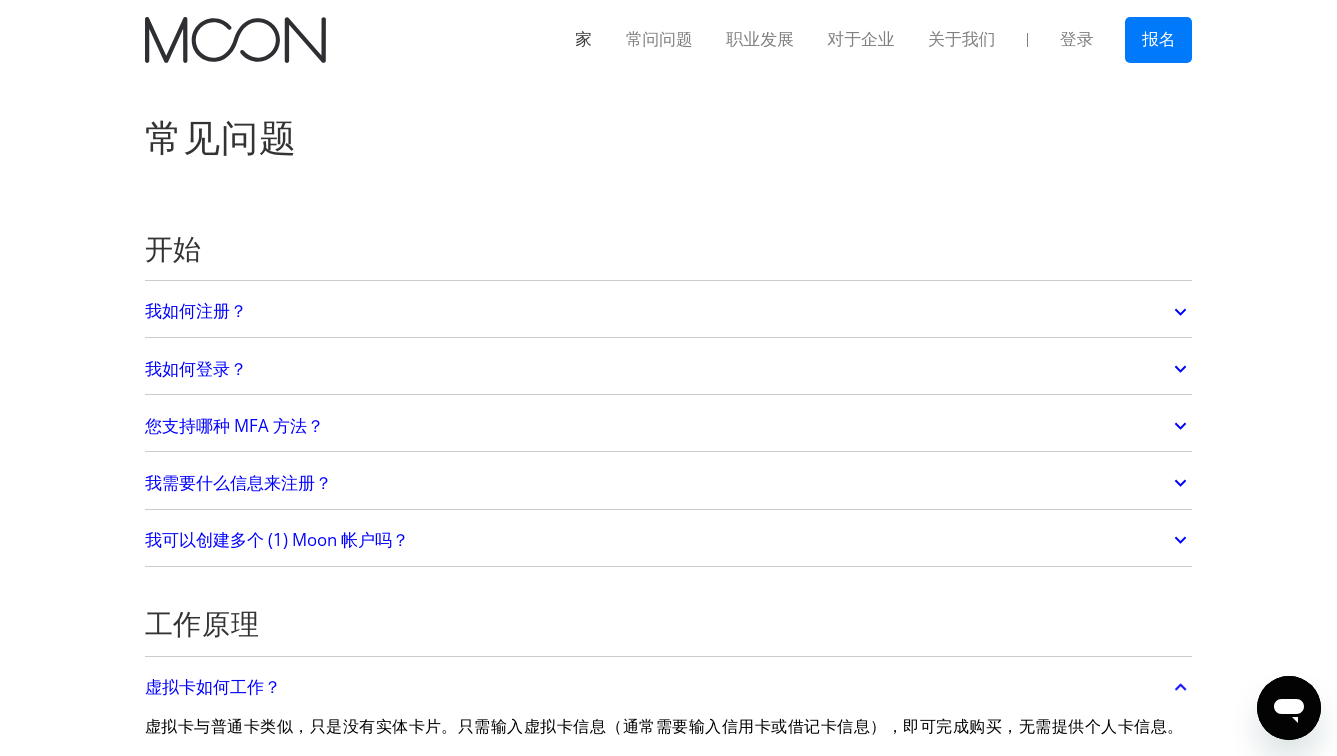 click on "家" at bounding box center [583, 39] 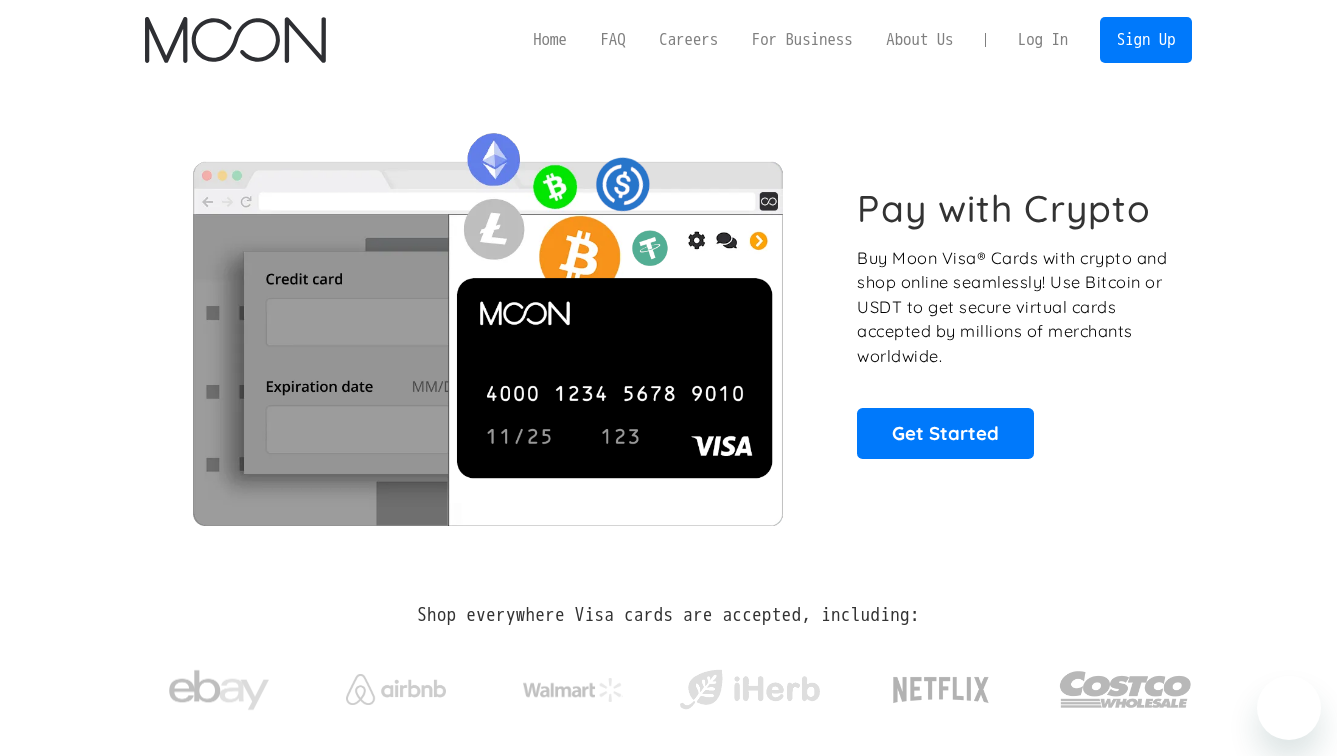 scroll, scrollTop: 0, scrollLeft: 0, axis: both 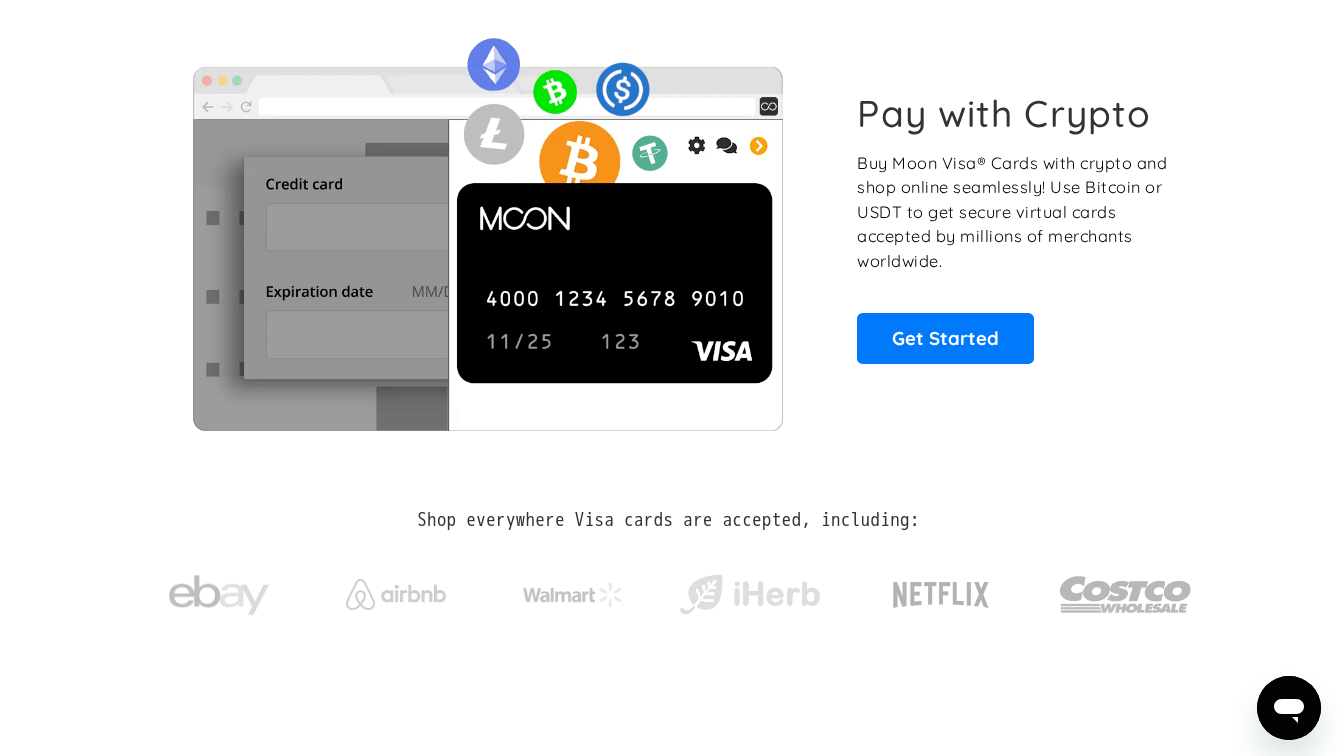 click 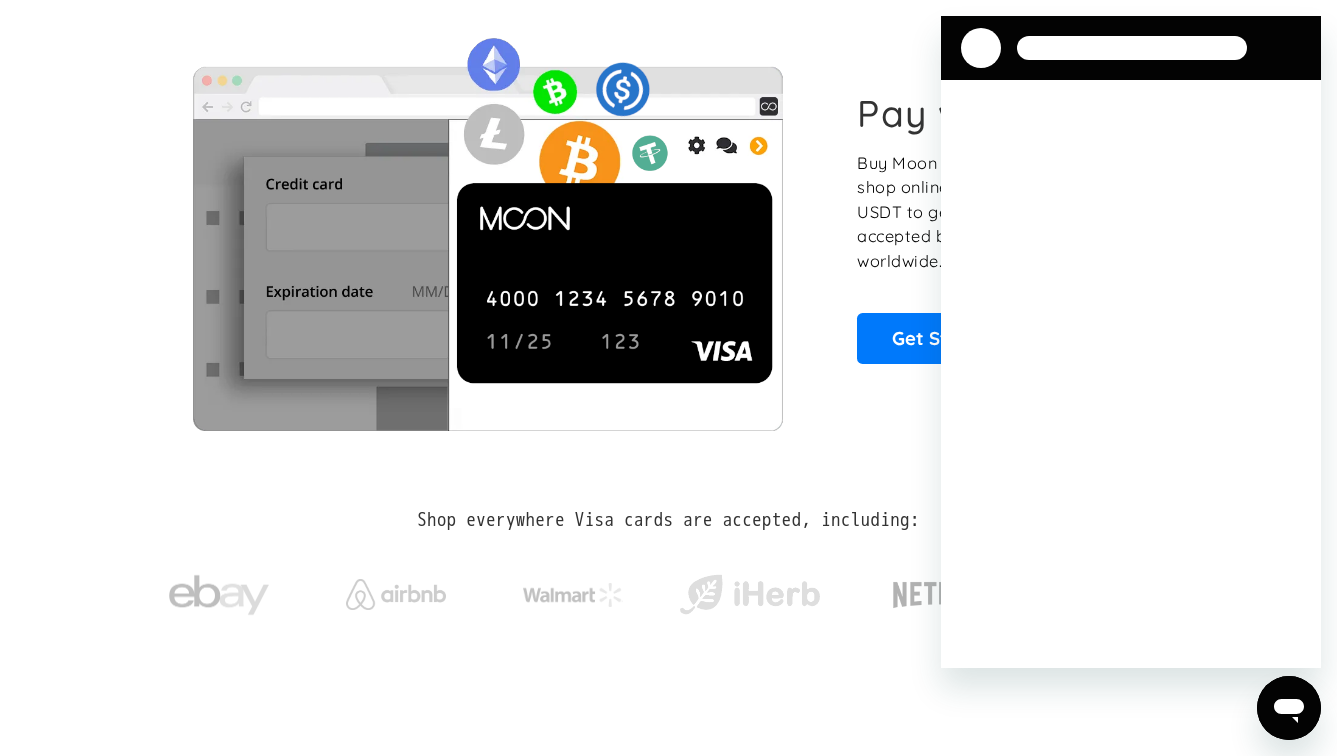 scroll, scrollTop: 0, scrollLeft: 0, axis: both 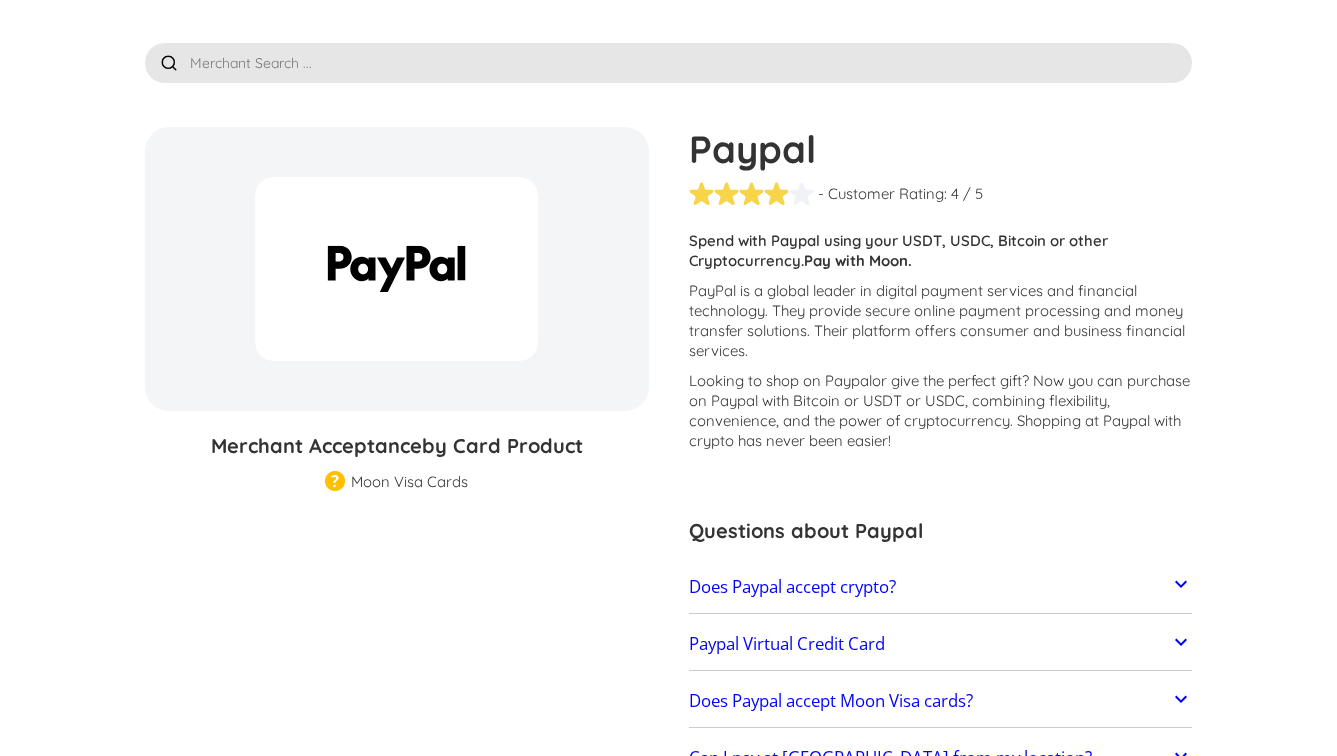 click on "Spend with Paypal using your USDT, USDC, Bitcoin or other Cryptocurrency.  Pay with Moon." at bounding box center (941, 256) 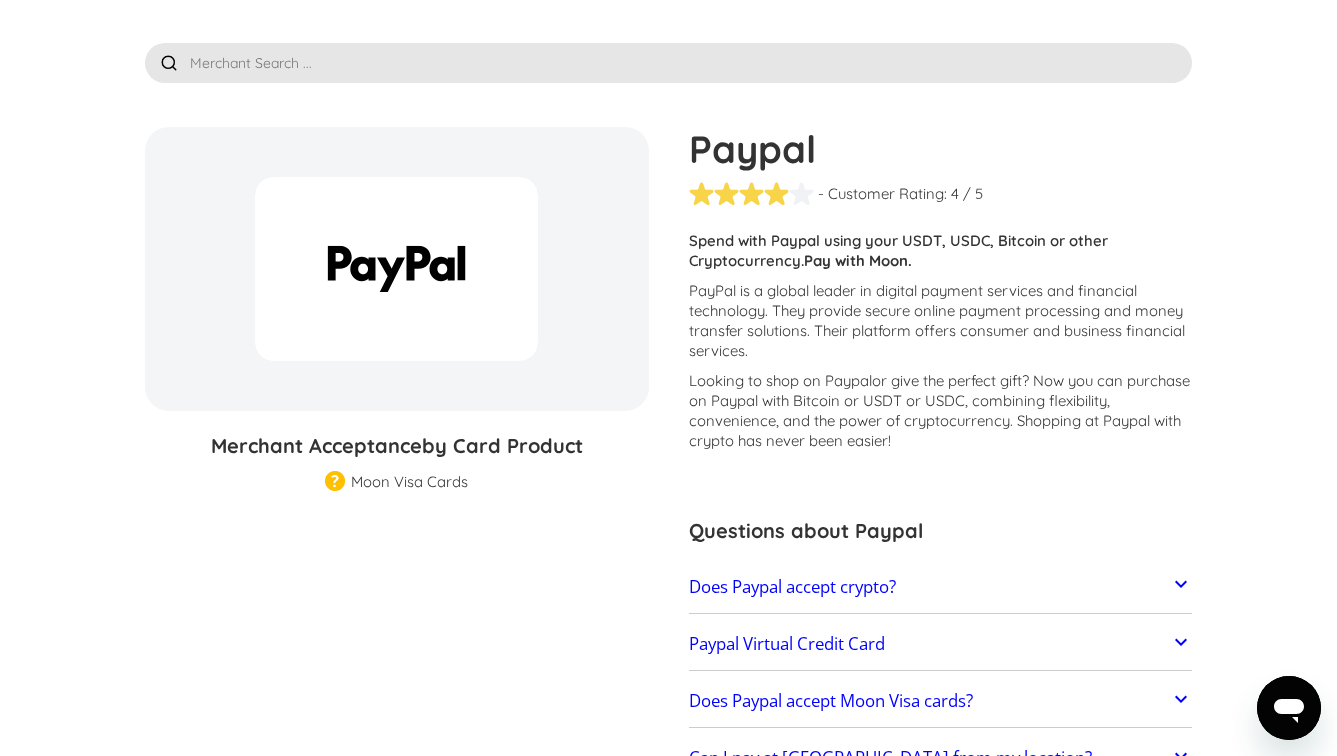 scroll, scrollTop: 0, scrollLeft: 0, axis: both 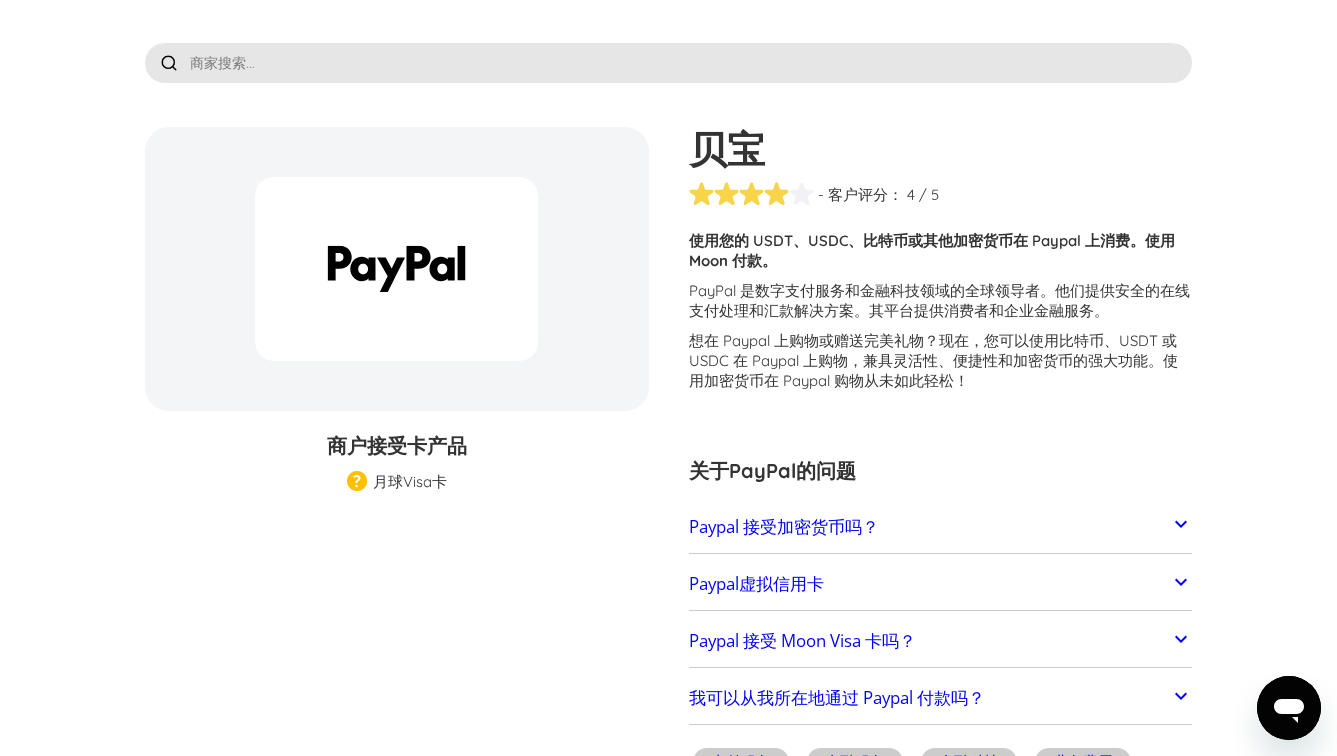 click on "？现在，您可以使用比特币、USDT 或 USDC 在 Paypal 上购物，兼具灵活性、便捷性和加密货币的强大功能。使用加密货币在 Paypal 购物从未如此轻松！" at bounding box center [933, 360] 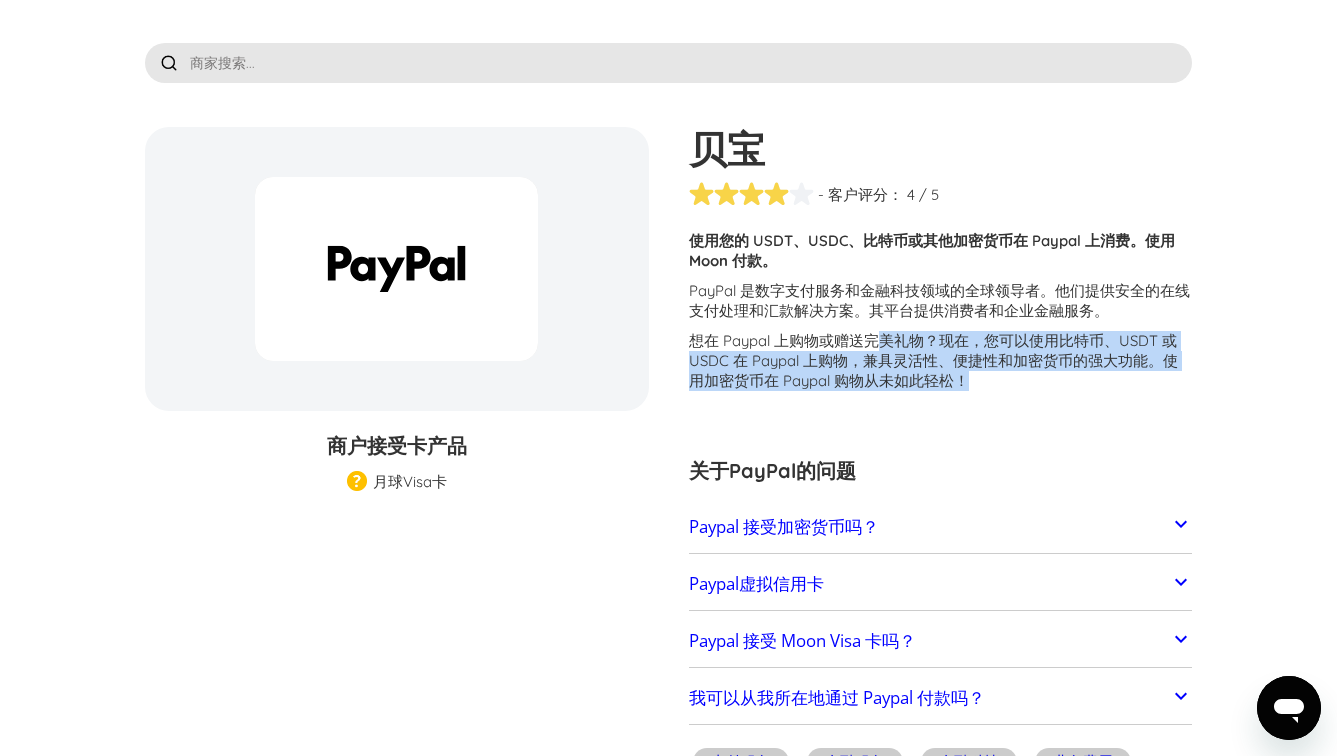 drag, startPoint x: 949, startPoint y: 390, endPoint x: 871, endPoint y: 335, distance: 95.44108 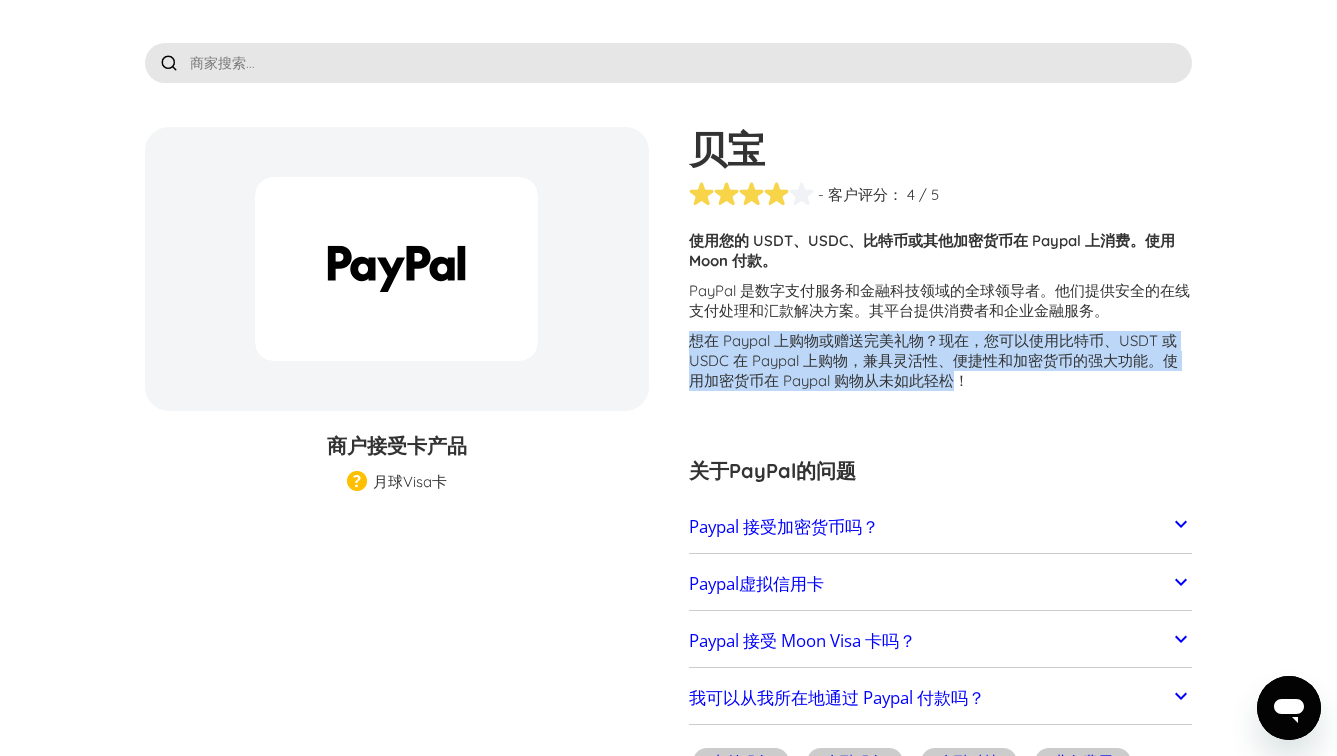 drag, startPoint x: 813, startPoint y: 337, endPoint x: 946, endPoint y: 384, distance: 141.06027 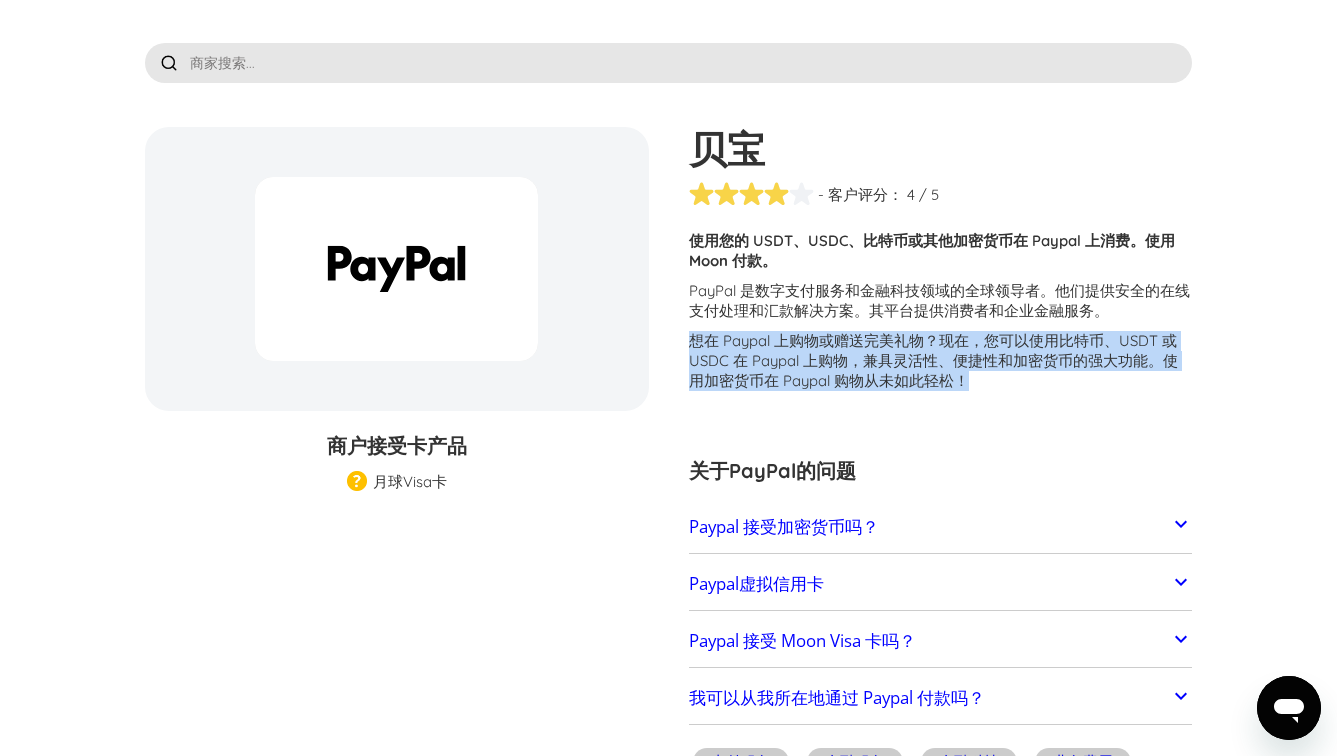 click on "？现在，您可以使用比特币、USDT 或 USDC 在 Paypal 上购物，兼具灵活性、便捷性和加密货币的强大功能。使用加密货币在 Paypal 购物从未如此轻松！" at bounding box center (933, 360) 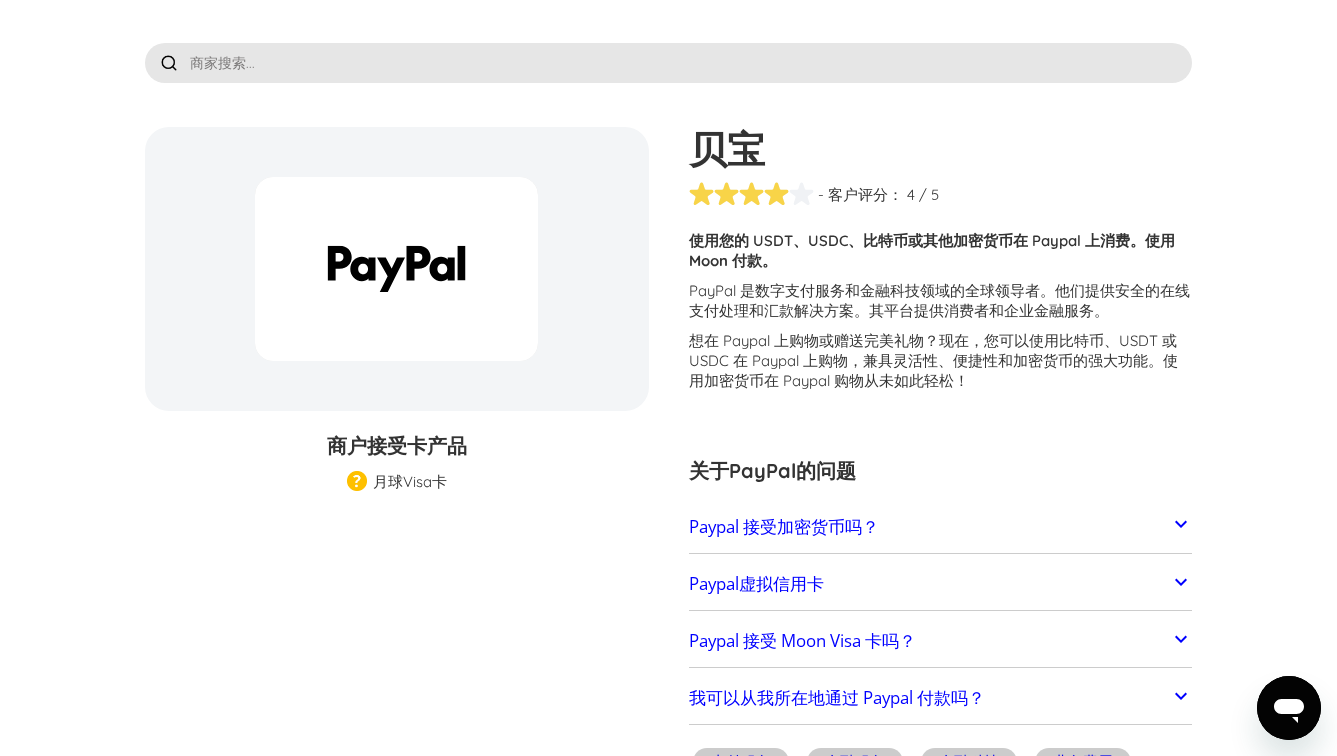scroll, scrollTop: 180, scrollLeft: 0, axis: vertical 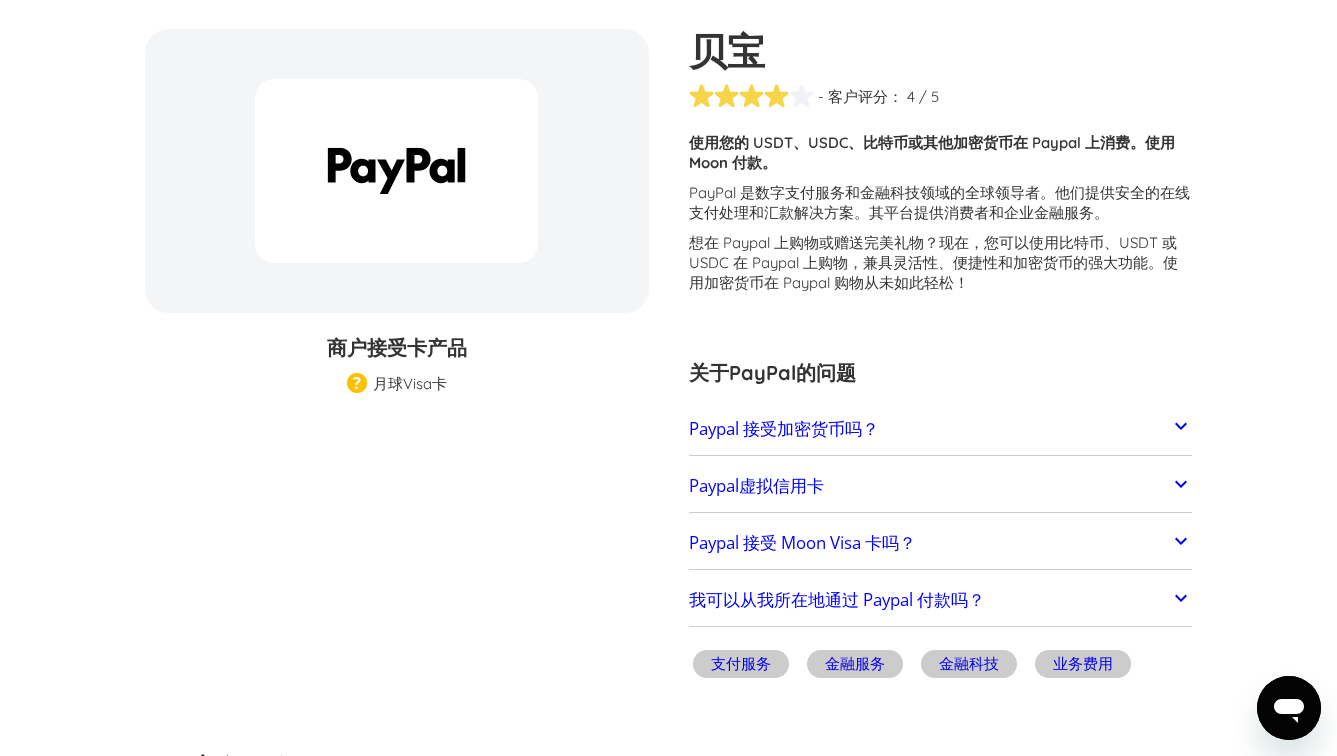 click on "Paypal虚拟信用卡" at bounding box center [941, 486] 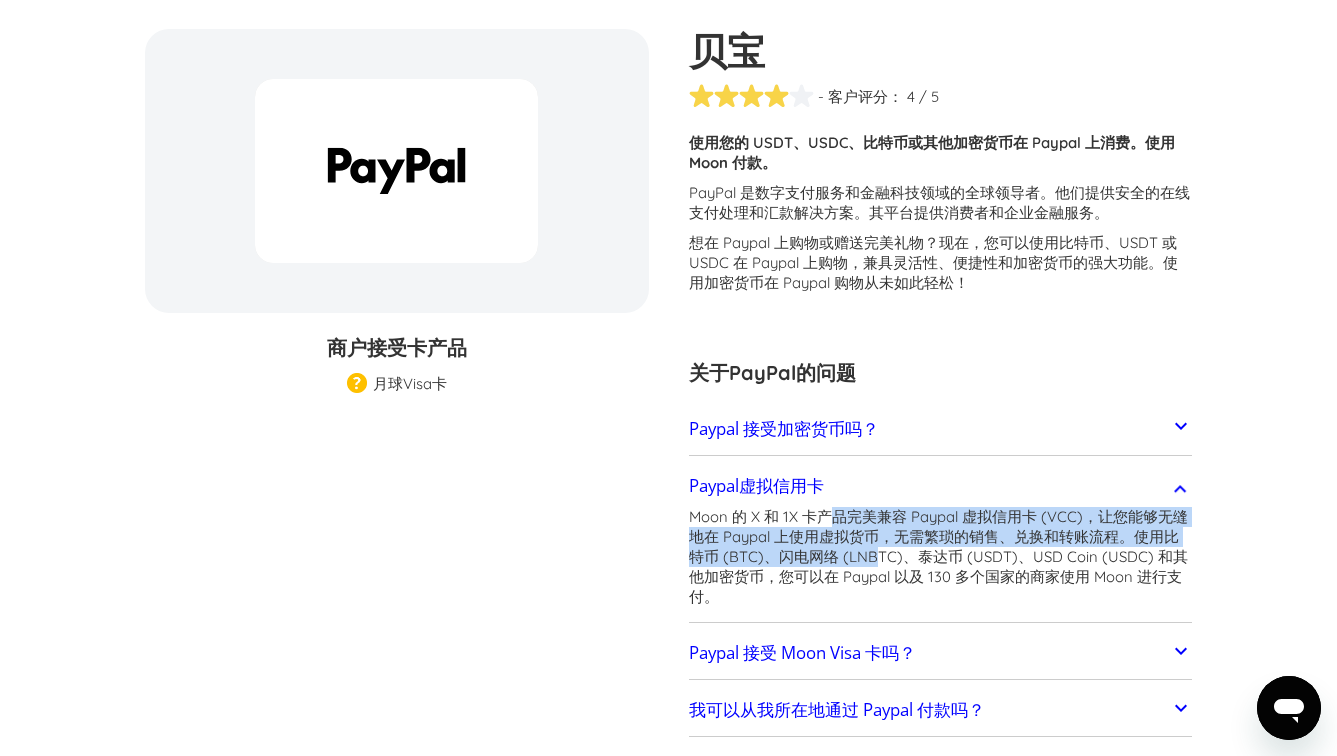 drag, startPoint x: 835, startPoint y: 521, endPoint x: 862, endPoint y: 552, distance: 41.109608 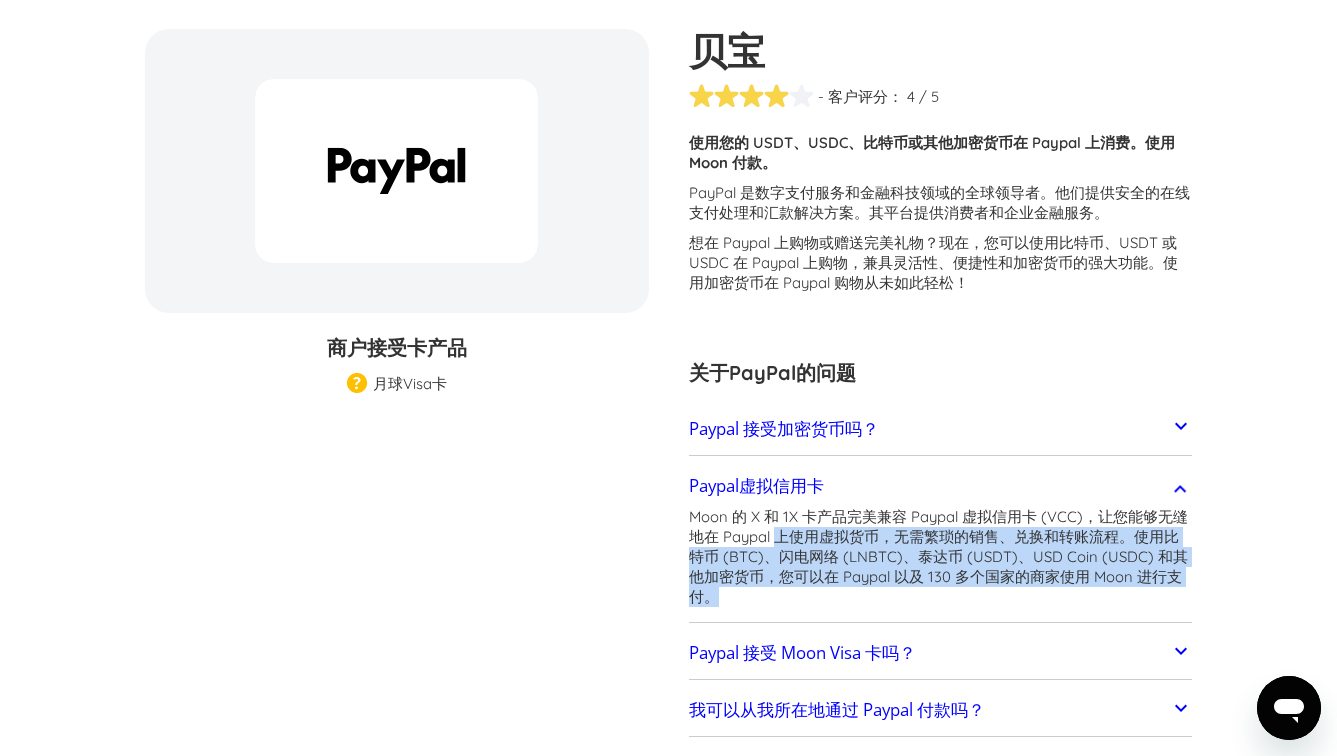 drag, startPoint x: 779, startPoint y: 538, endPoint x: 882, endPoint y: 593, distance: 116.76472 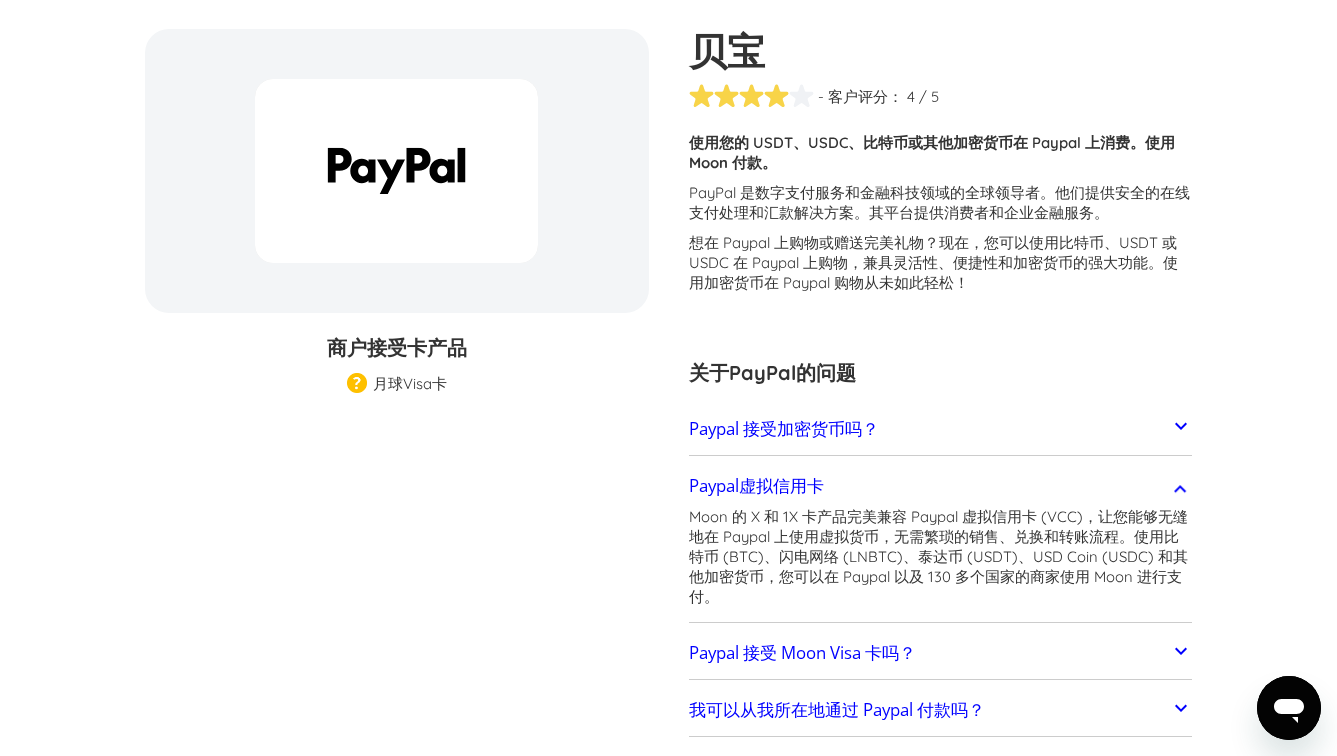 scroll, scrollTop: 309, scrollLeft: 0, axis: vertical 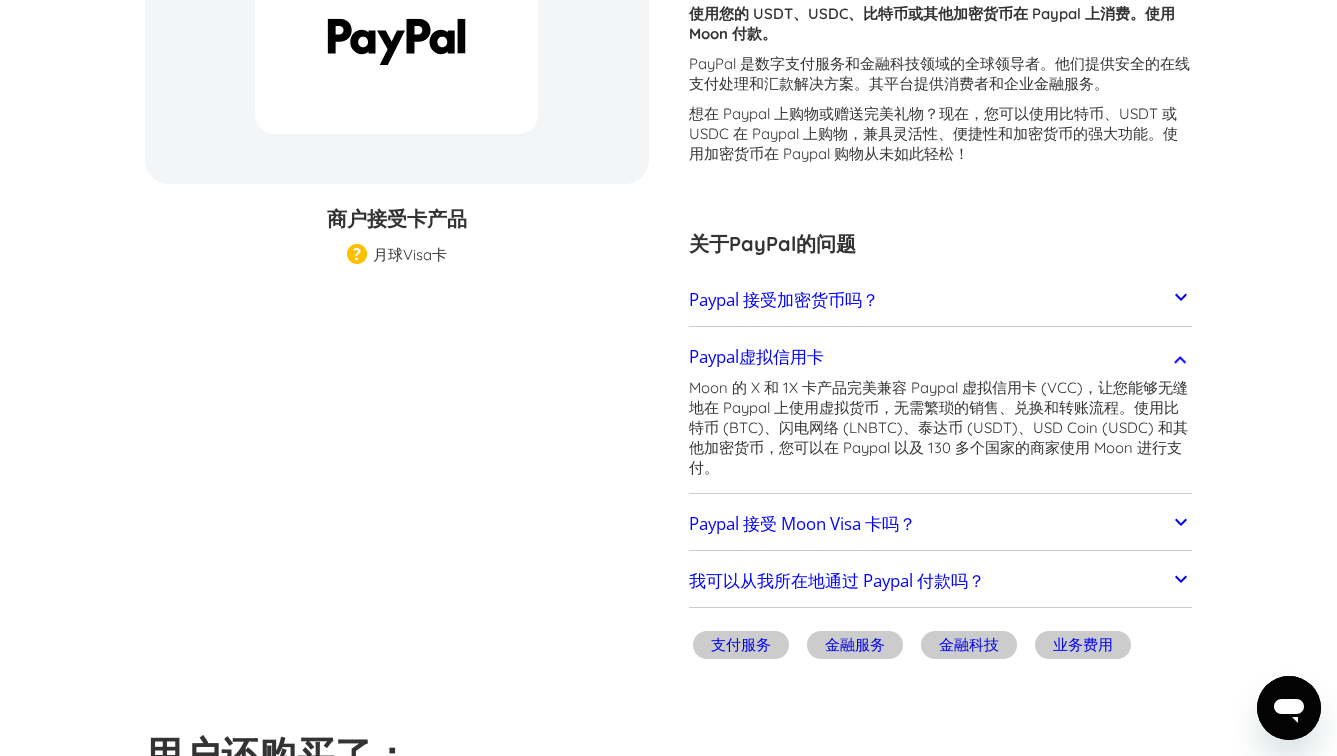 click on "Paypal 接受 Moon Visa 卡吗？" at bounding box center [941, 524] 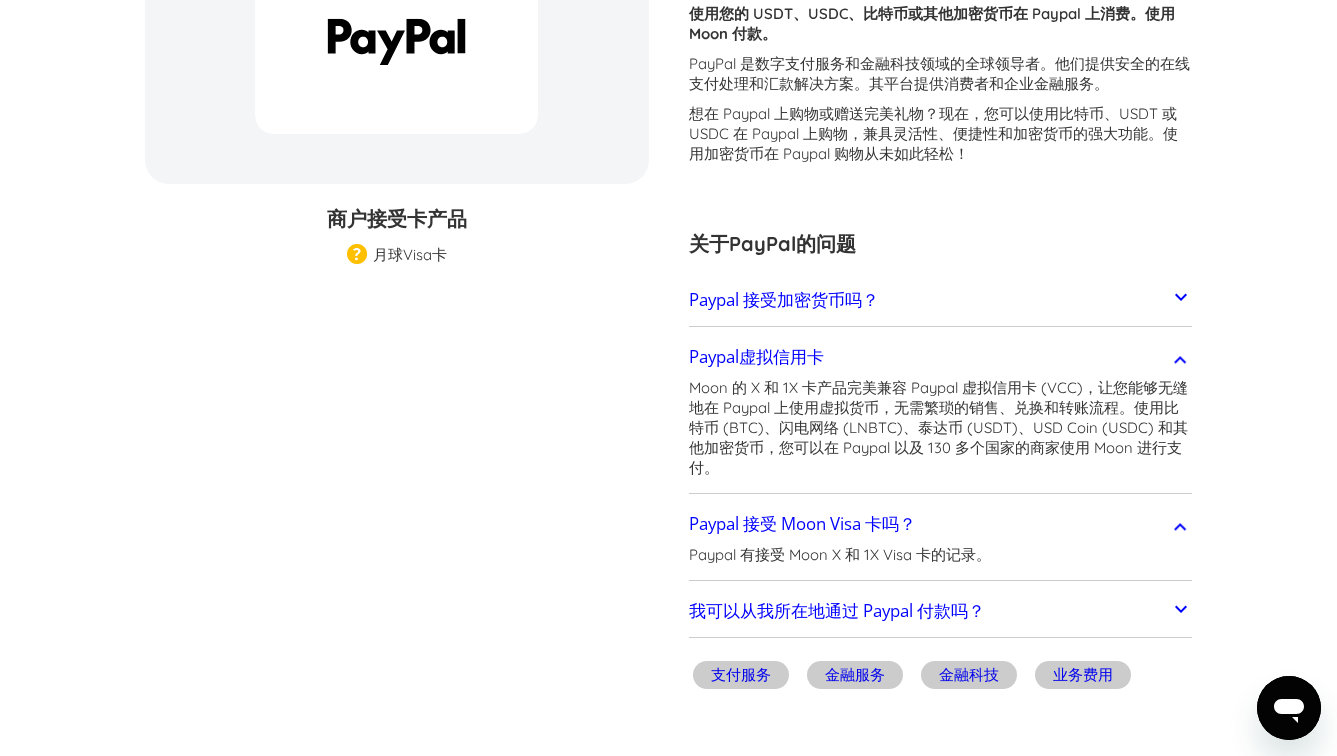 drag, startPoint x: 894, startPoint y: 555, endPoint x: 1012, endPoint y: 560, distance: 118.10589 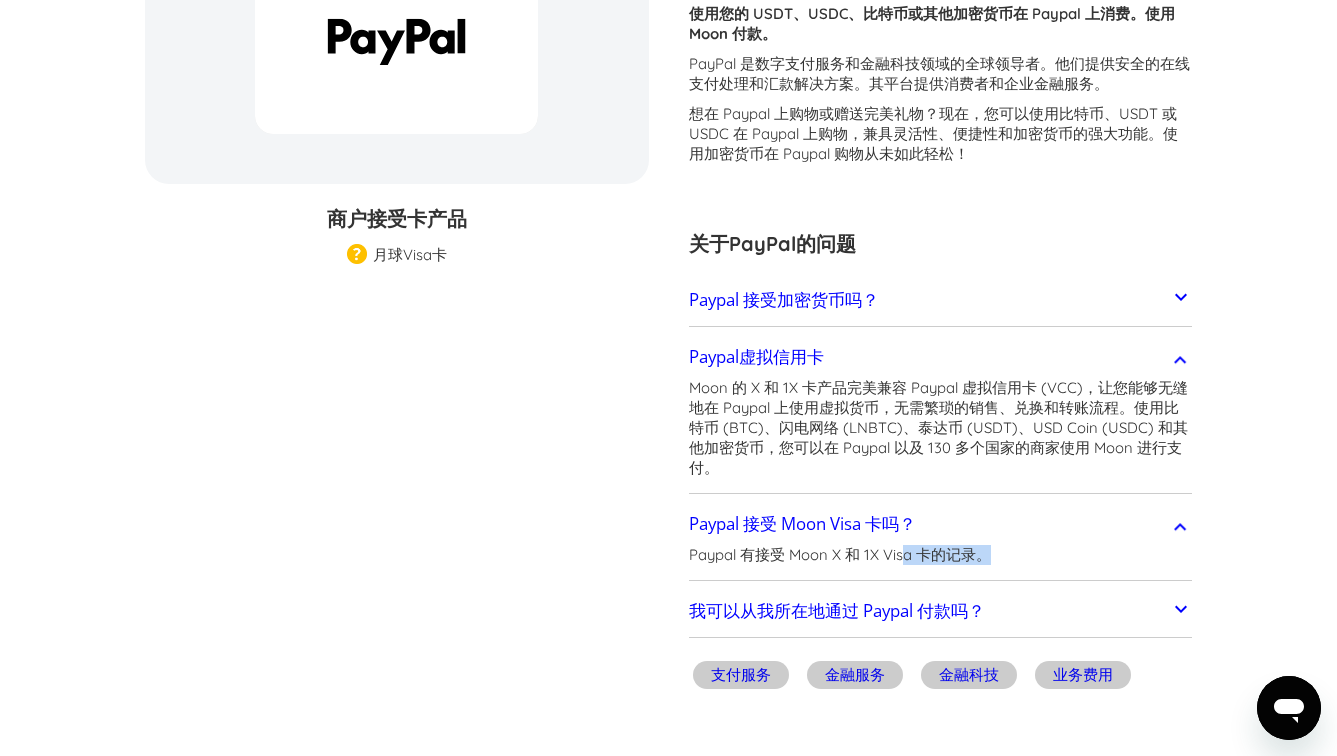 drag, startPoint x: 994, startPoint y: 557, endPoint x: 907, endPoint y: 558, distance: 87.005745 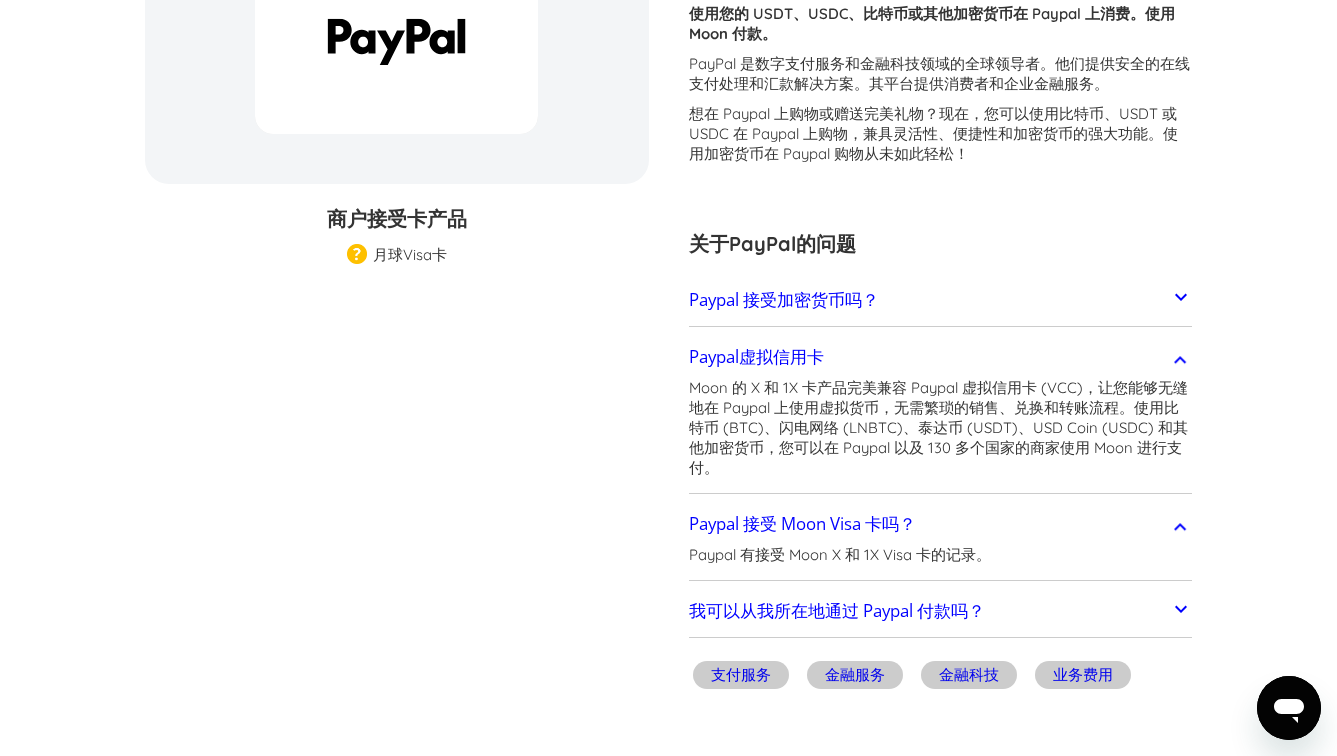 click on "我可以从我所在地通过 Paypal 付款吗？" at bounding box center [941, 612] 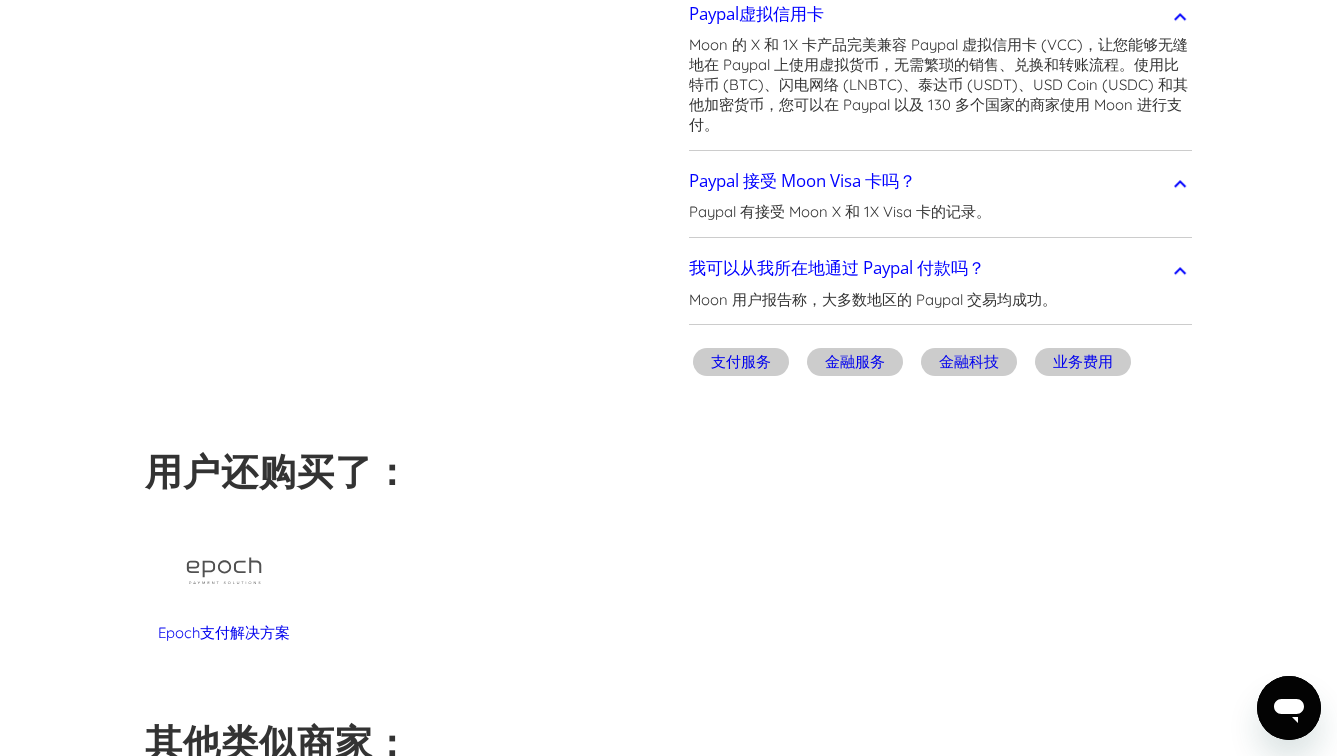 scroll, scrollTop: 0, scrollLeft: 0, axis: both 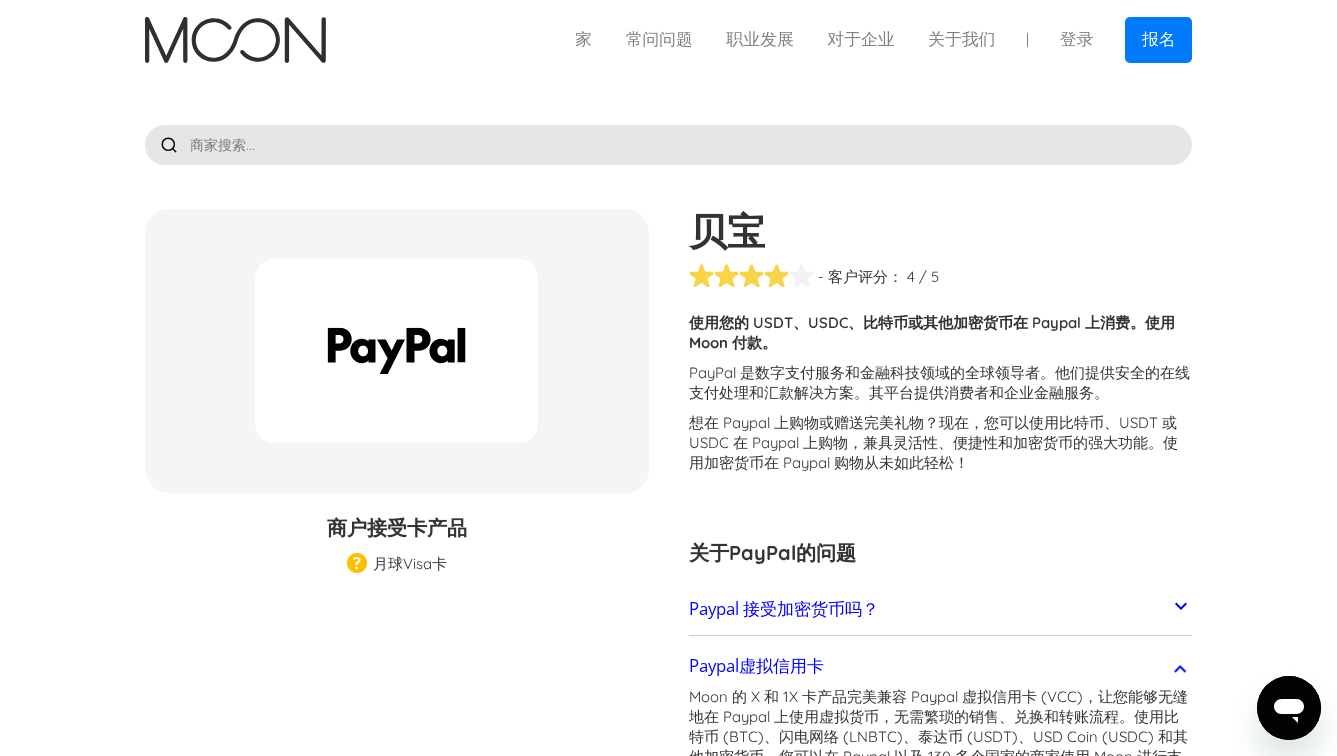 click at bounding box center [396, 351] 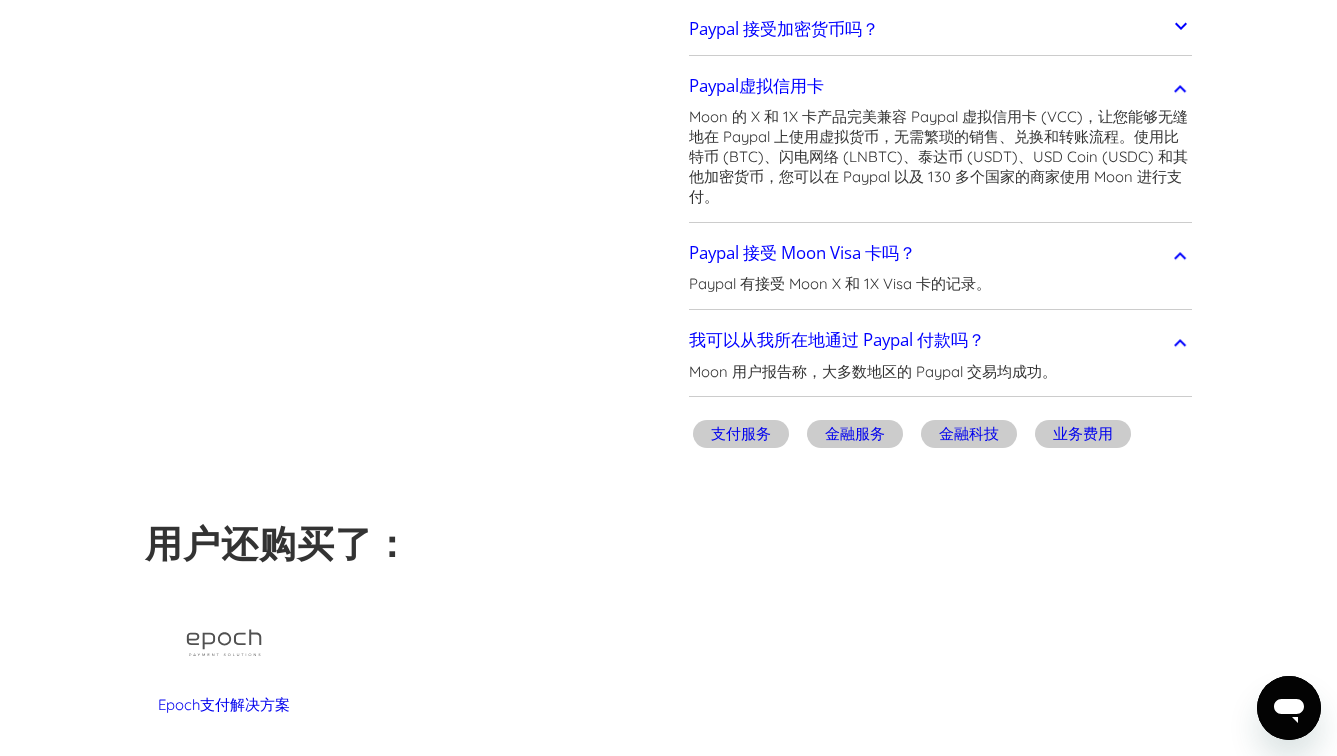 scroll, scrollTop: 0, scrollLeft: 0, axis: both 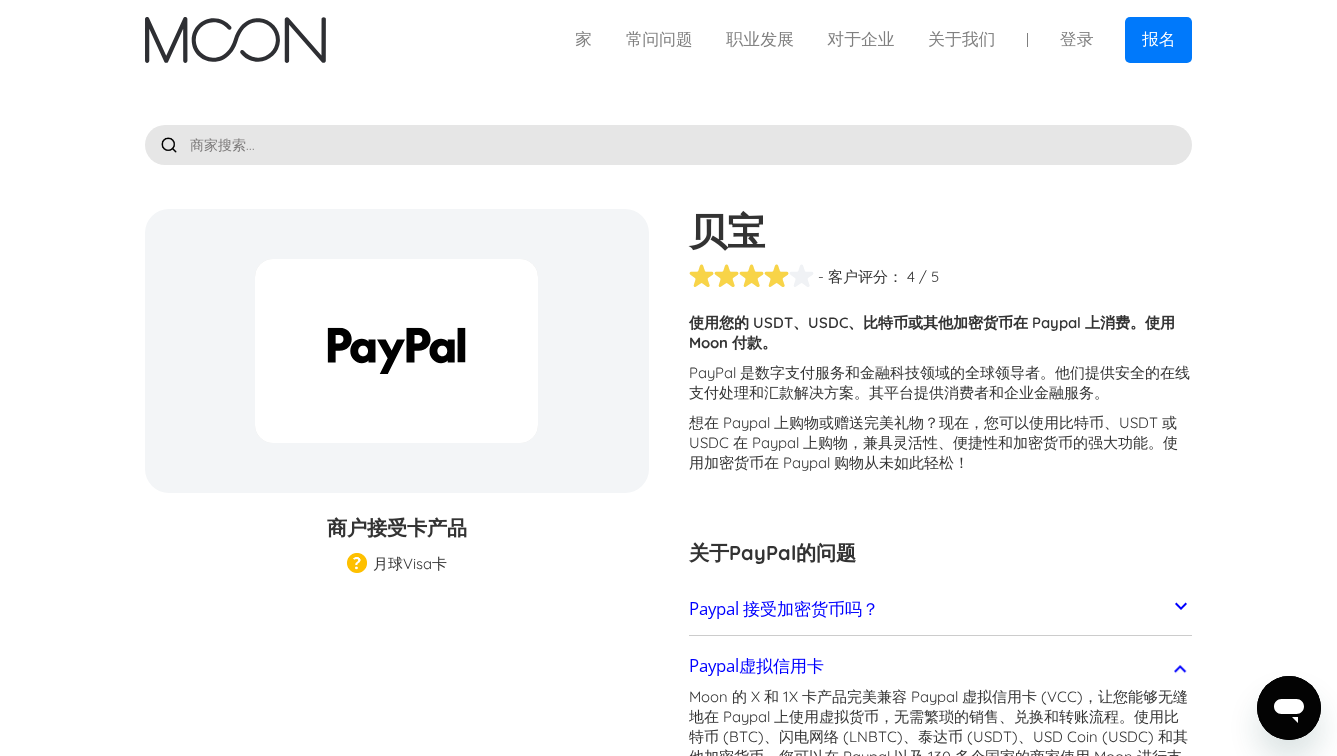 click at bounding box center [235, 40] 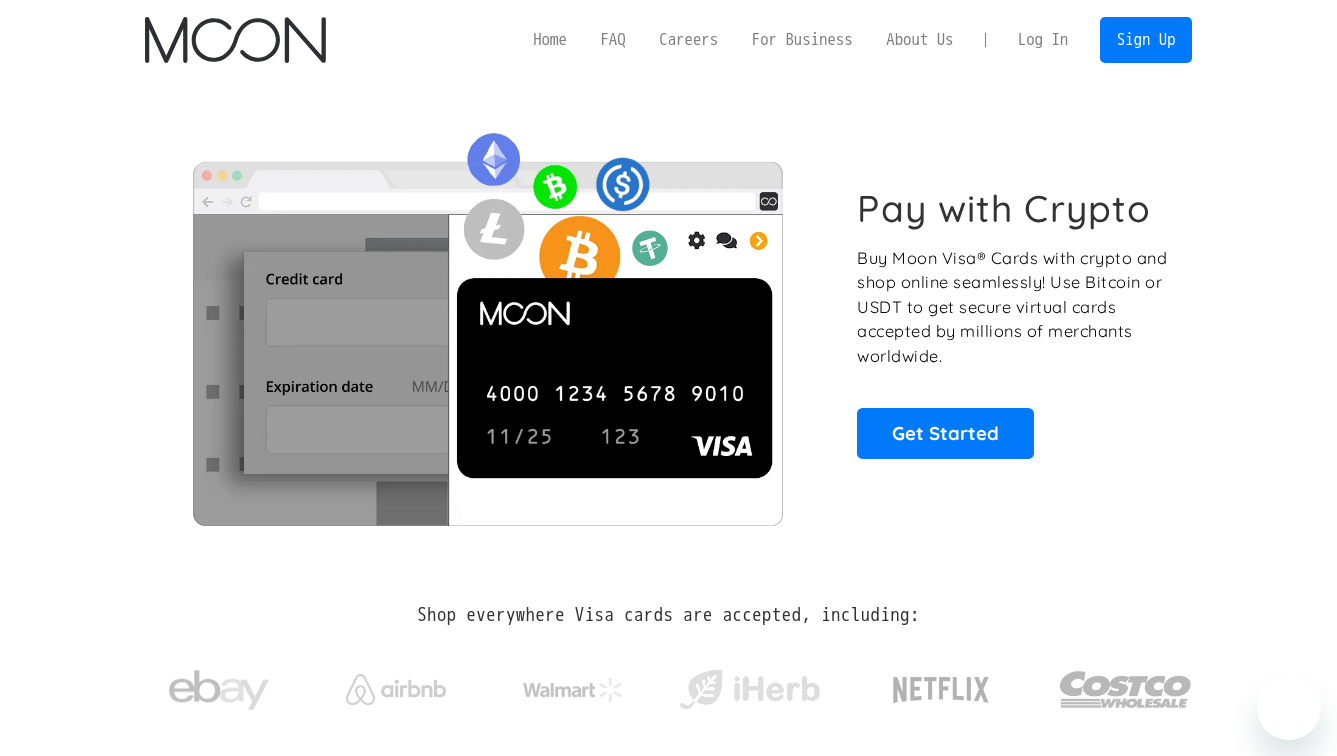 scroll, scrollTop: 0, scrollLeft: 0, axis: both 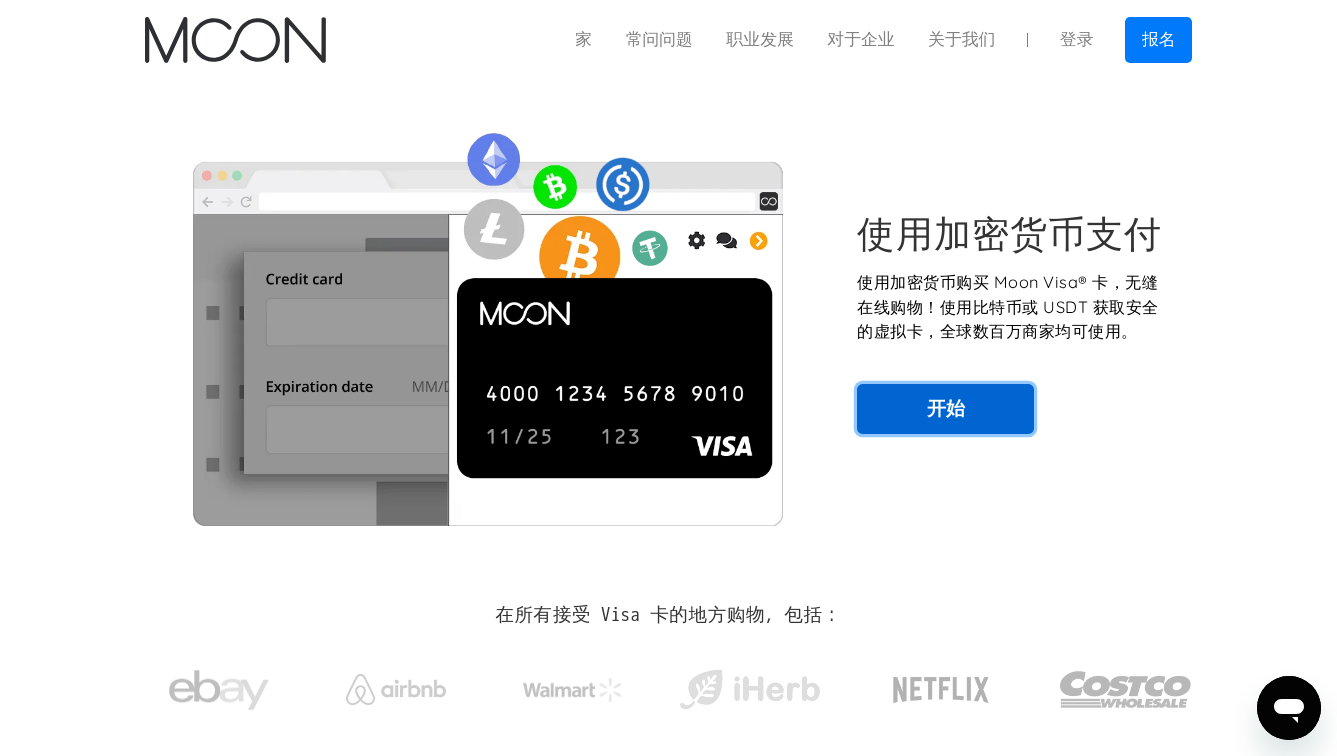 click on "开始" at bounding box center [945, 409] 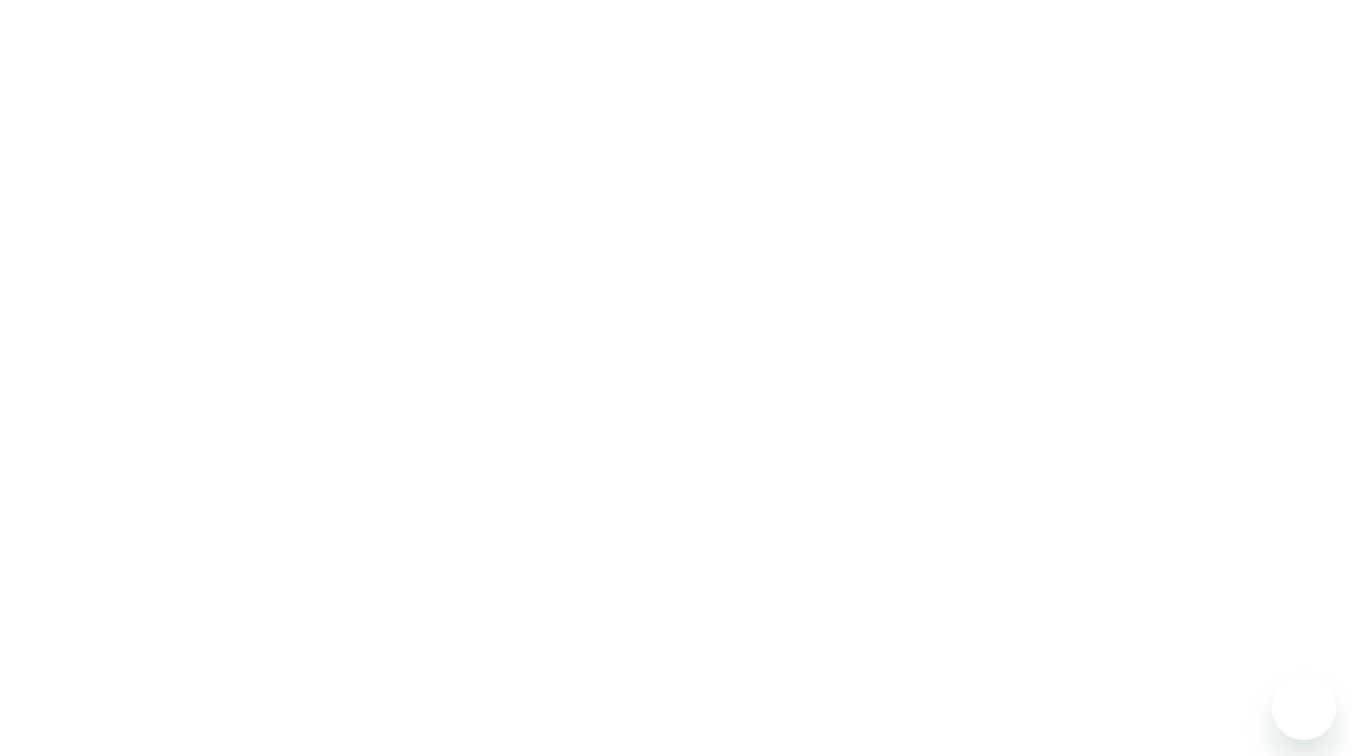 scroll, scrollTop: 0, scrollLeft: 0, axis: both 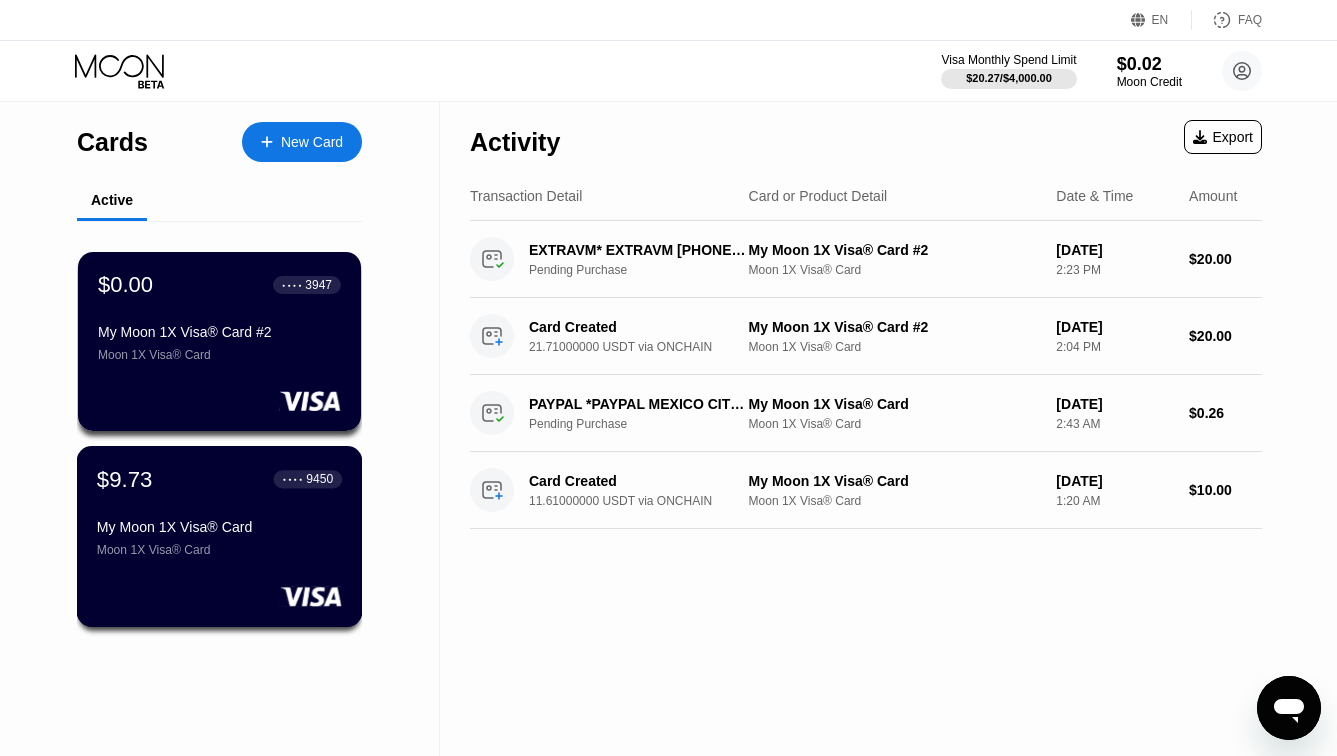 click on "● ● ● ● 9450" at bounding box center [308, 479] 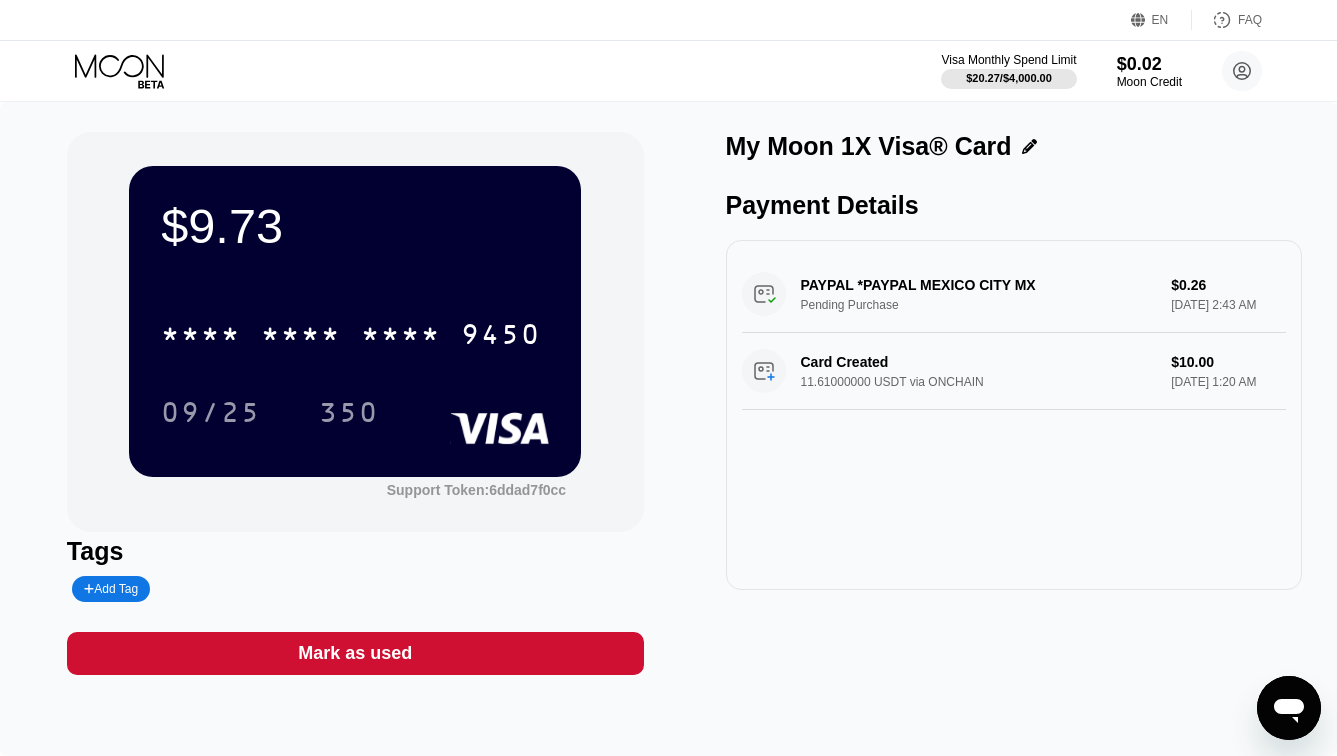 click 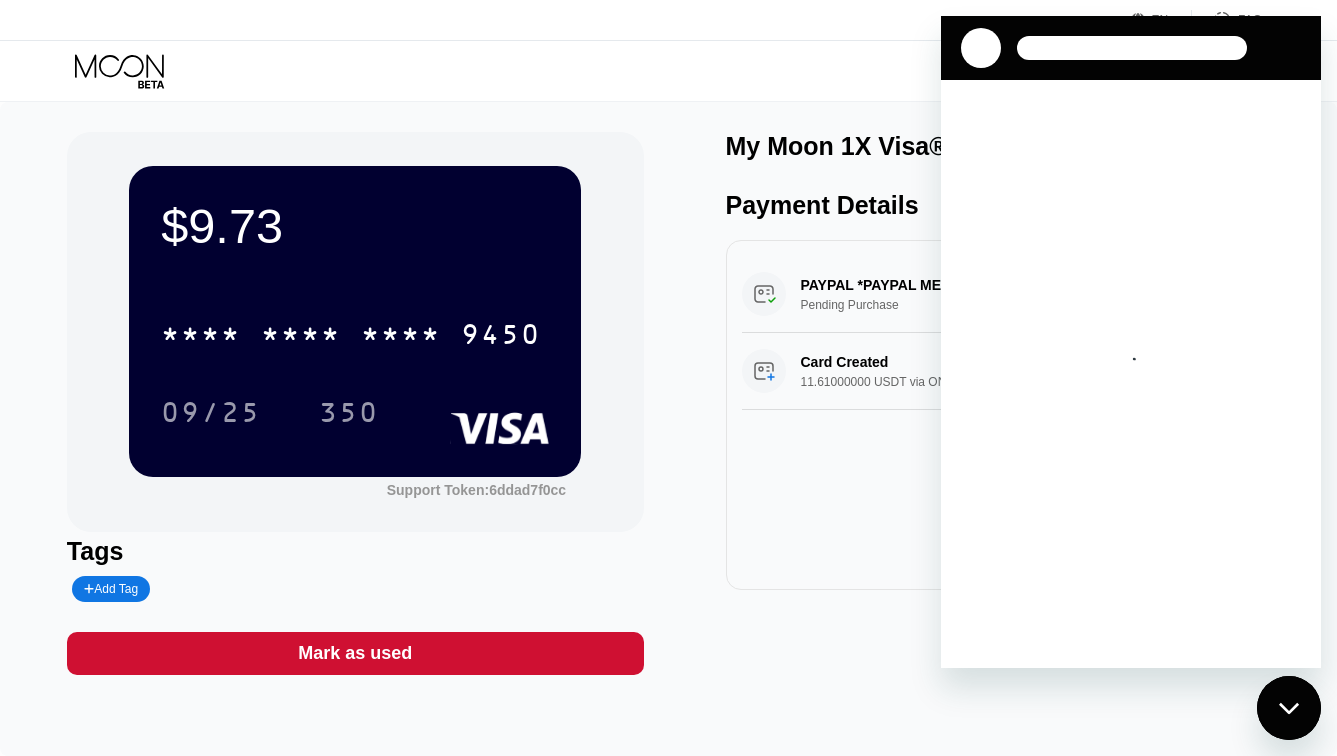 scroll, scrollTop: 0, scrollLeft: 0, axis: both 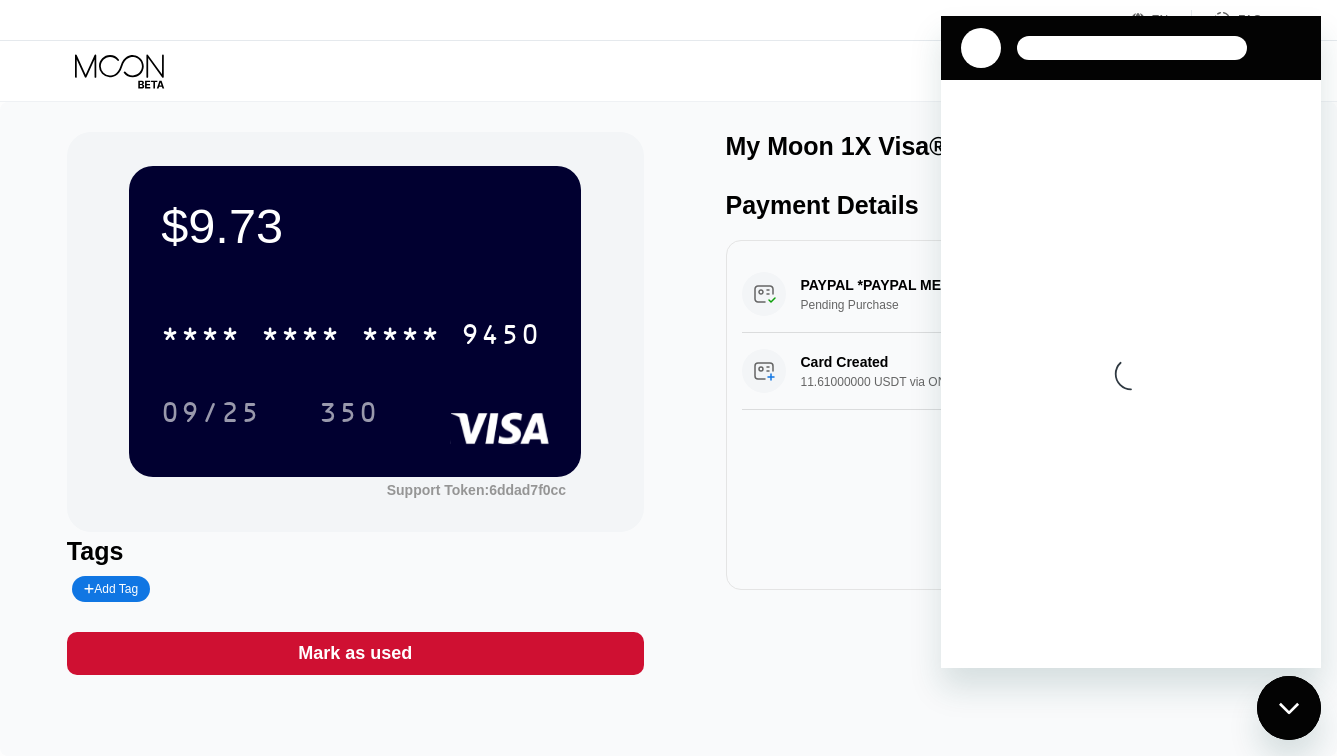 click on "PAYPAL *PAYPAL           MEXICO CITY  MX Pending Purchase $0.26 Jul 12, 2025 2:43 AM Card Created 11.61000000 USDT via ONCHAIN $10.00 Jul 12, 2025 1:20 AM" at bounding box center [1014, 415] 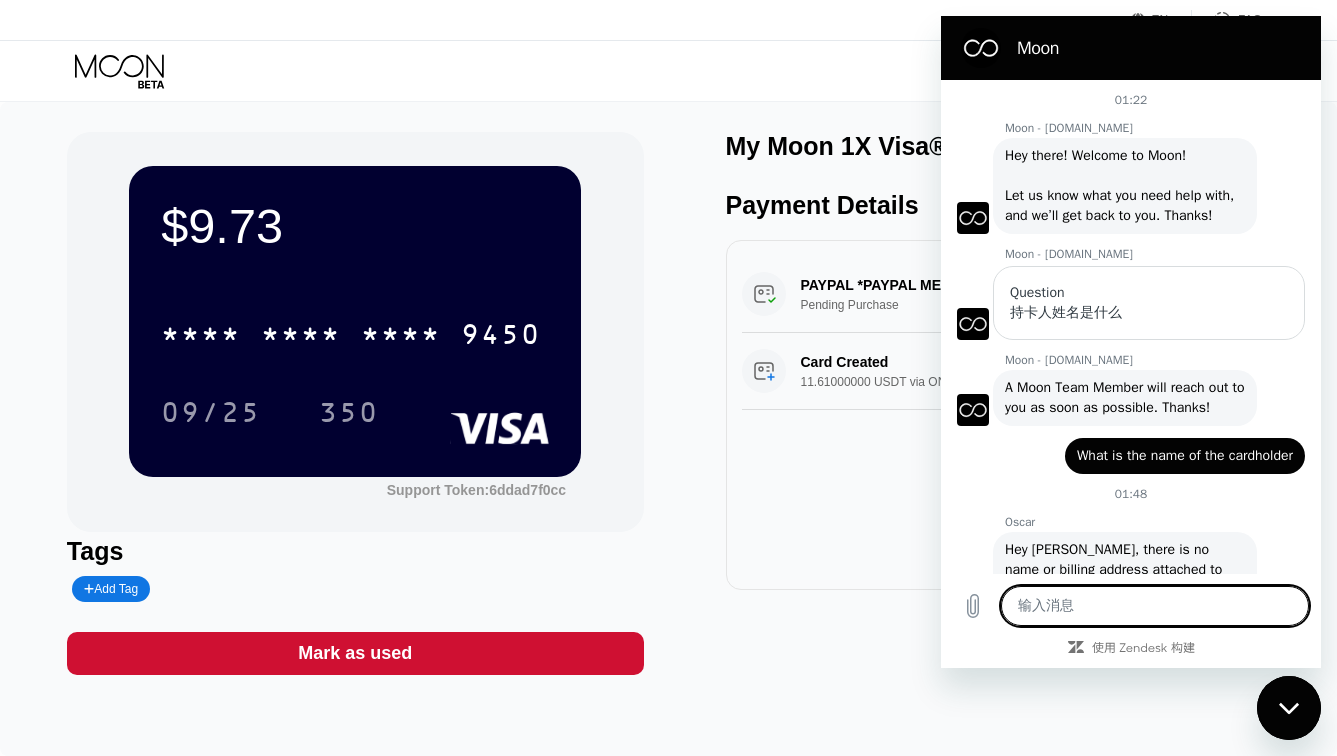 scroll, scrollTop: 349, scrollLeft: 0, axis: vertical 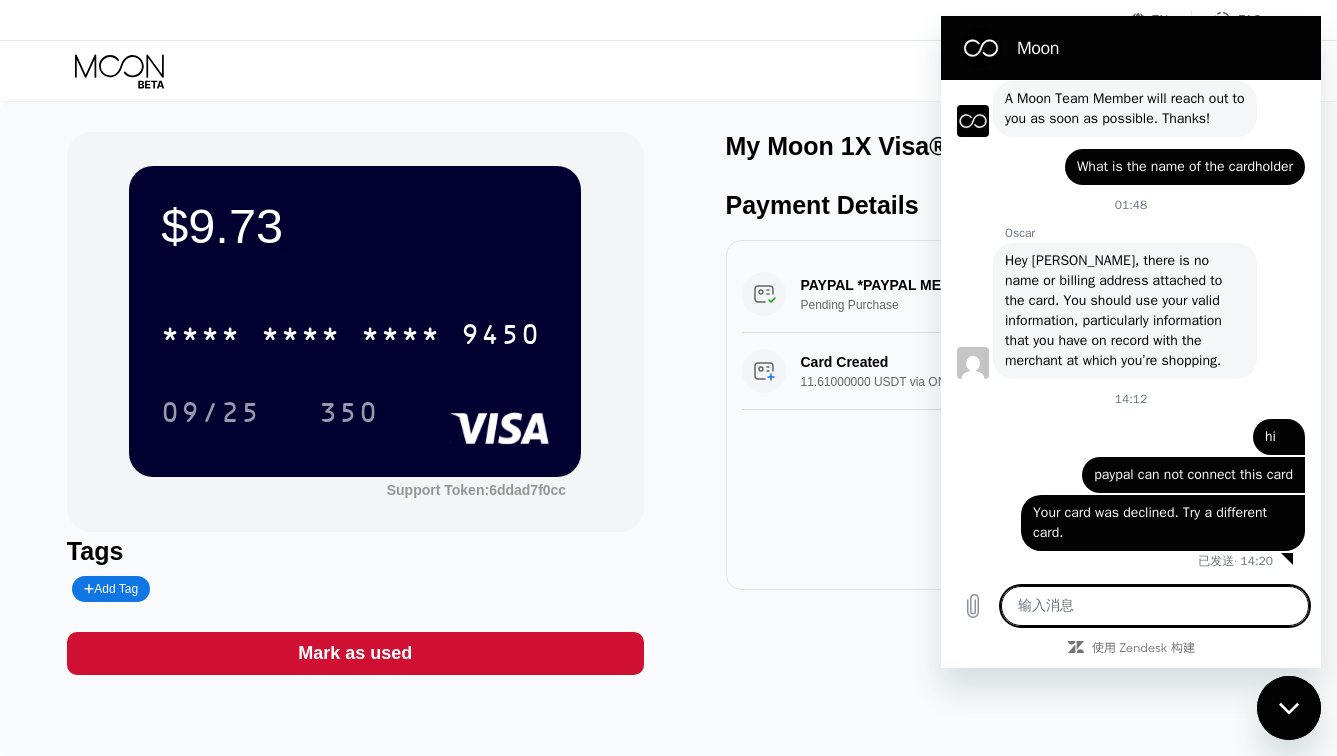 click on "PAYPAL *PAYPAL           MEXICO CITY  MX Pending Purchase $0.26 Jul 12, 2025 2:43 AM Card Created 11.61000000 USDT via ONCHAIN $10.00 Jul 12, 2025 1:20 AM" at bounding box center [1014, 415] 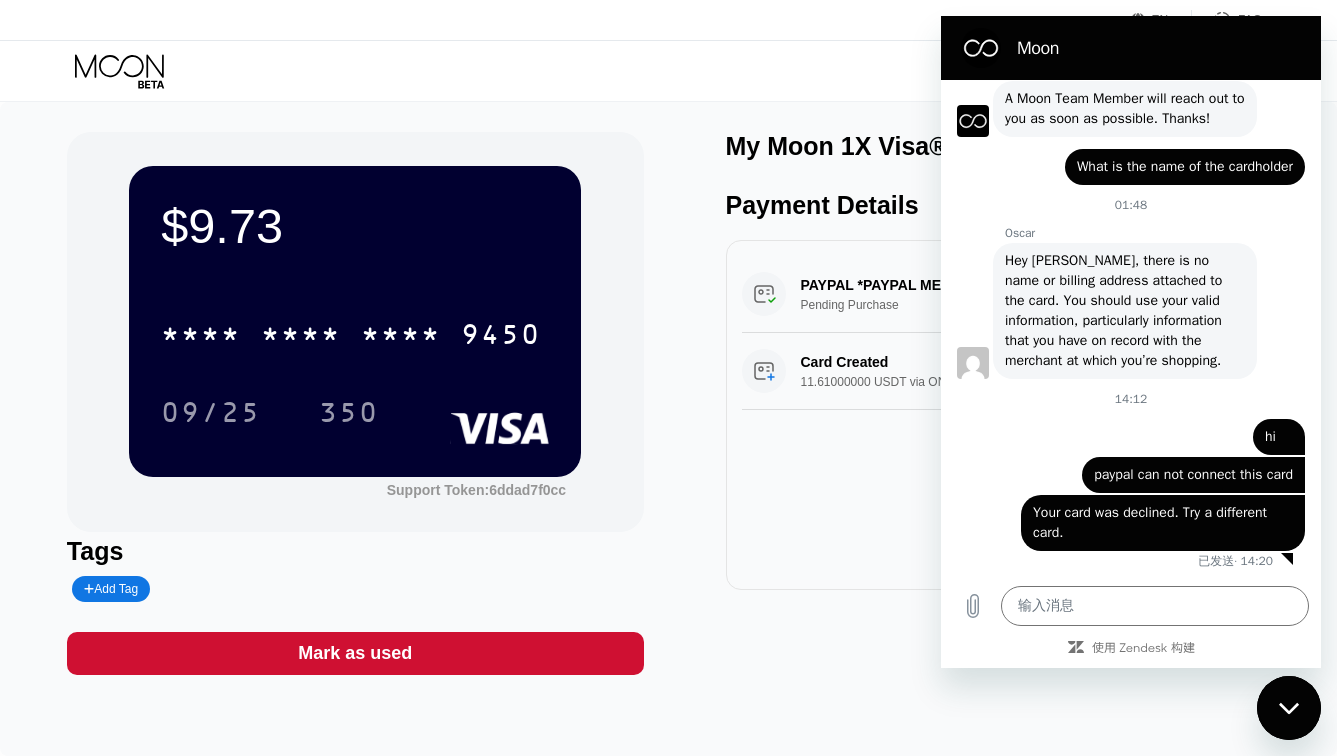 drag, startPoint x: 1276, startPoint y: 676, endPoint x: 845, endPoint y: 491, distance: 469.02664 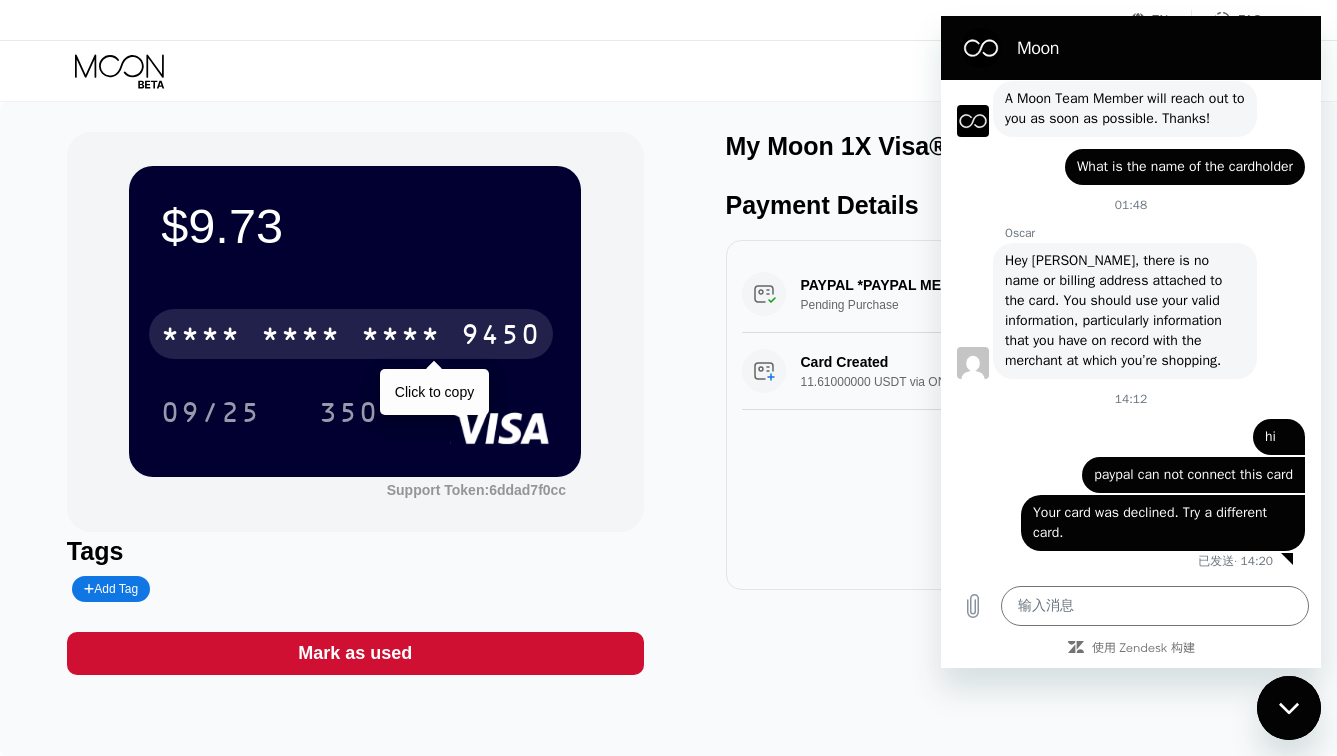 click on "* * * *" at bounding box center (301, 337) 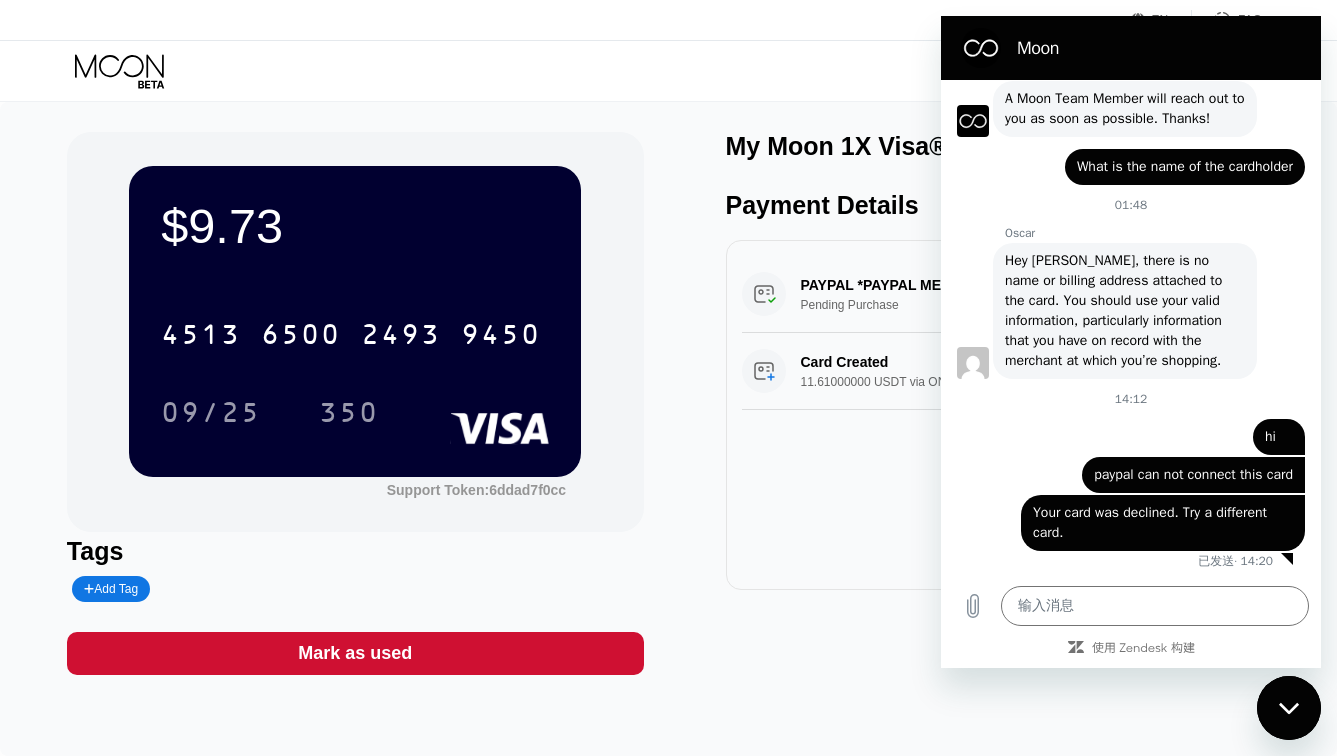 click at bounding box center [1289, 708] 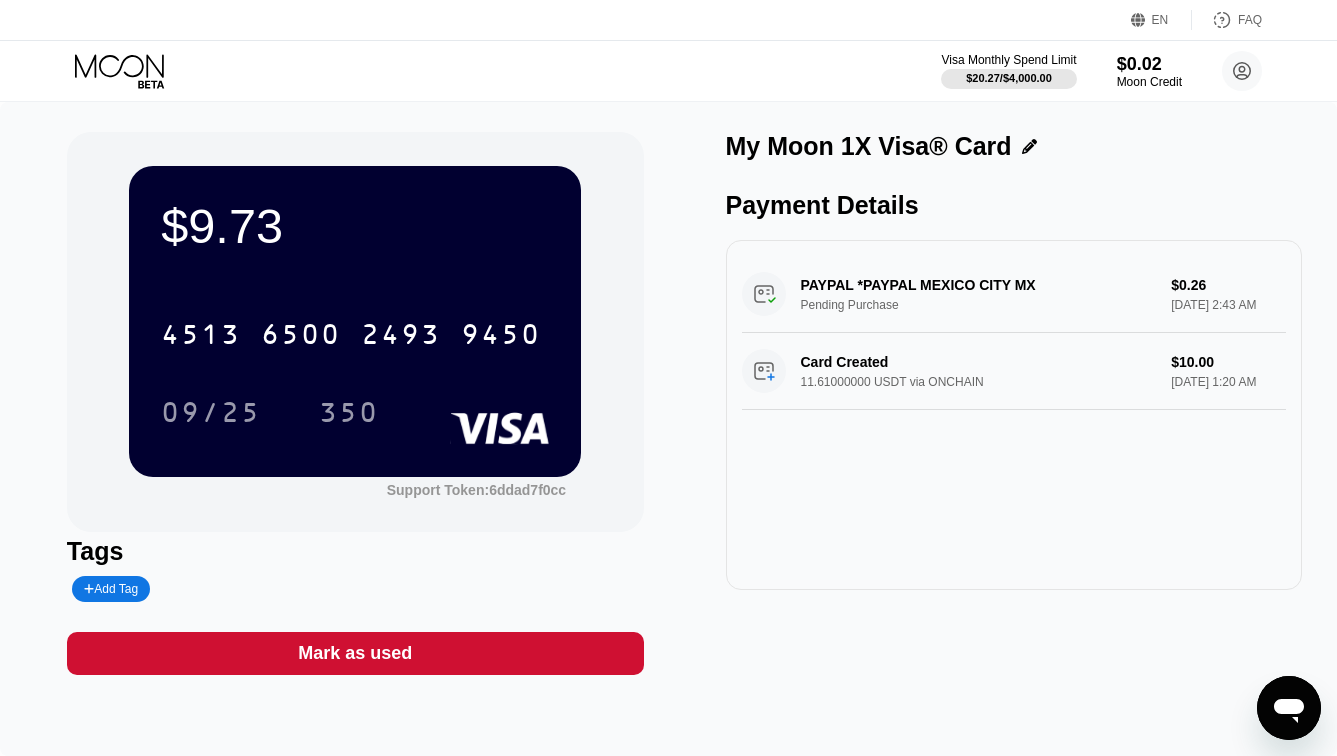 type on "x" 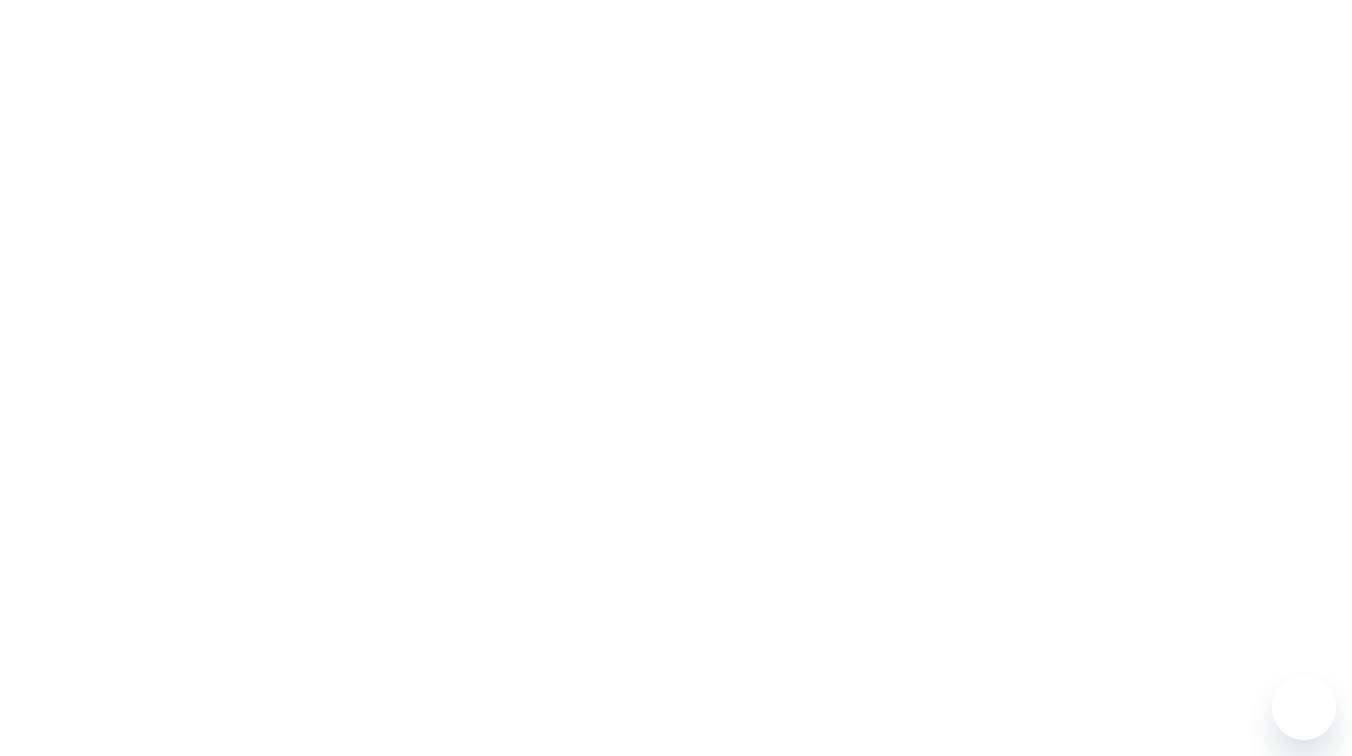 scroll, scrollTop: 0, scrollLeft: 0, axis: both 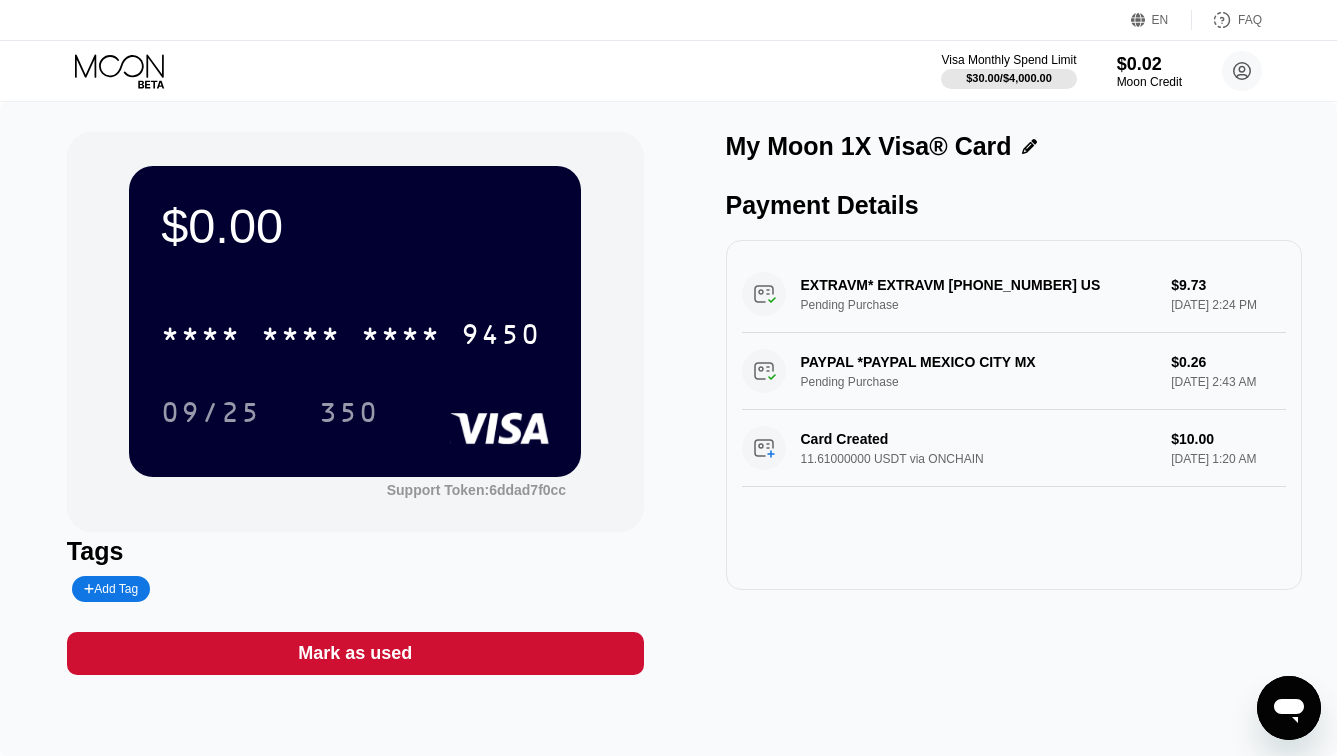 click on "Visa Monthly Spend Limit $30.00 / $4,000.00 $0.02 Moon Credit [PERSON_NAME] [EMAIL_ADDRESS][DOMAIN_NAME]  Home Settings Support Careers About Us Log out Privacy policy Terms" at bounding box center (668, 71) 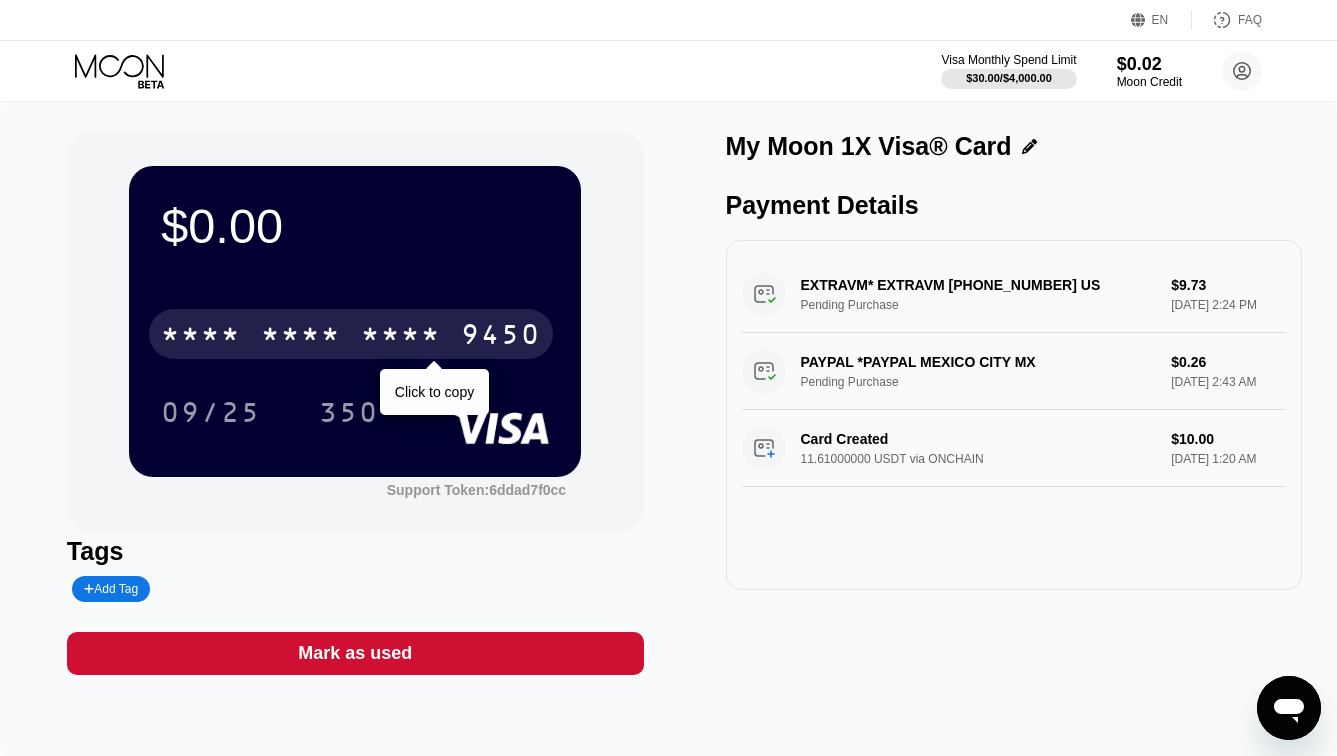 click on "* * * * * * * * * * * * 9450" at bounding box center (351, 334) 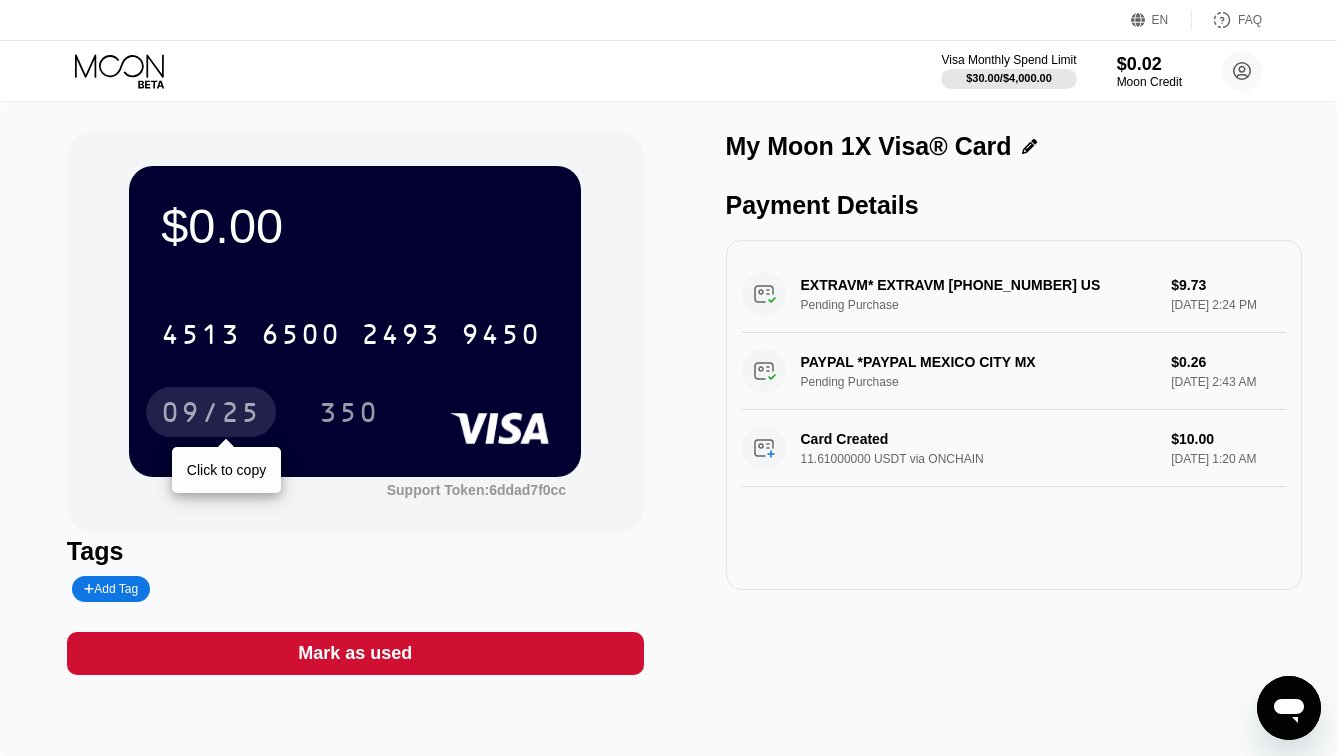 click on "09/25" at bounding box center [211, 415] 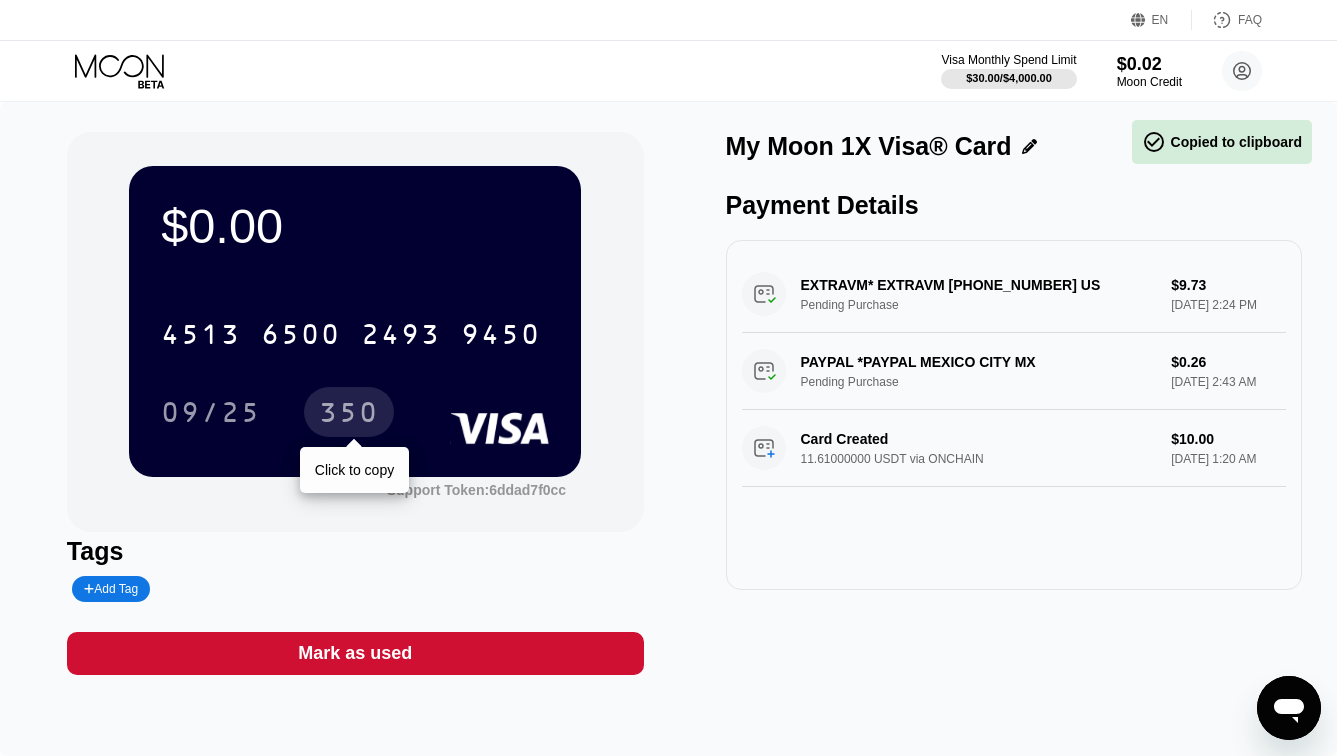 click on "350" at bounding box center (349, 415) 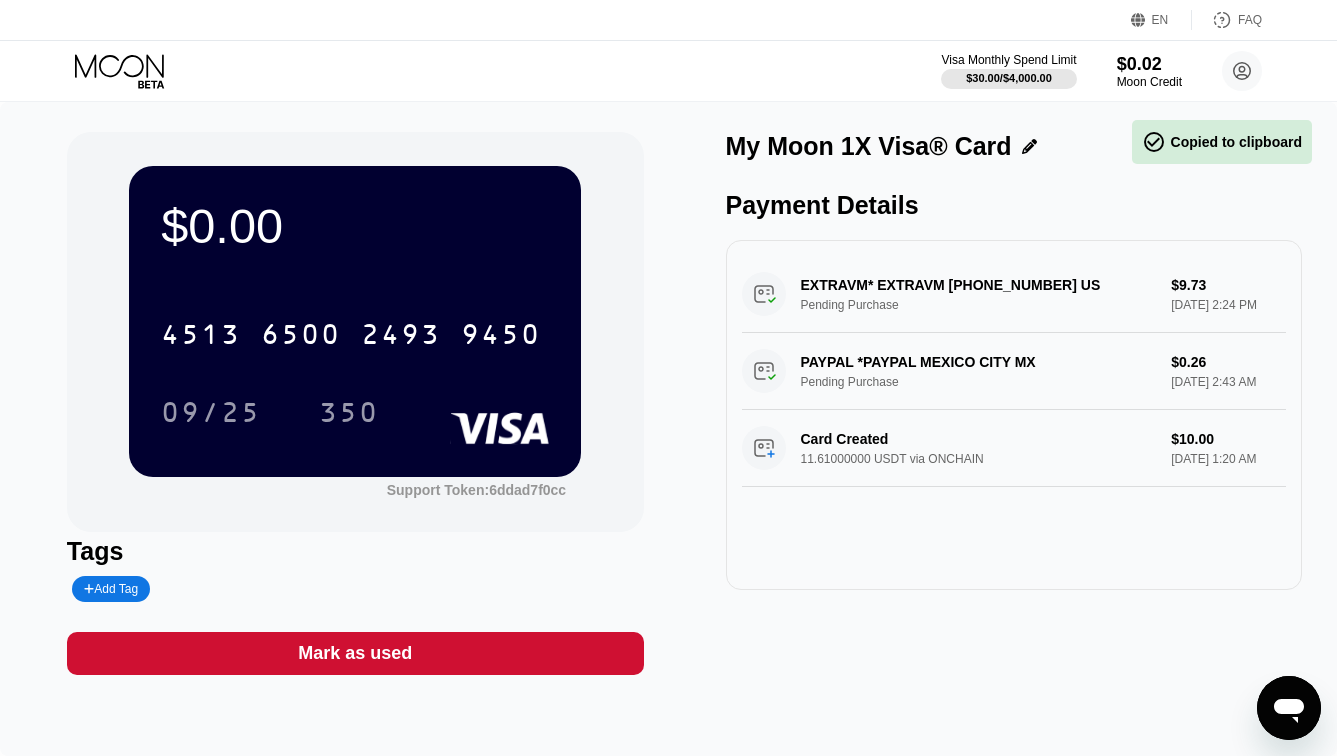 click on "09/25" at bounding box center [211, 415] 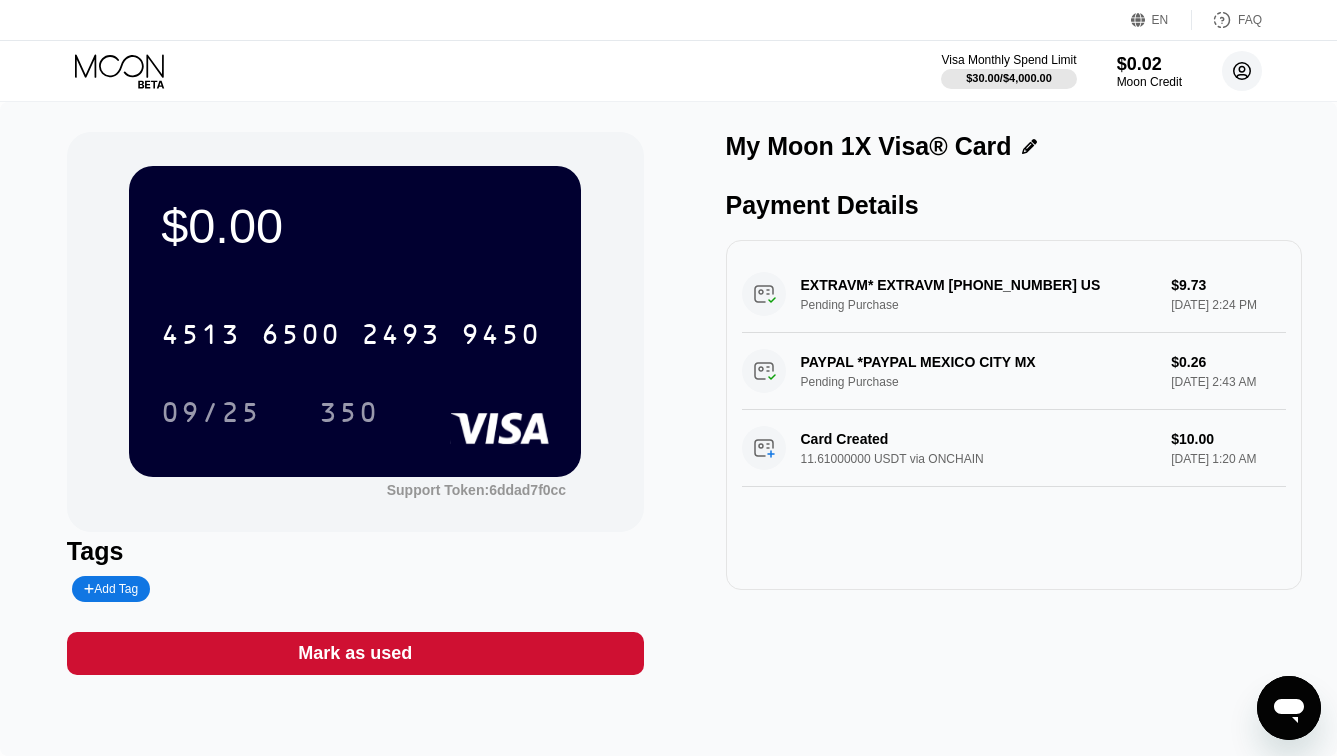 click 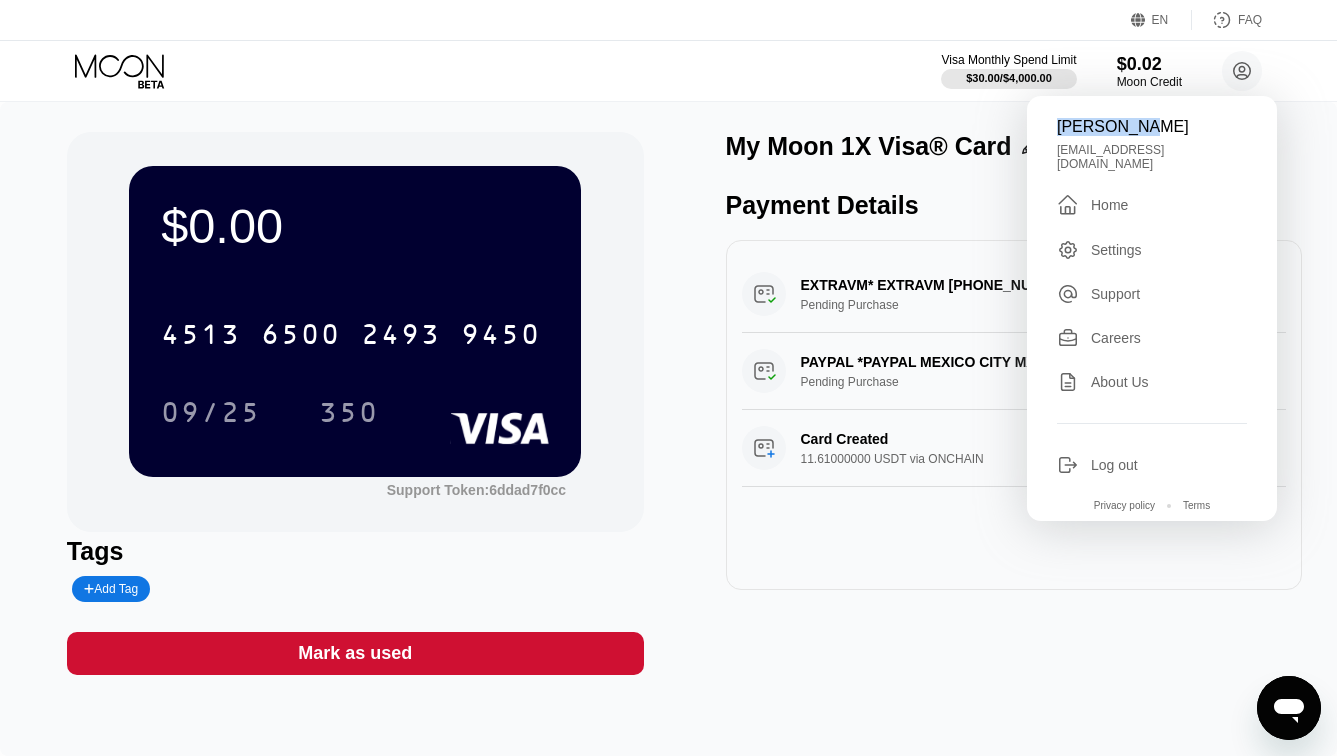drag, startPoint x: 1144, startPoint y: 136, endPoint x: 1043, endPoint y: 133, distance: 101.04455 